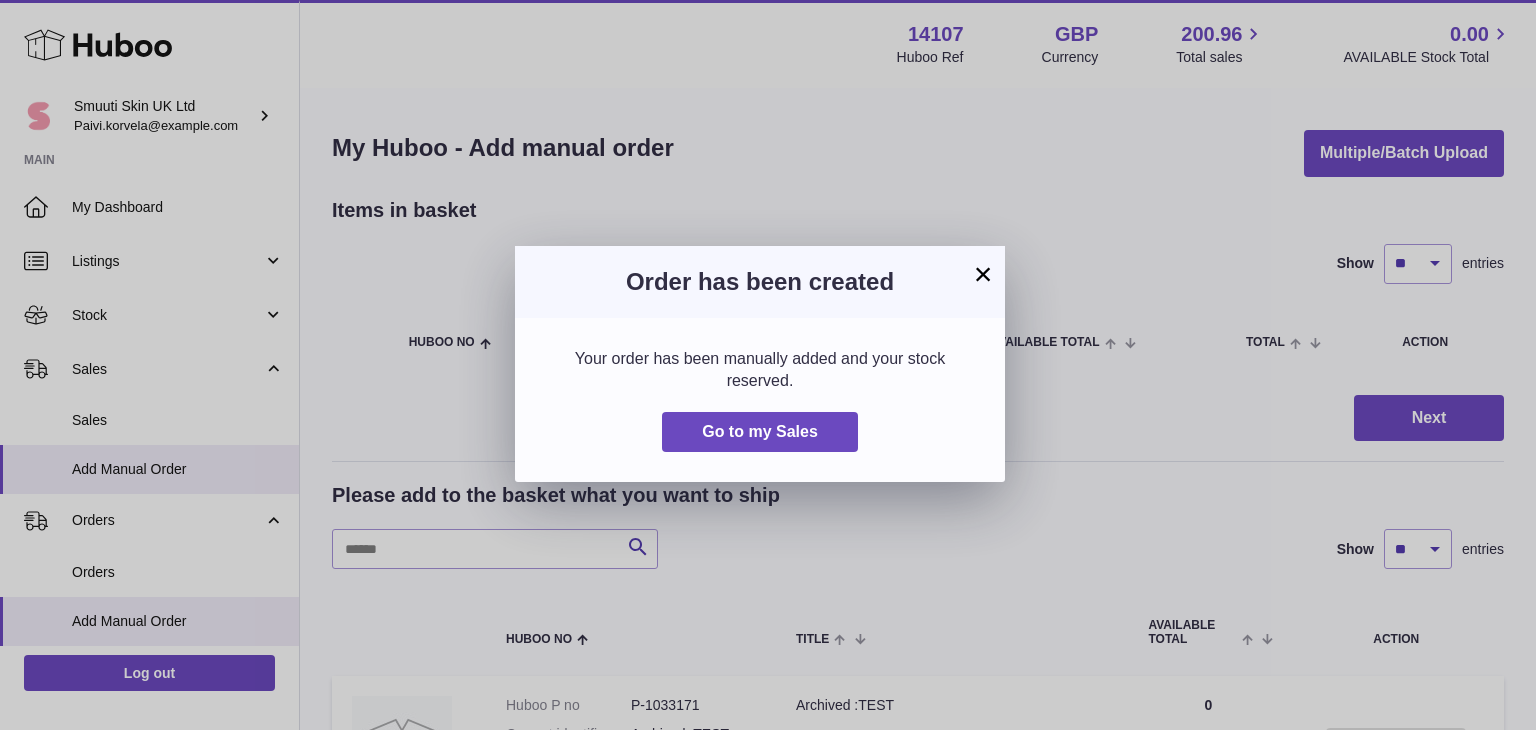 scroll, scrollTop: 0, scrollLeft: 0, axis: both 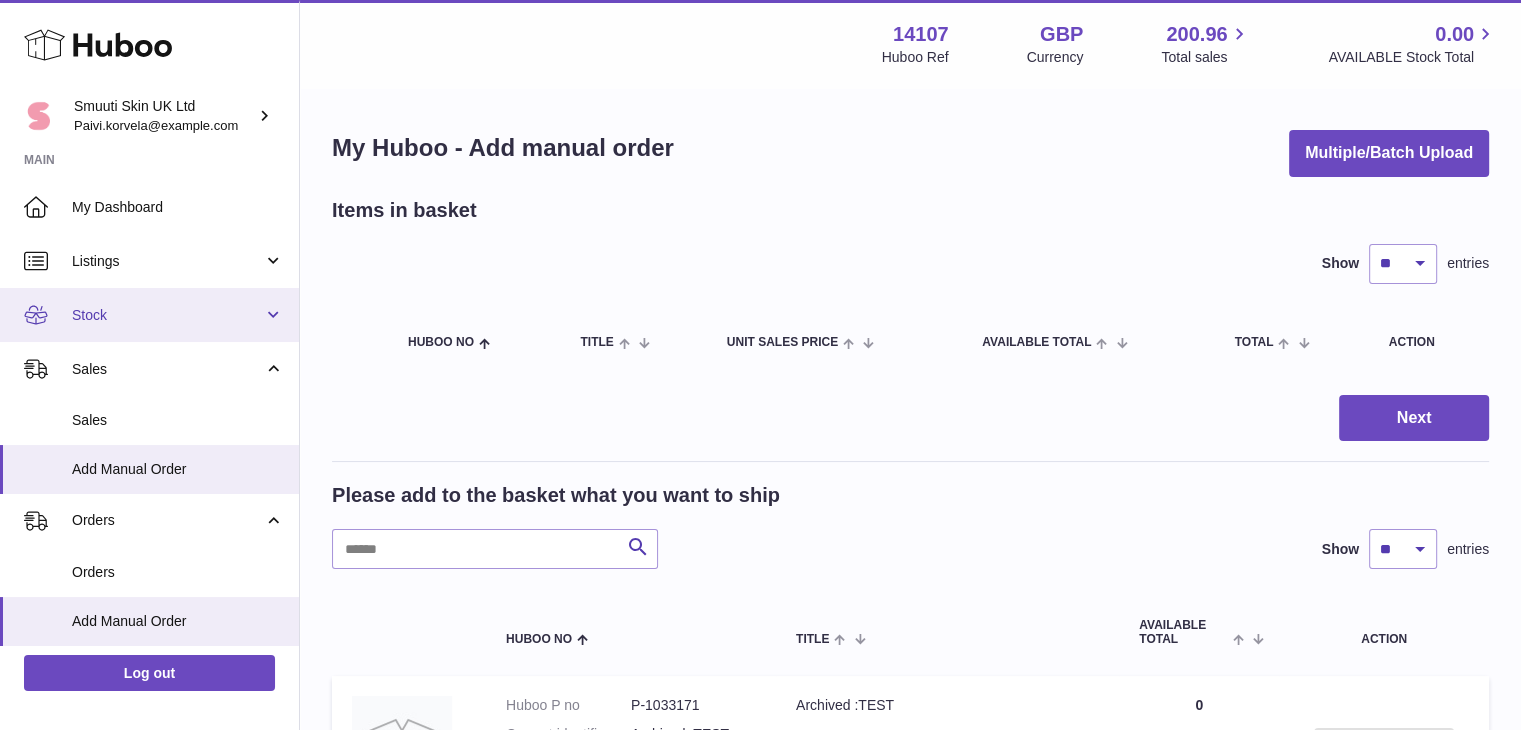 click on "Stock" at bounding box center [149, 315] 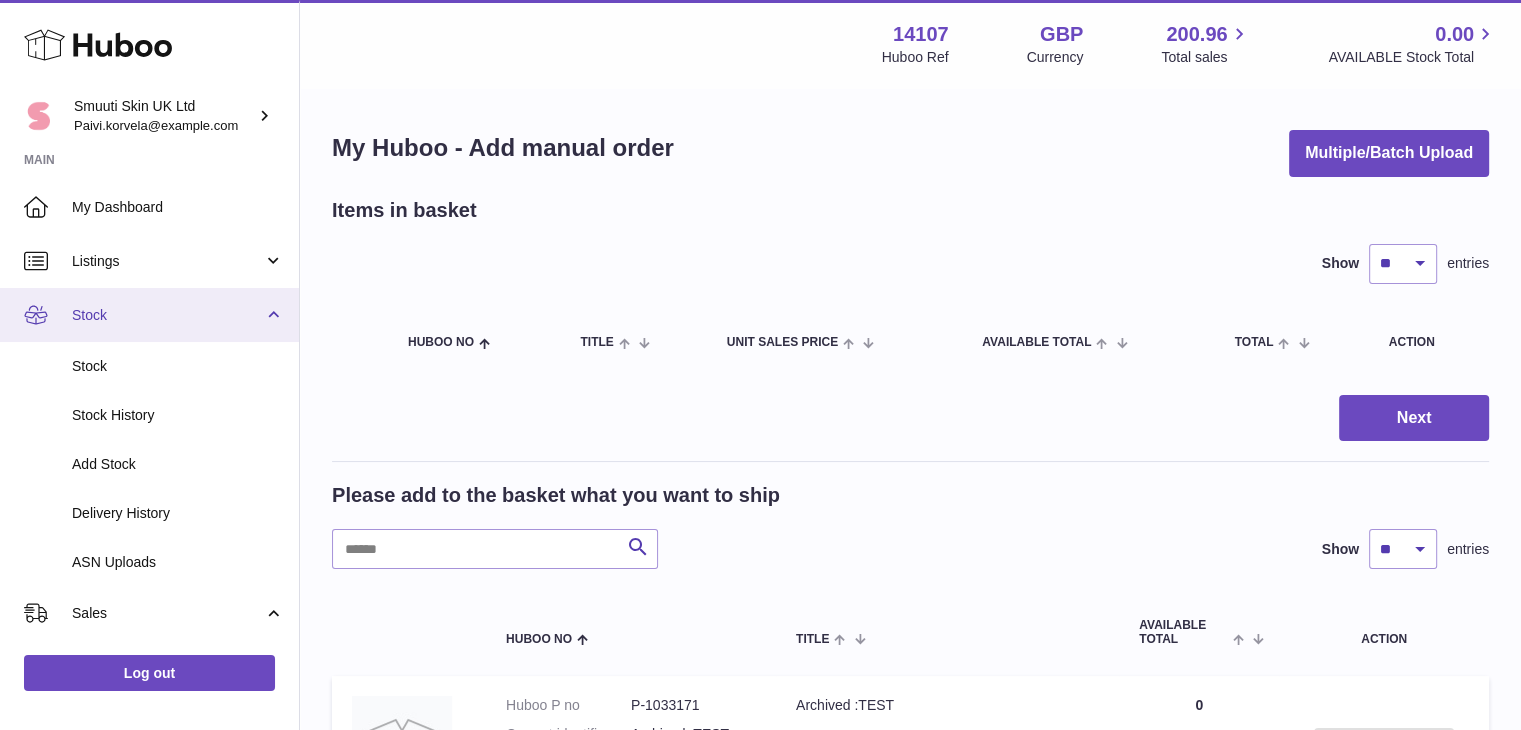 click on "Stock" at bounding box center [149, 315] 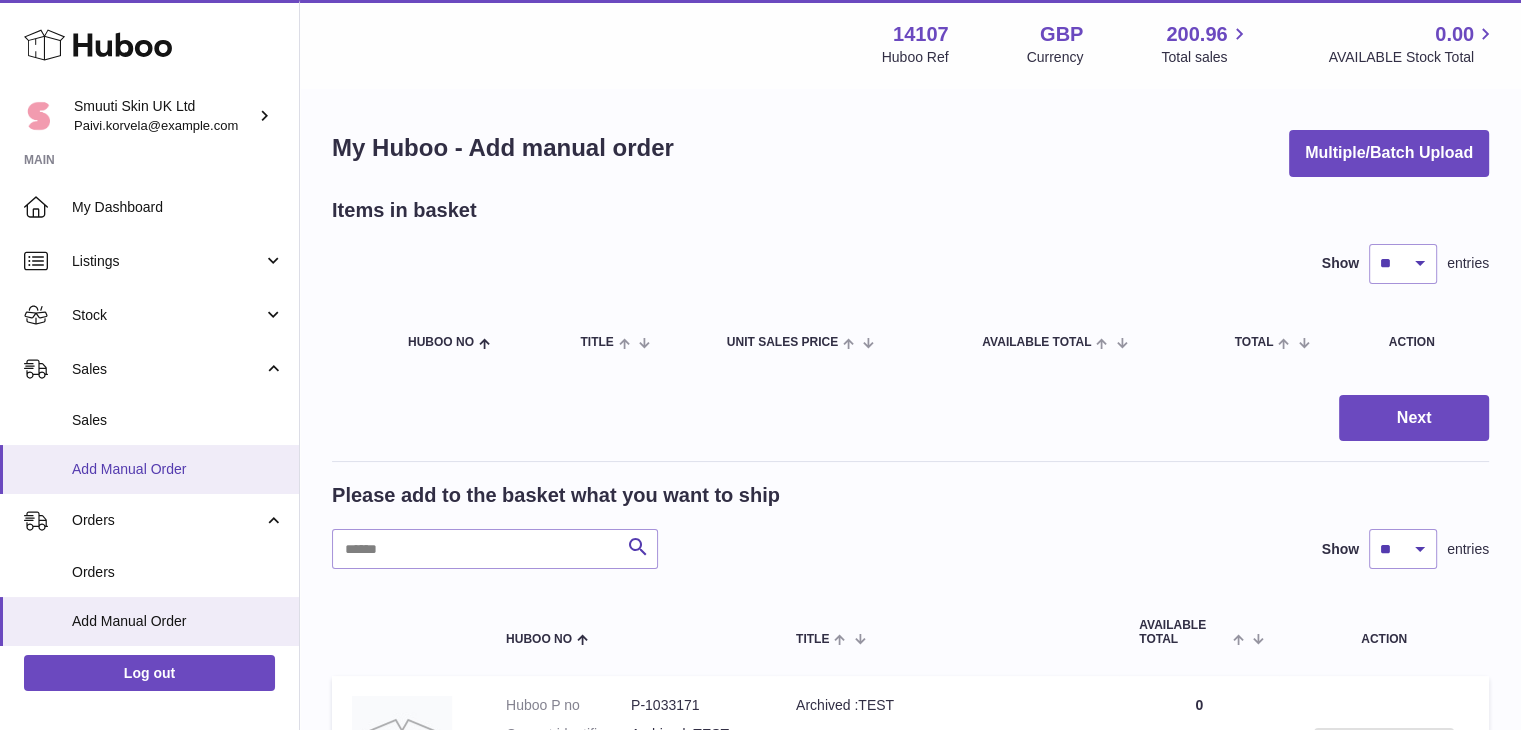 click on "Add Manual Order" at bounding box center (178, 469) 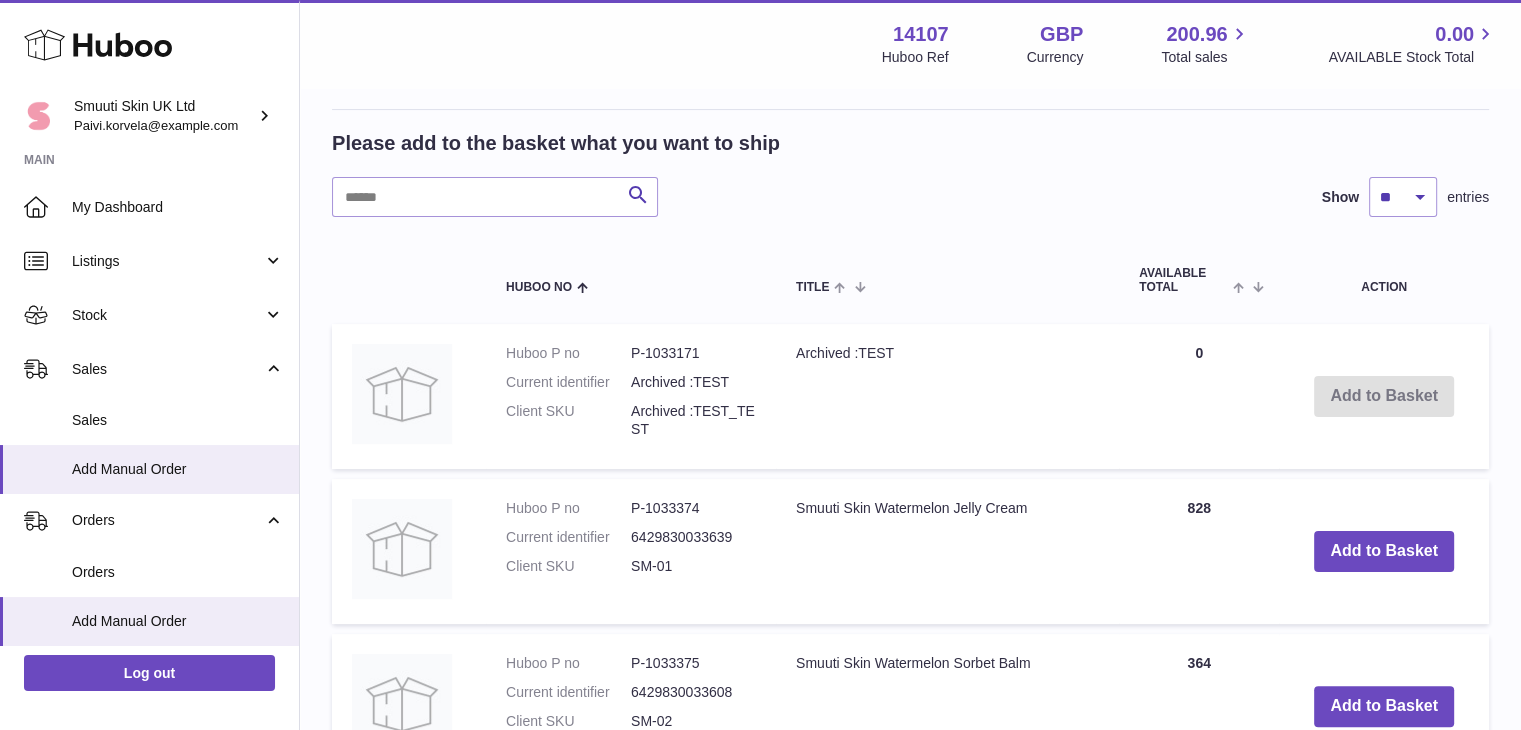 scroll, scrollTop: 408, scrollLeft: 0, axis: vertical 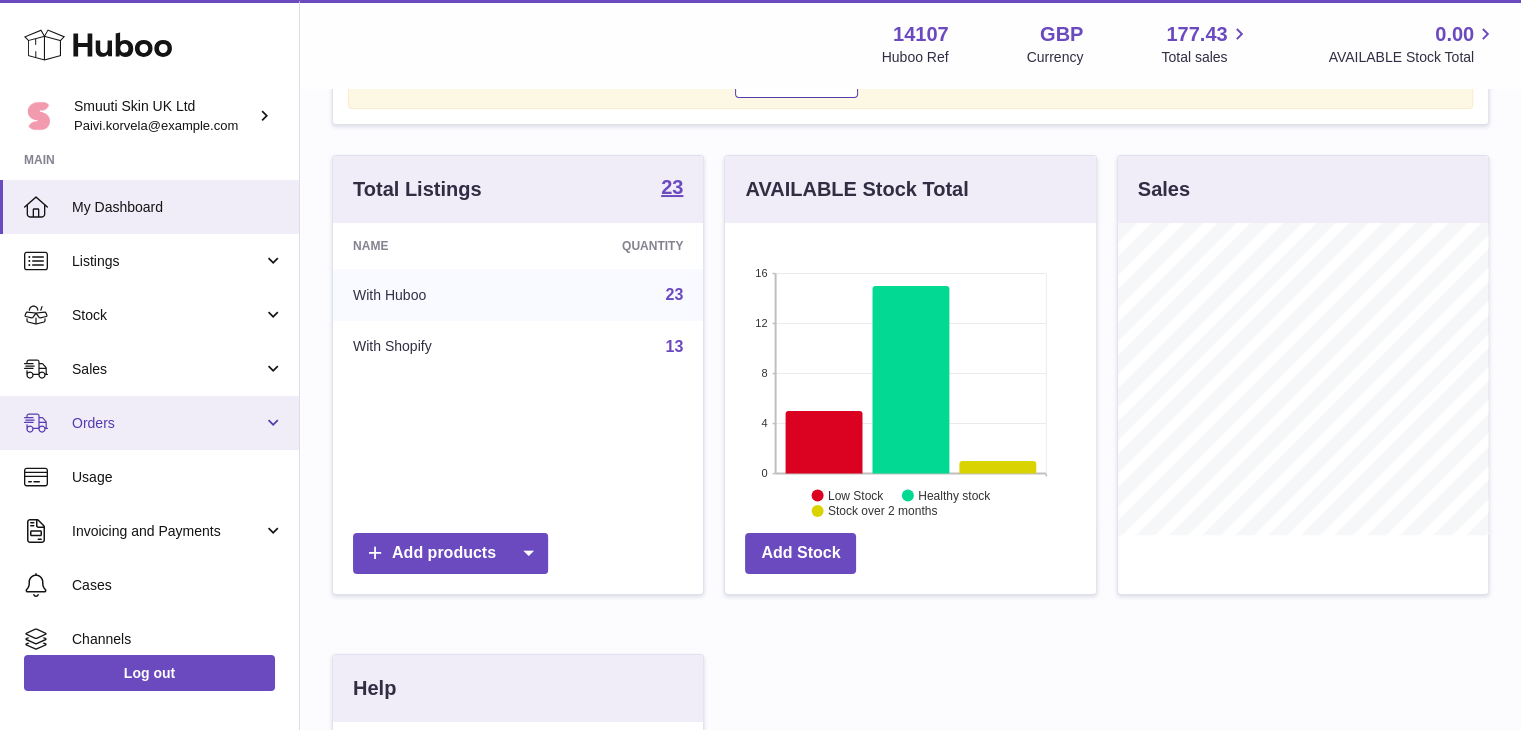 click on "Orders" at bounding box center [149, 423] 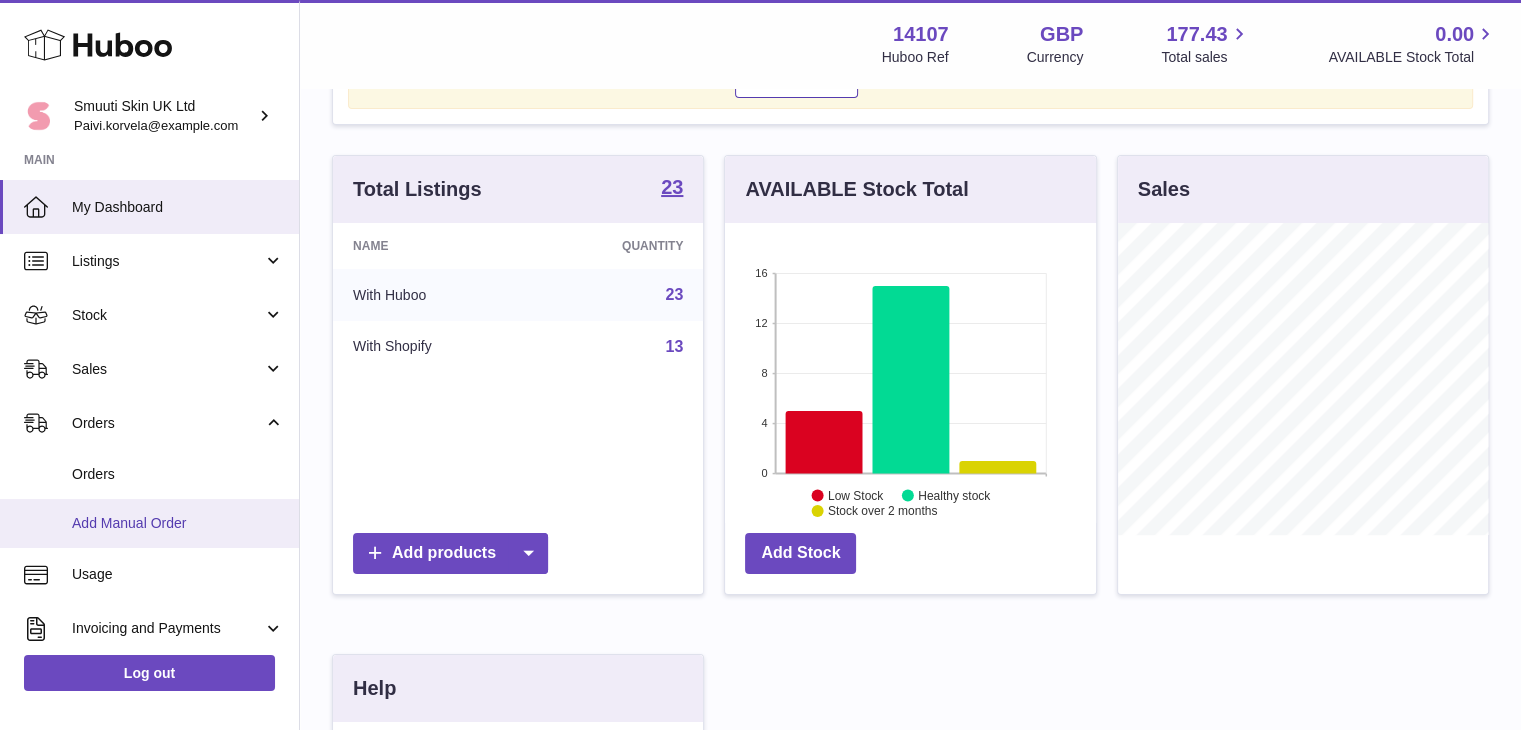 click on "Add Manual Order" at bounding box center (178, 523) 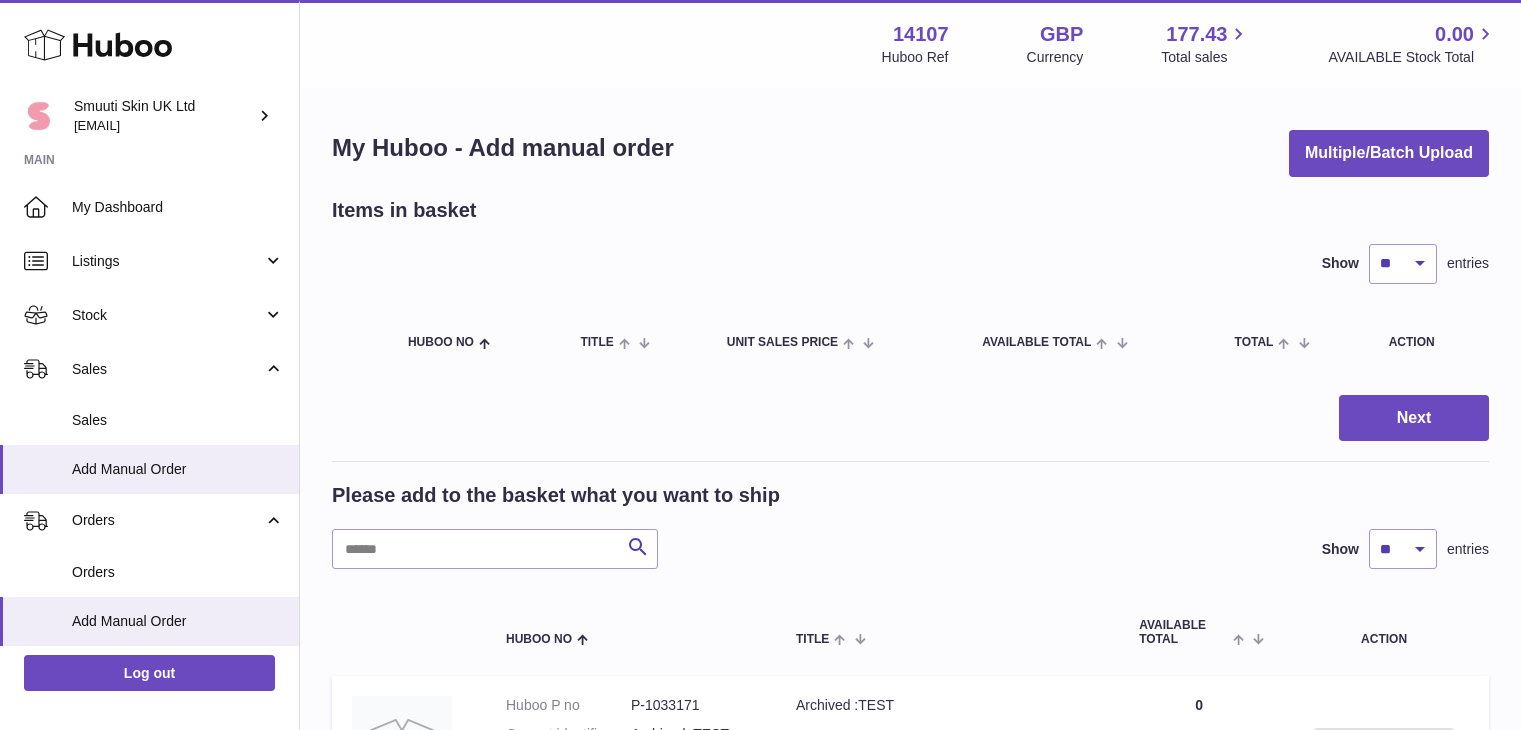 scroll, scrollTop: 0, scrollLeft: 0, axis: both 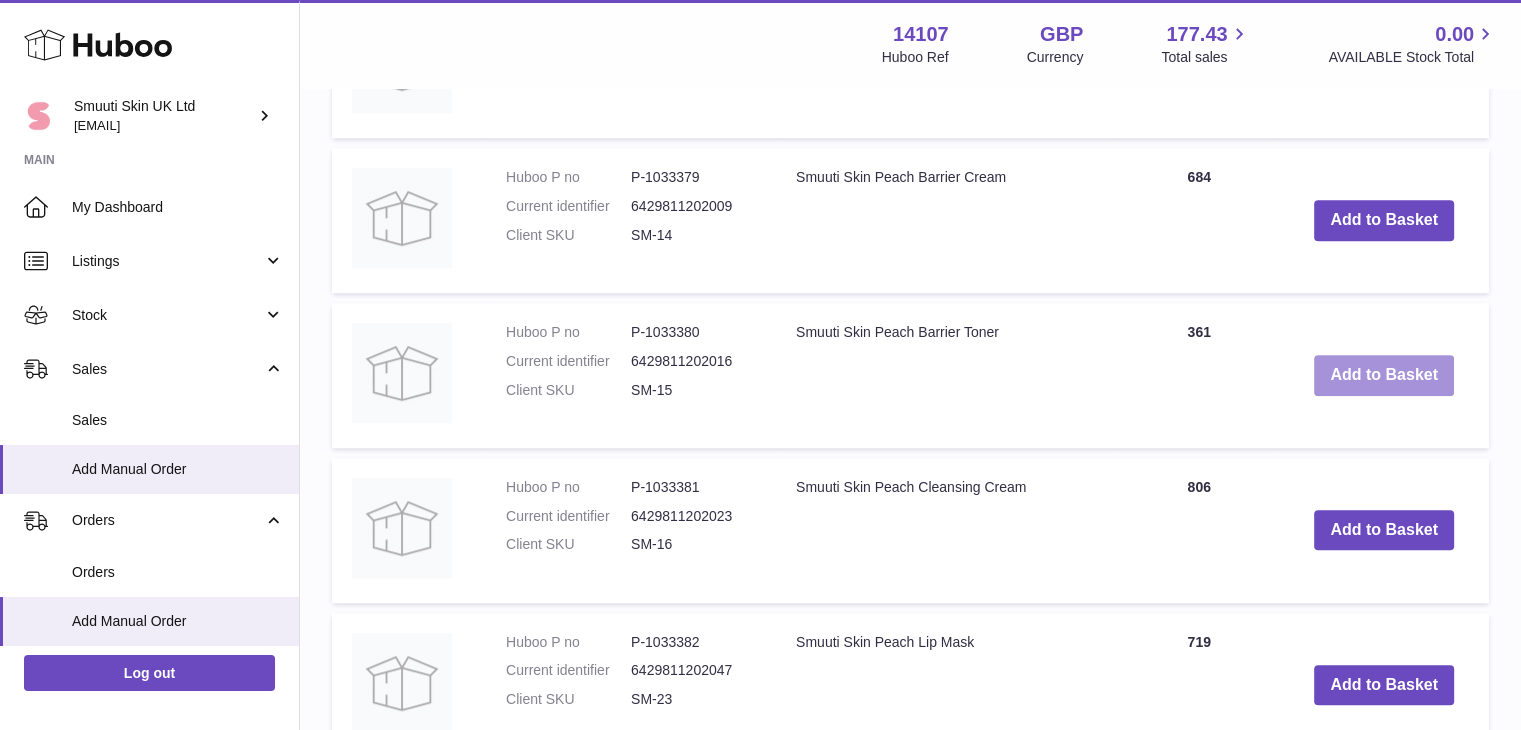 click on "Add to Basket" at bounding box center [1384, 375] 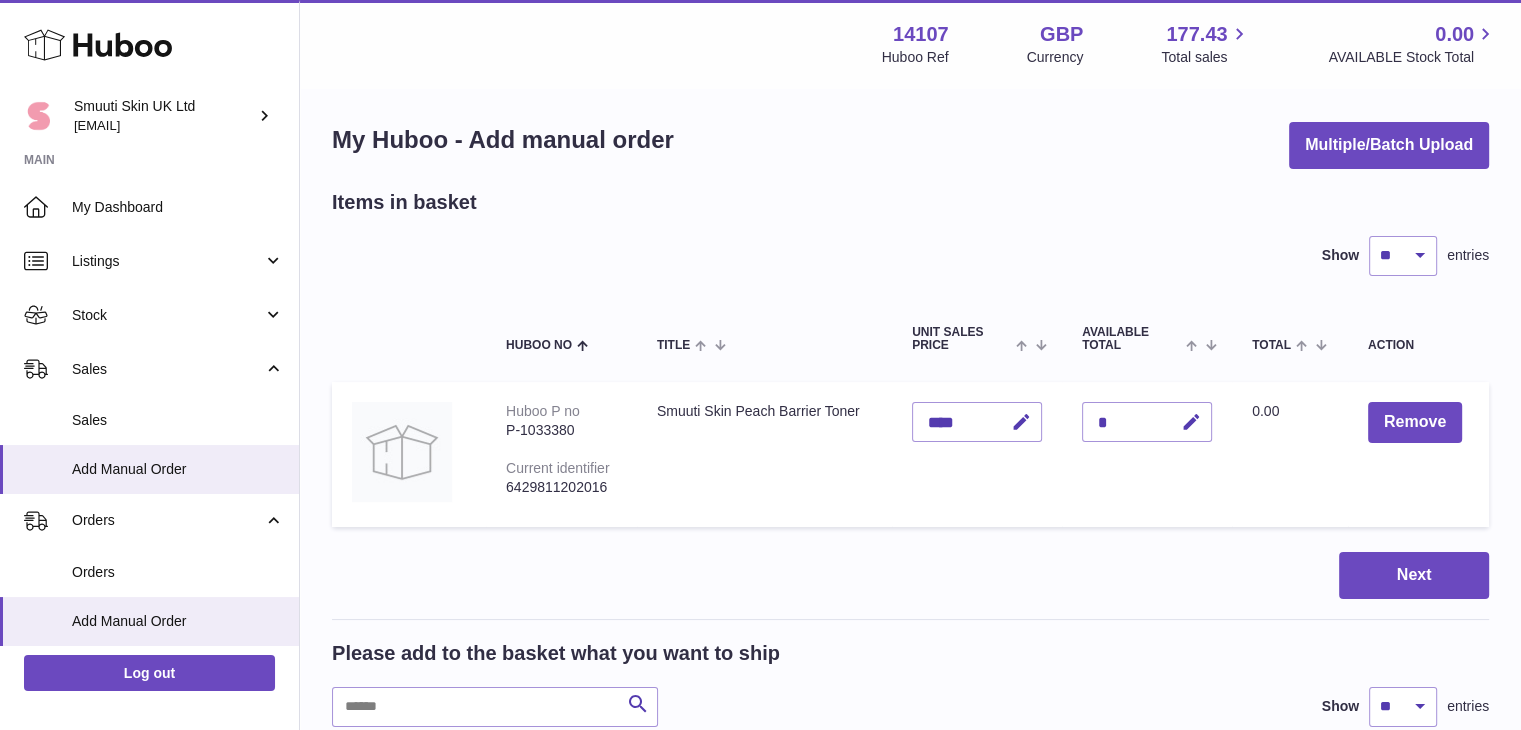 scroll, scrollTop: 0, scrollLeft: 0, axis: both 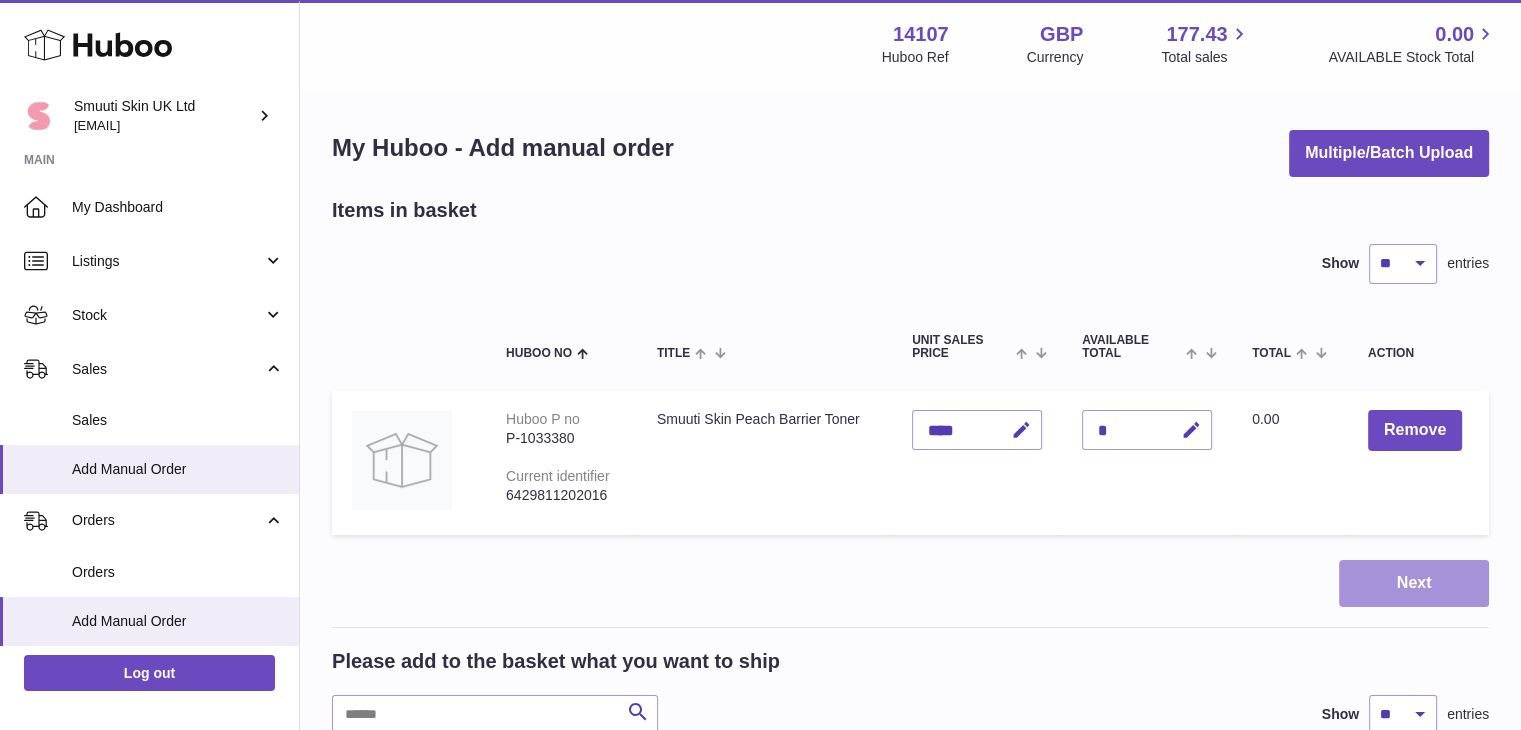 click on "Next" at bounding box center [1414, 583] 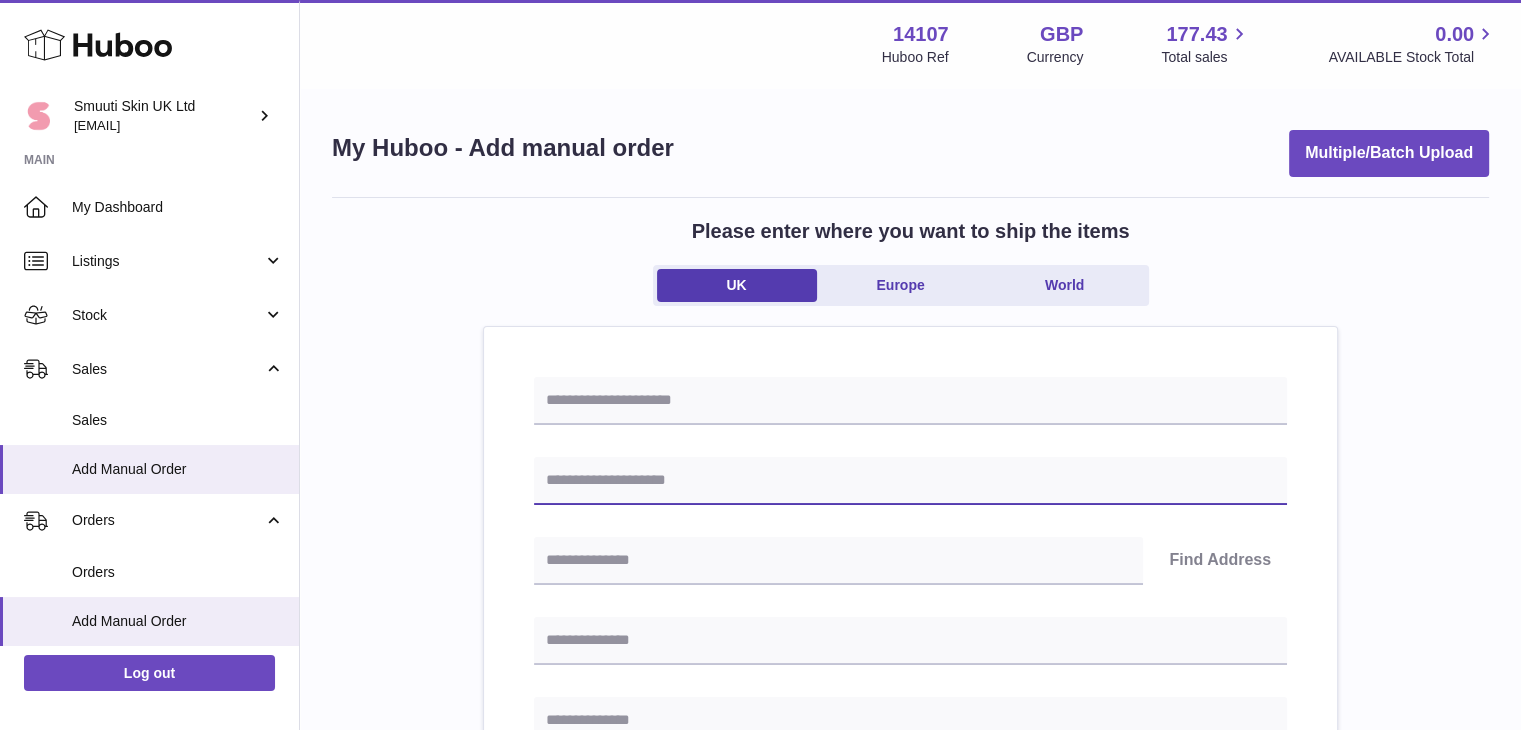 click at bounding box center [910, 481] 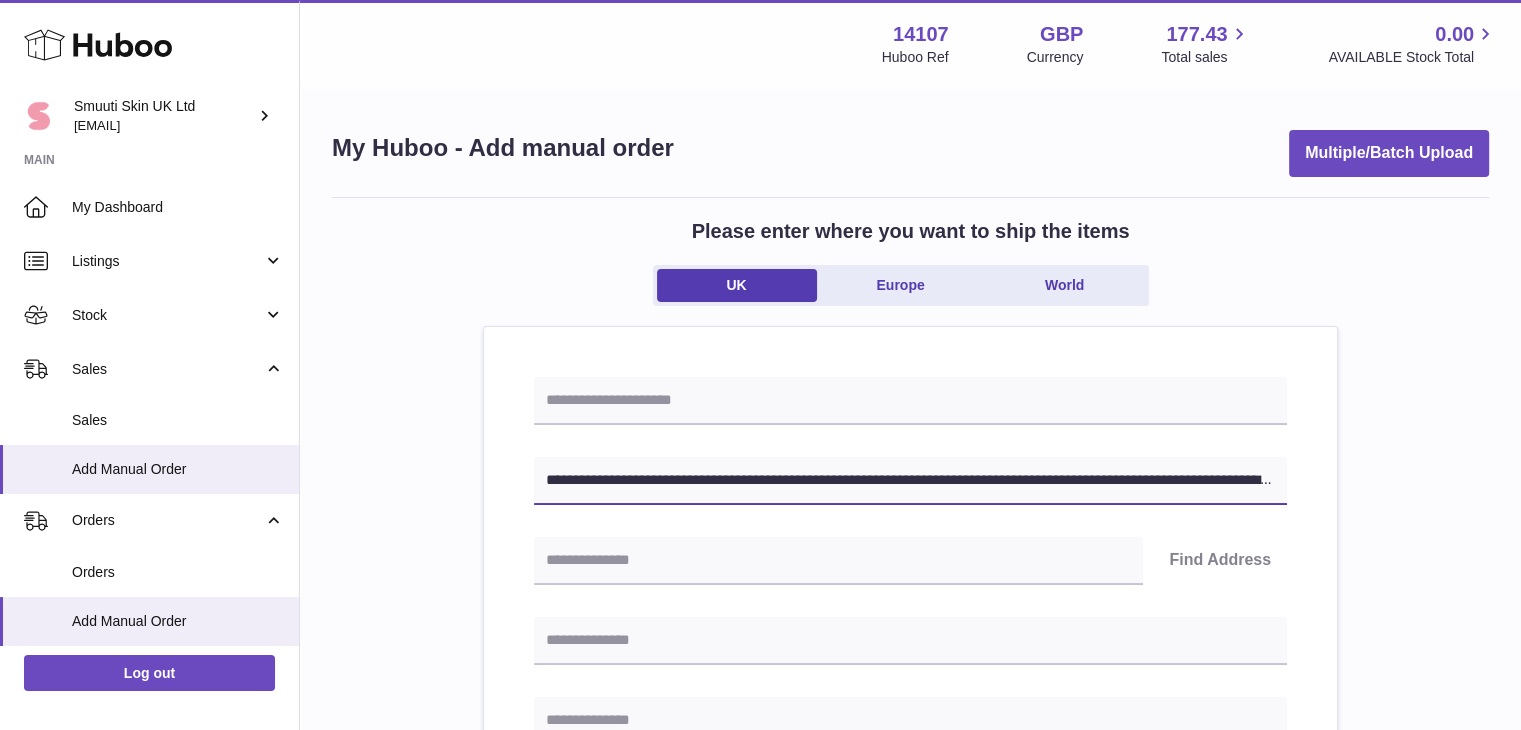 scroll, scrollTop: 0, scrollLeft: 178, axis: horizontal 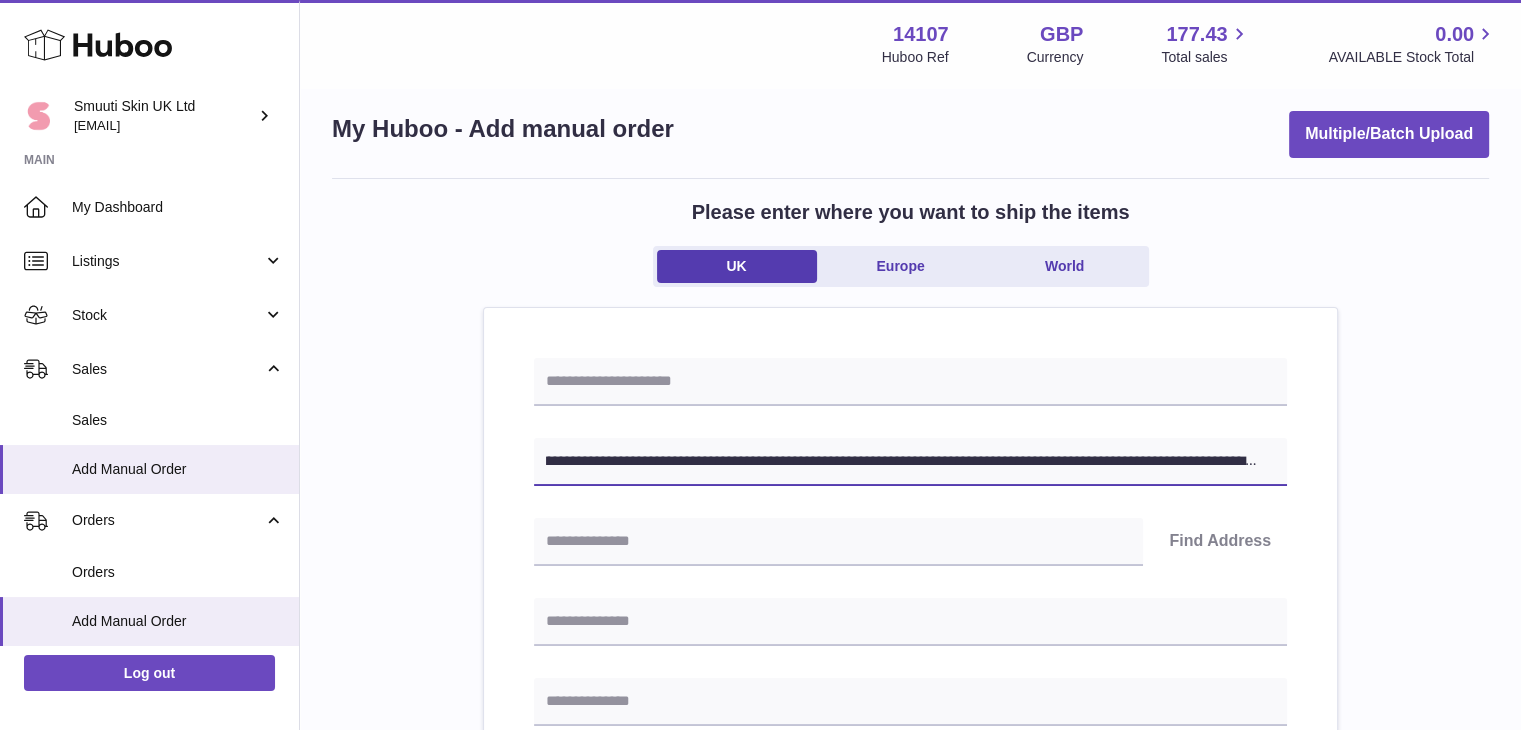 drag, startPoint x: 759, startPoint y: 465, endPoint x: 591, endPoint y: 456, distance: 168.2409 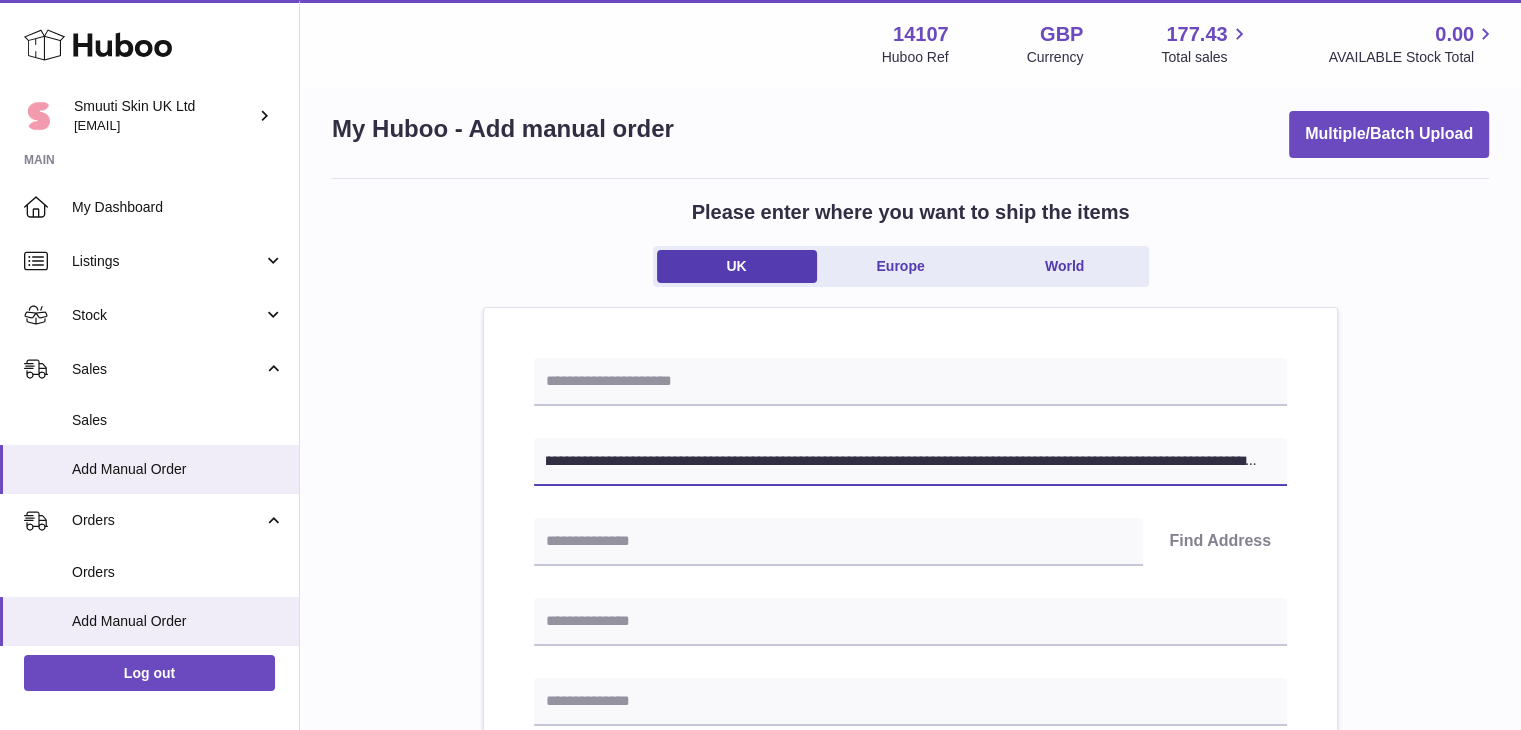click on "**********" at bounding box center [910, 462] 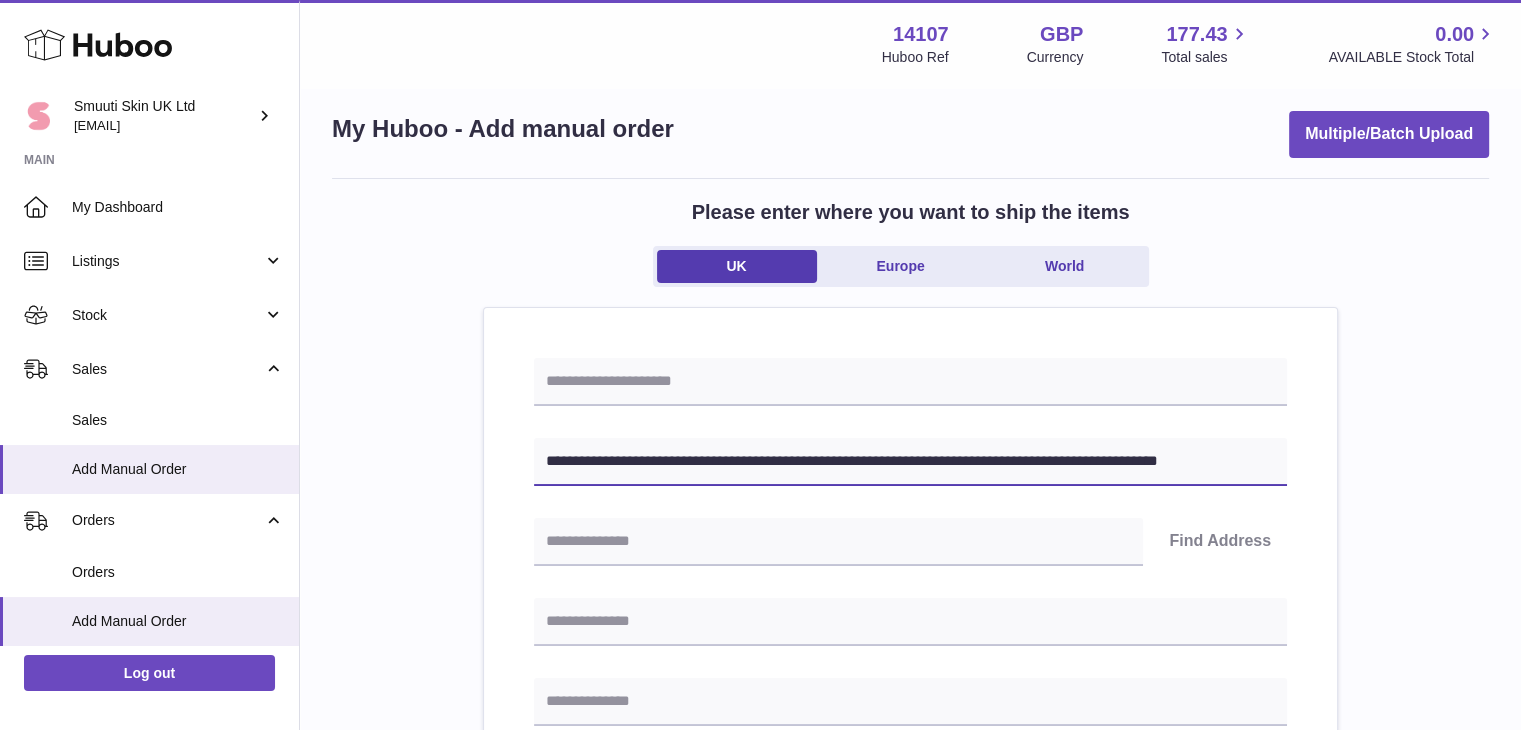 scroll, scrollTop: 0, scrollLeft: 0, axis: both 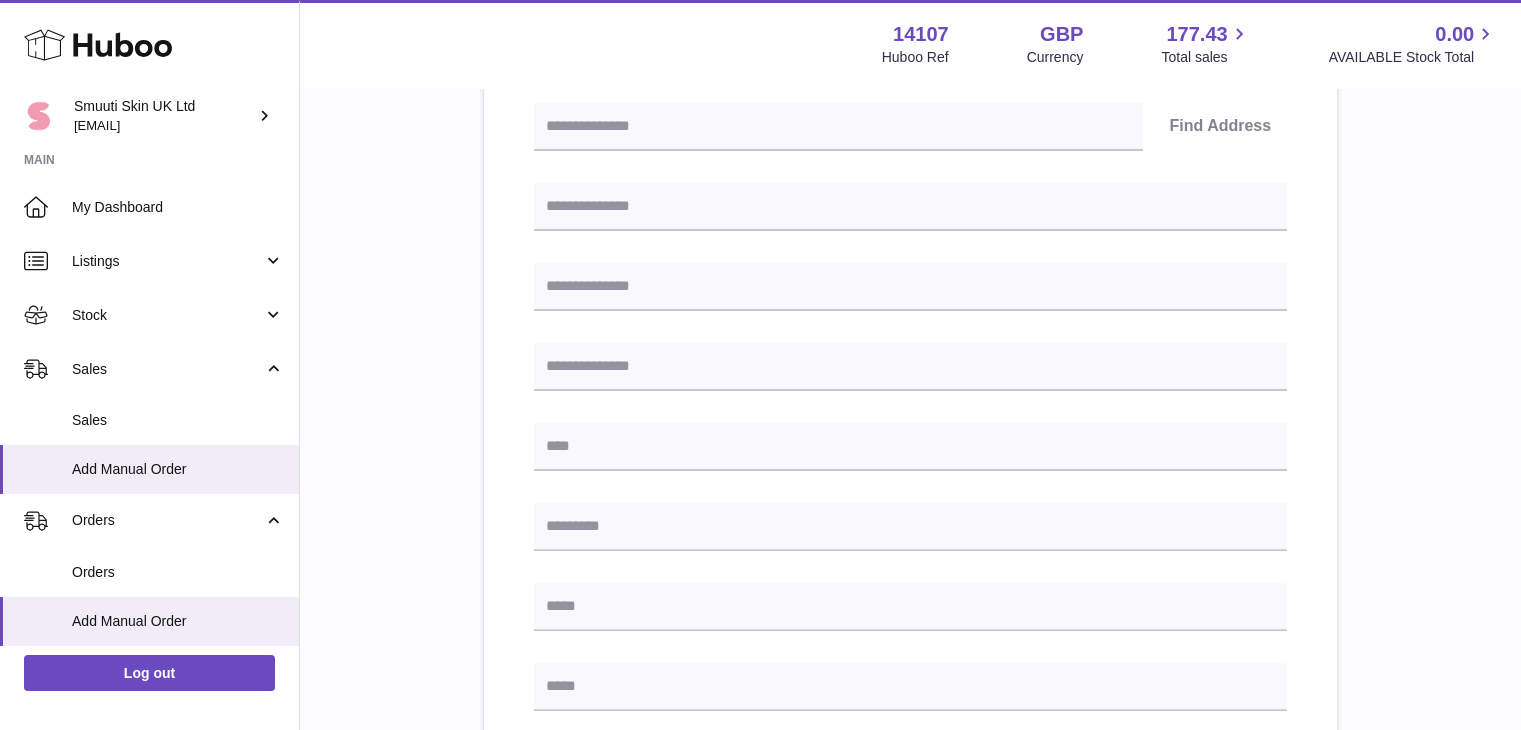 type on "**********" 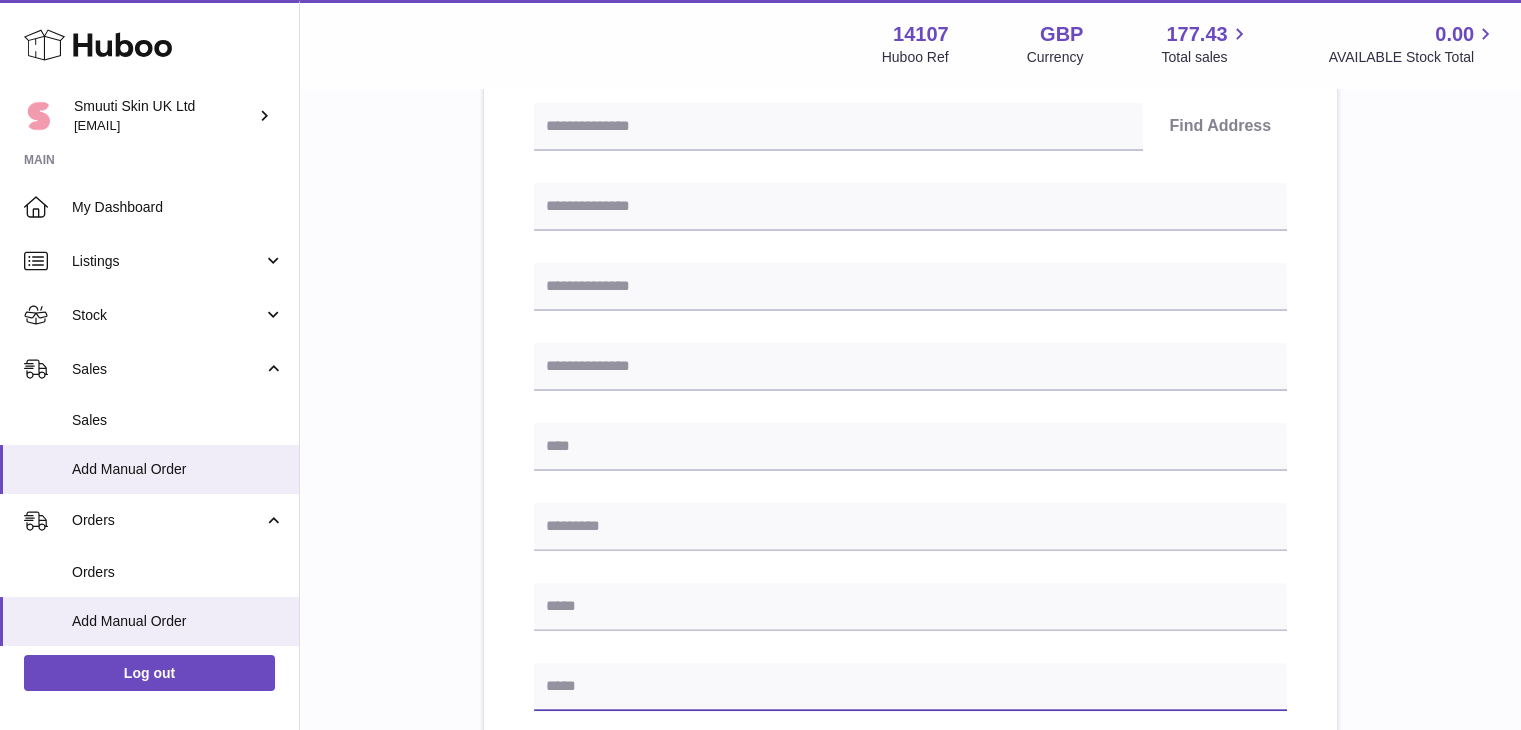 click at bounding box center (910, 687) 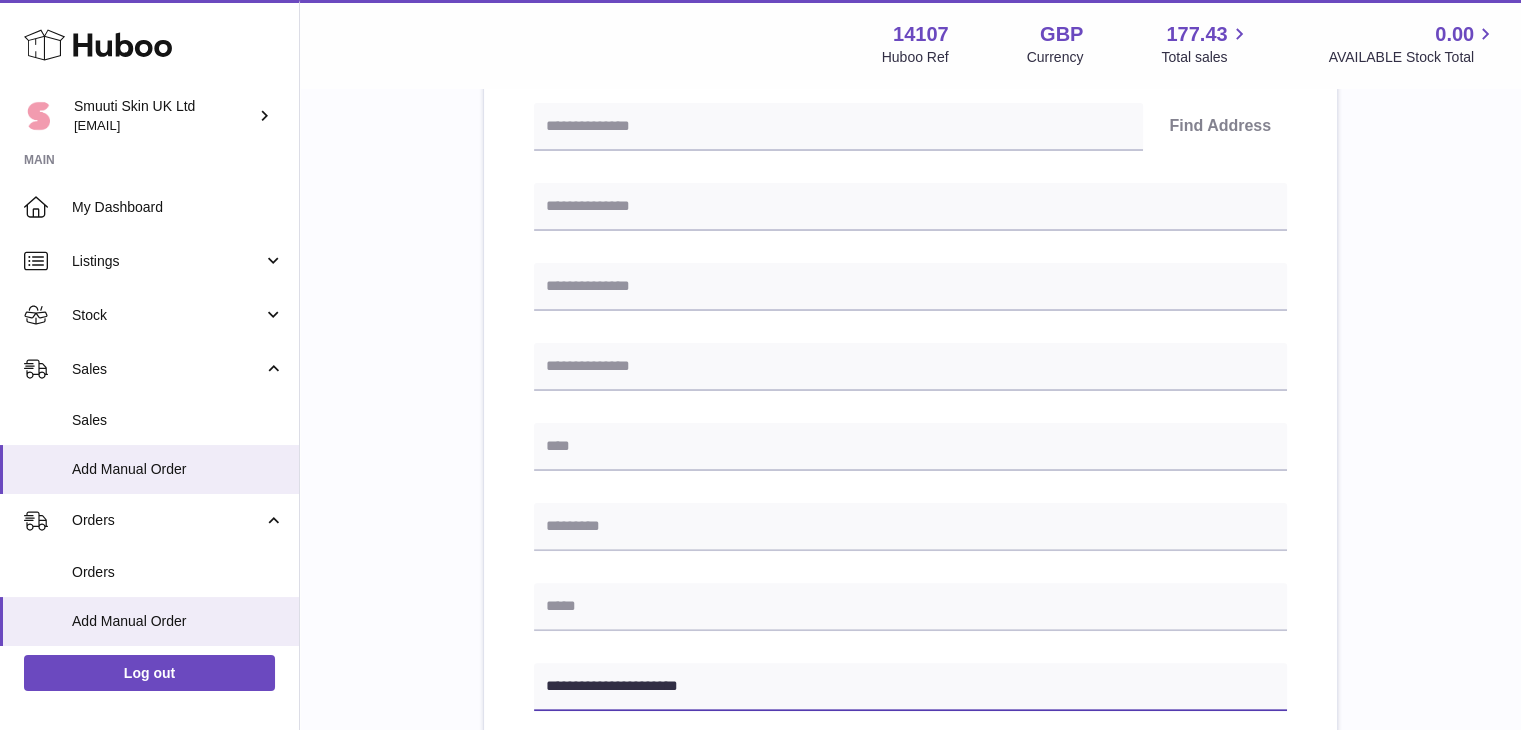 type on "**********" 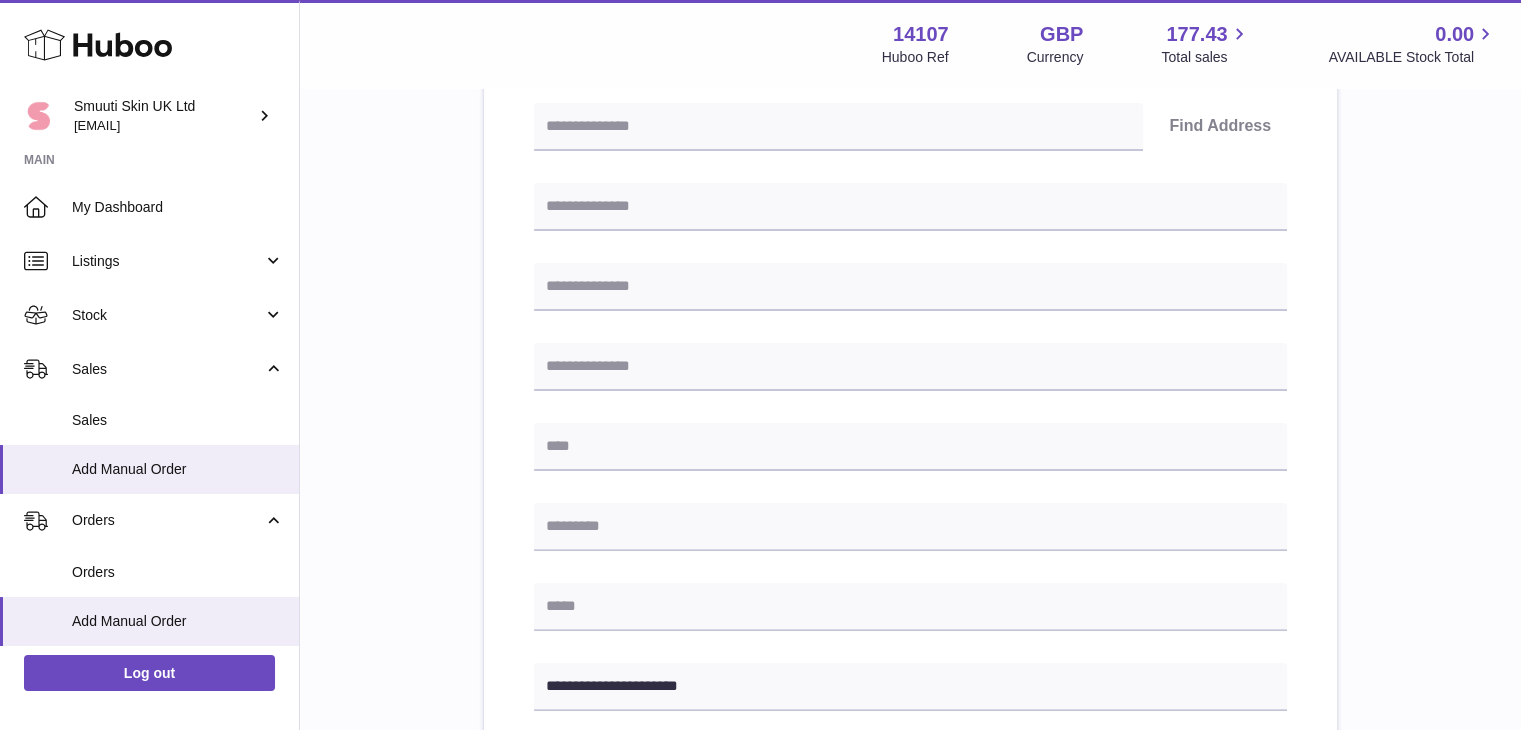click on "**********" at bounding box center (910, 459) 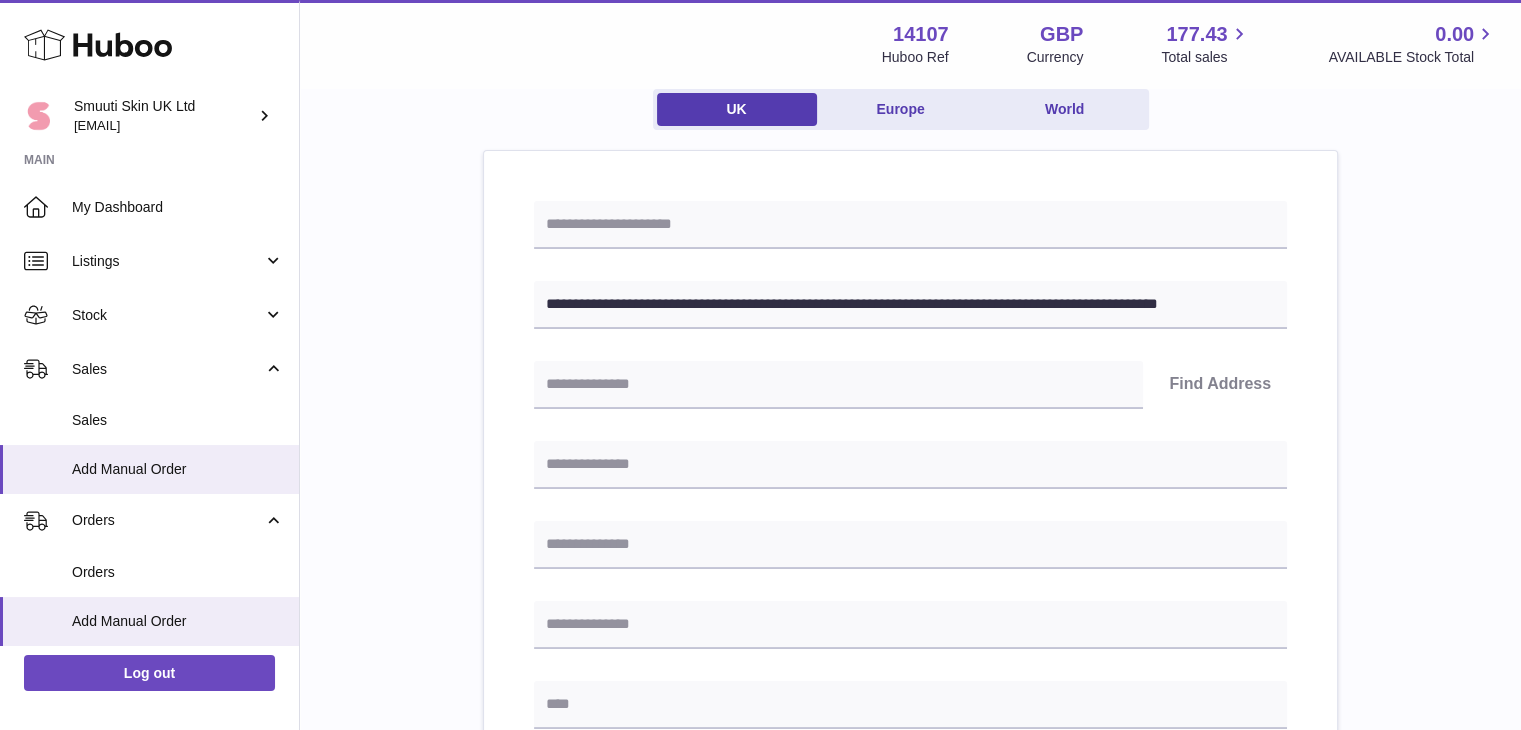scroll, scrollTop: 172, scrollLeft: 0, axis: vertical 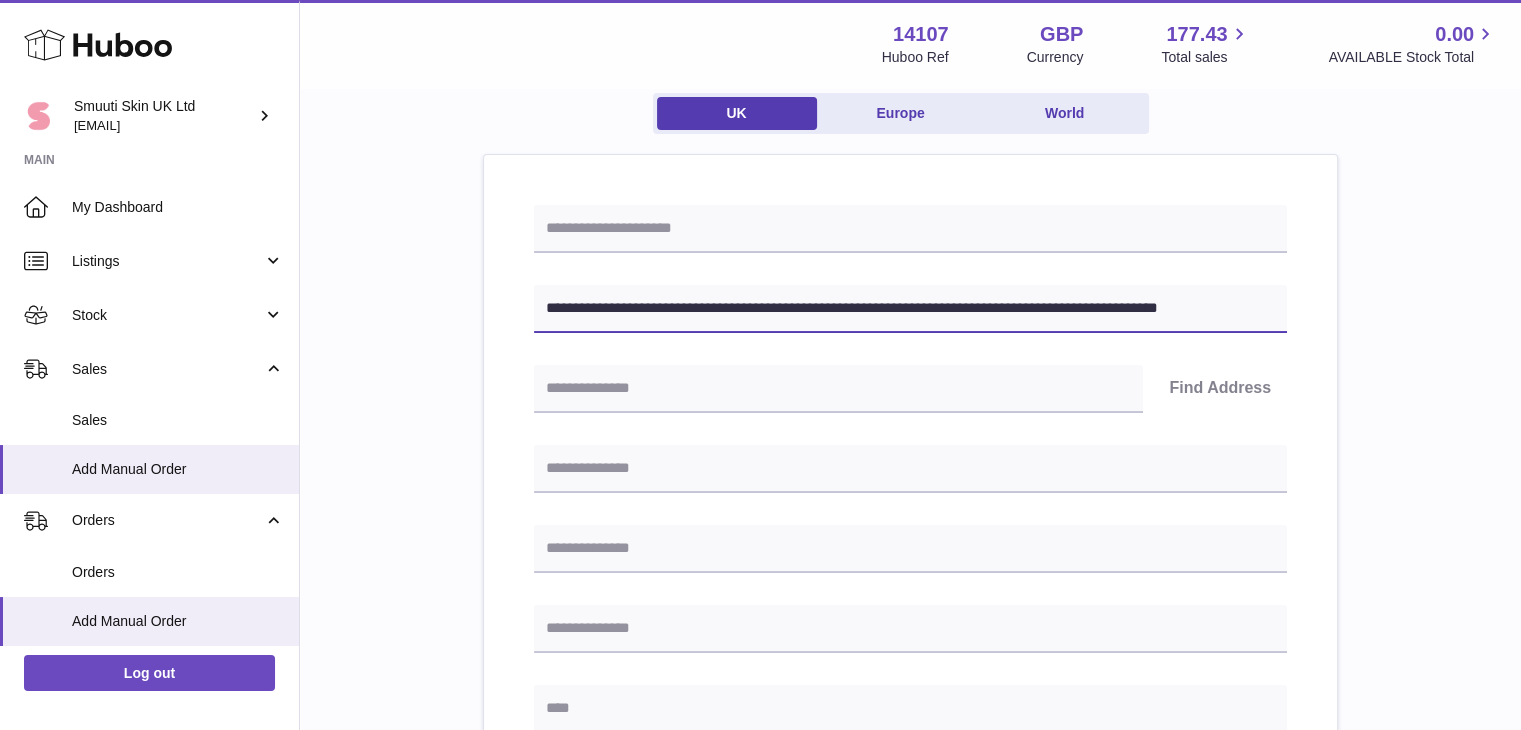 drag, startPoint x: 760, startPoint y: 307, endPoint x: 661, endPoint y: 305, distance: 99.0202 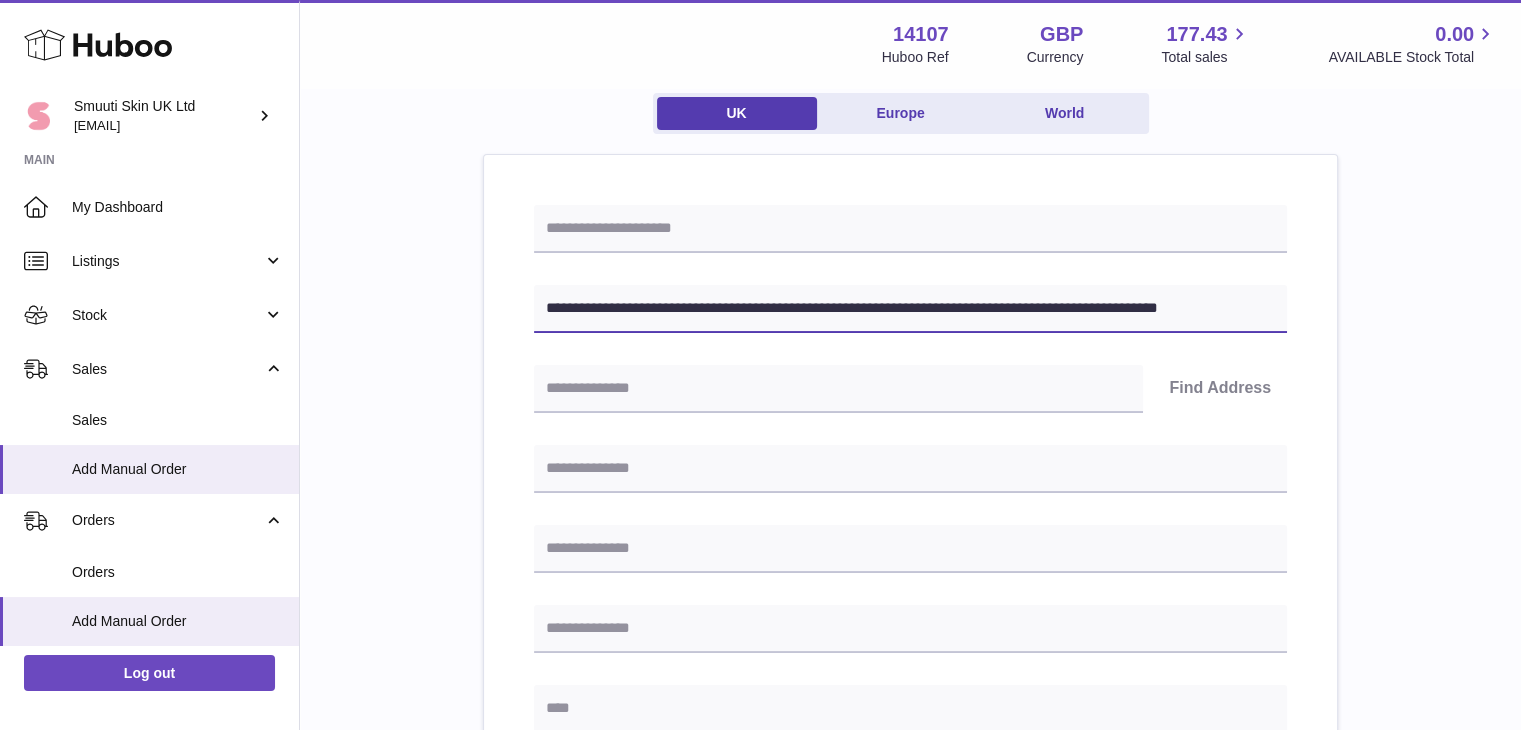 drag, startPoint x: 766, startPoint y: 305, endPoint x: 646, endPoint y: 304, distance: 120.004166 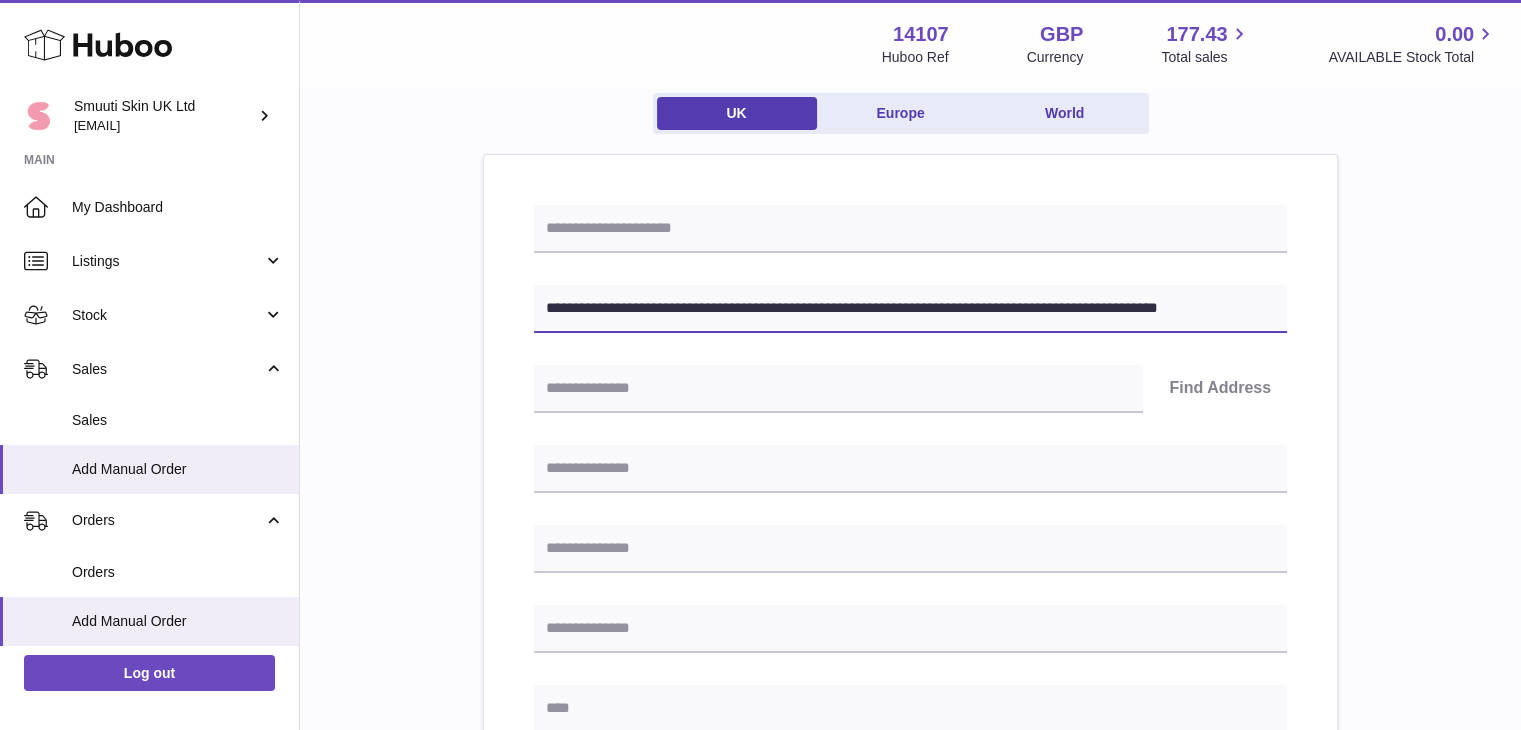 click on "**********" at bounding box center [910, 309] 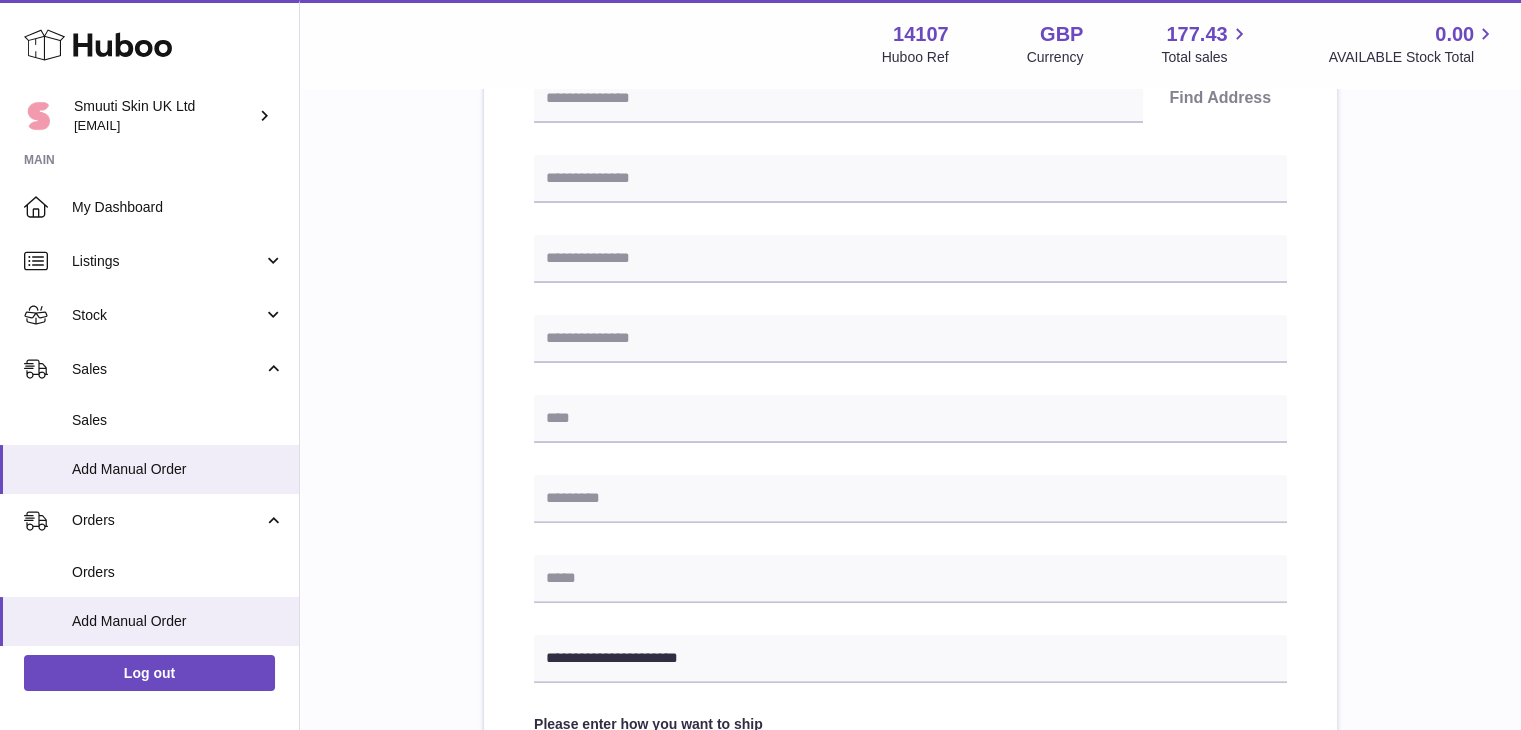 scroll, scrollTop: 467, scrollLeft: 0, axis: vertical 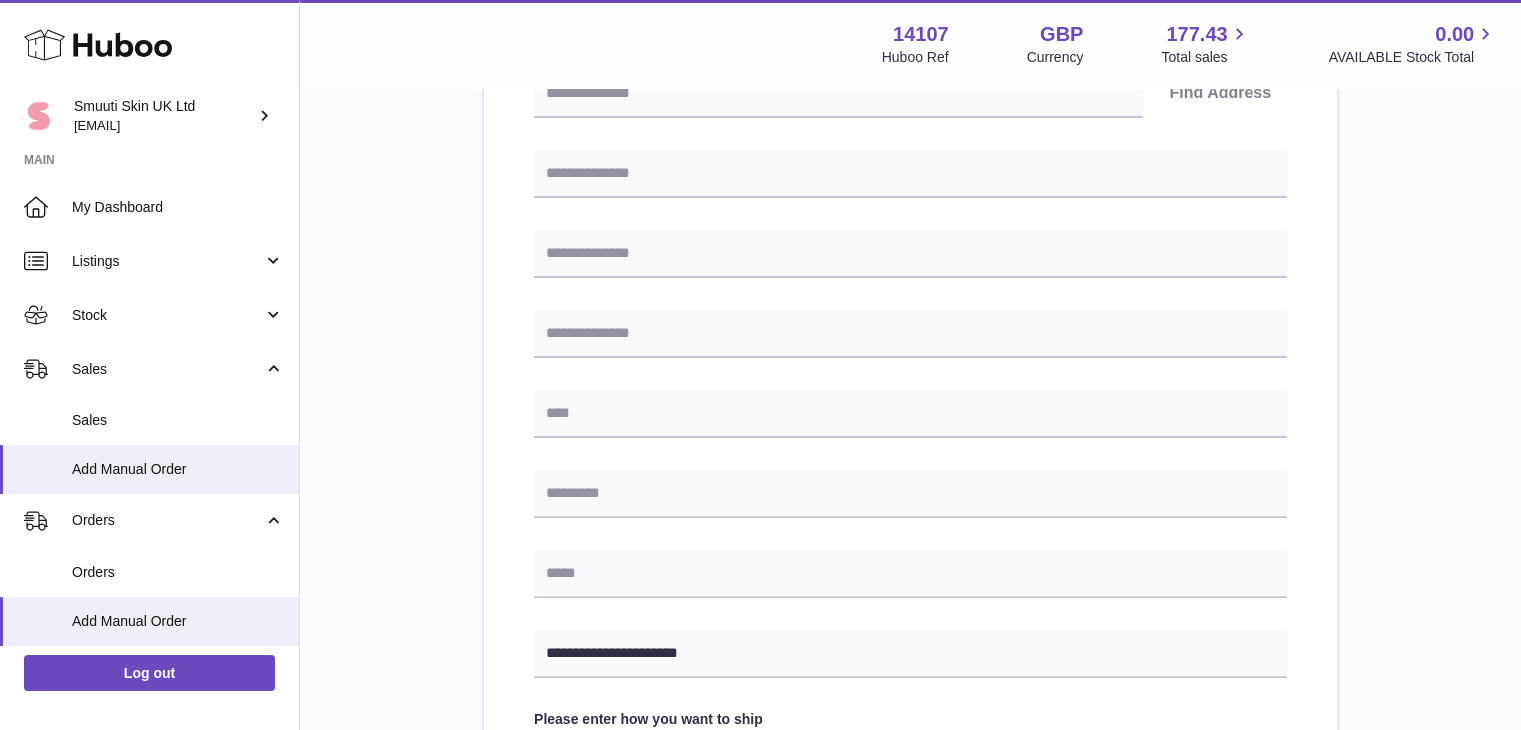 type on "**********" 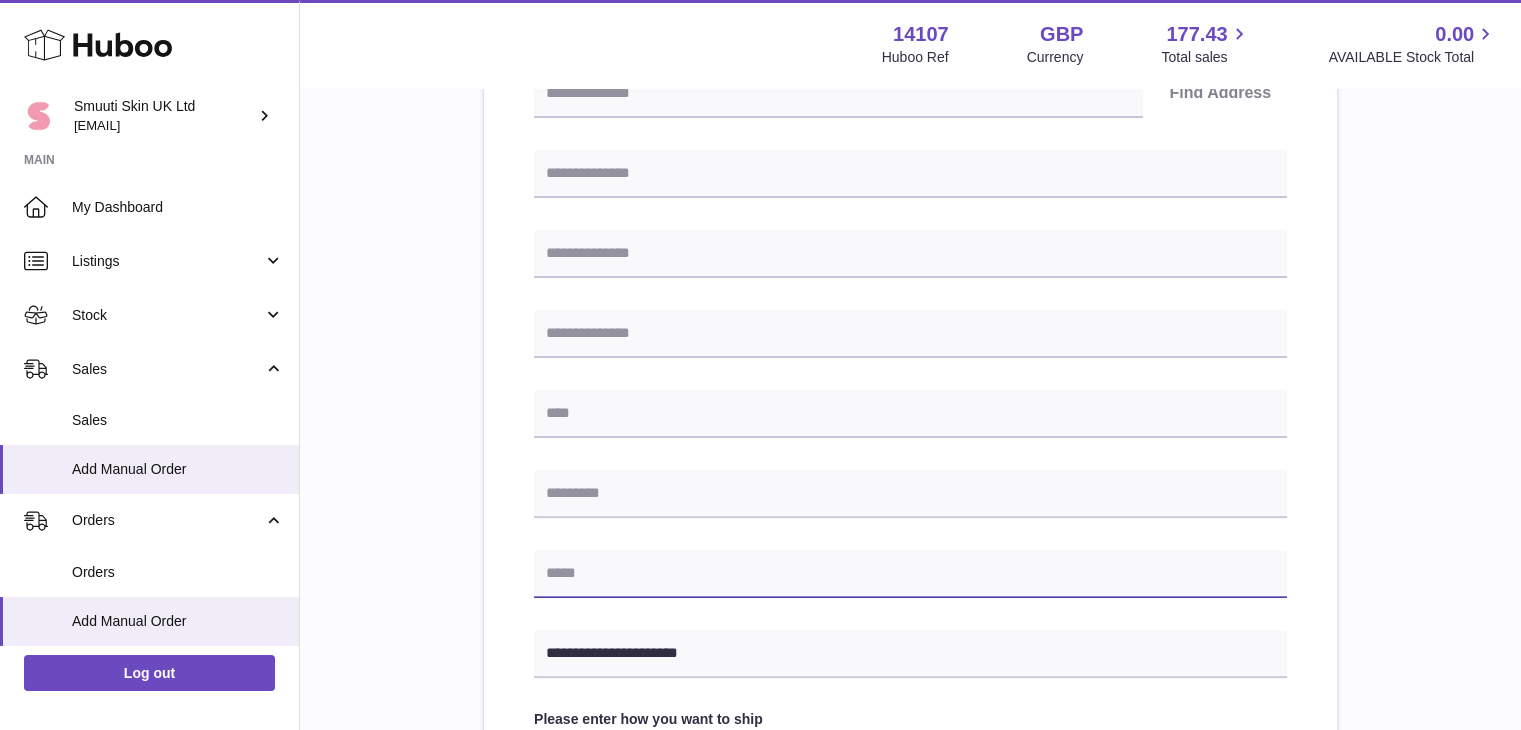 click at bounding box center (910, 574) 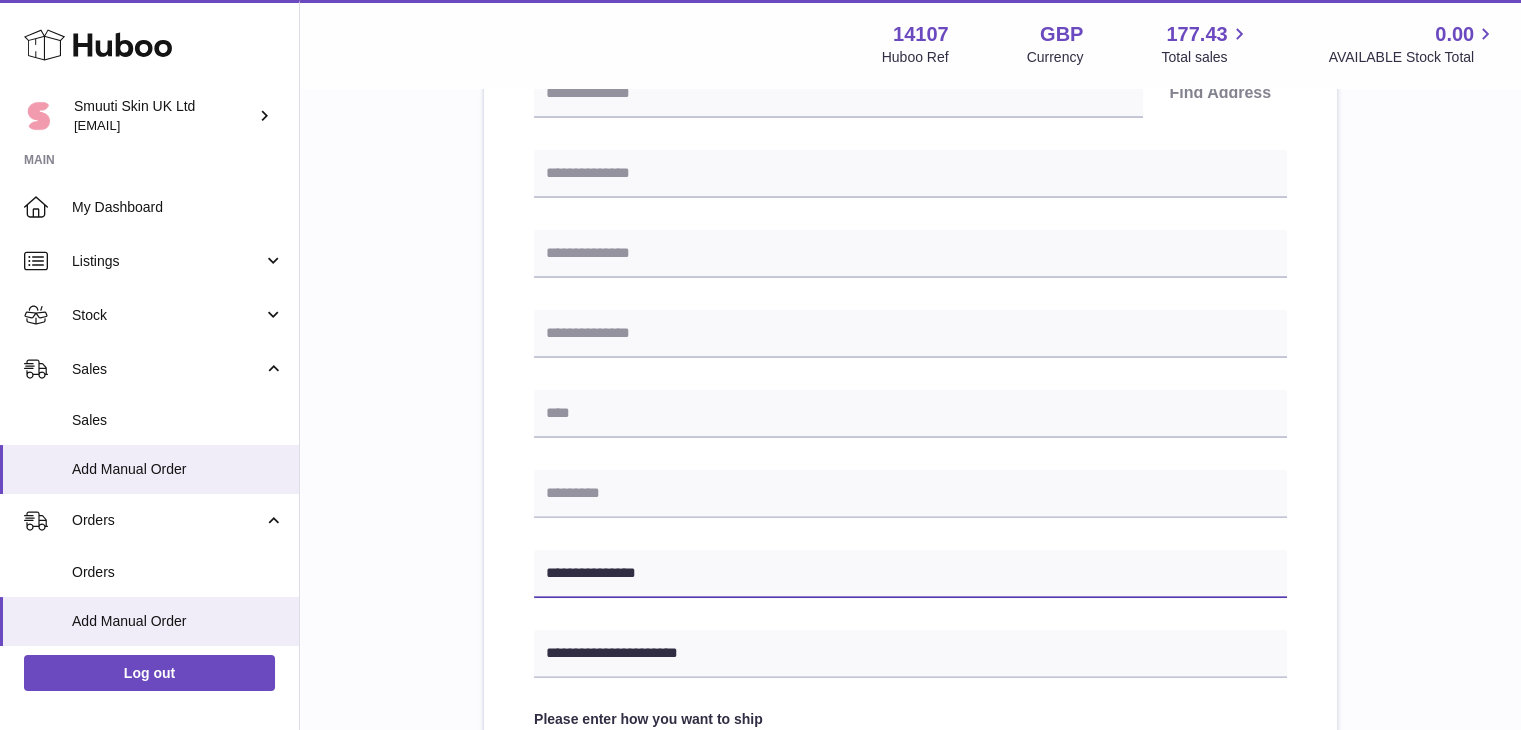 type on "**********" 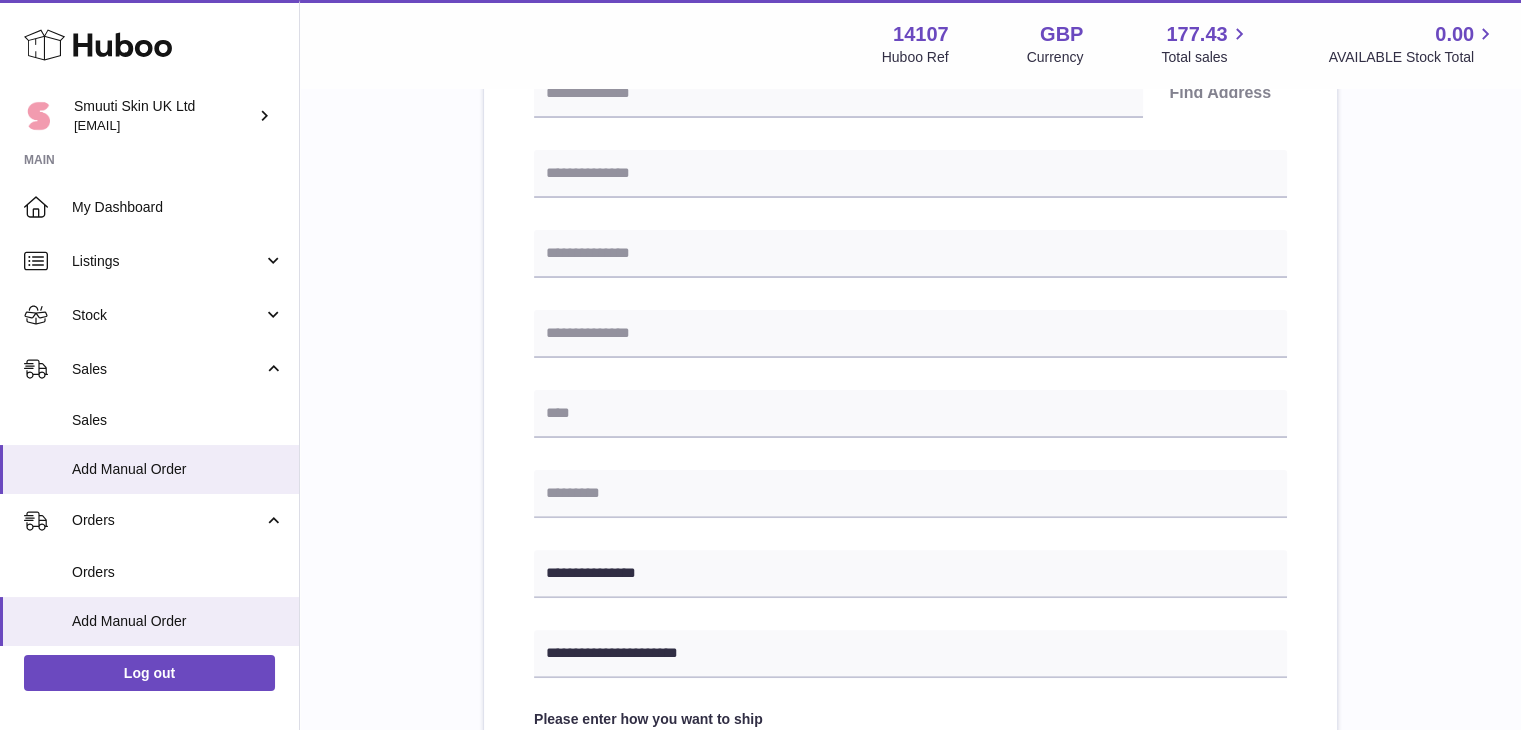 click on "**********" at bounding box center (910, 491) 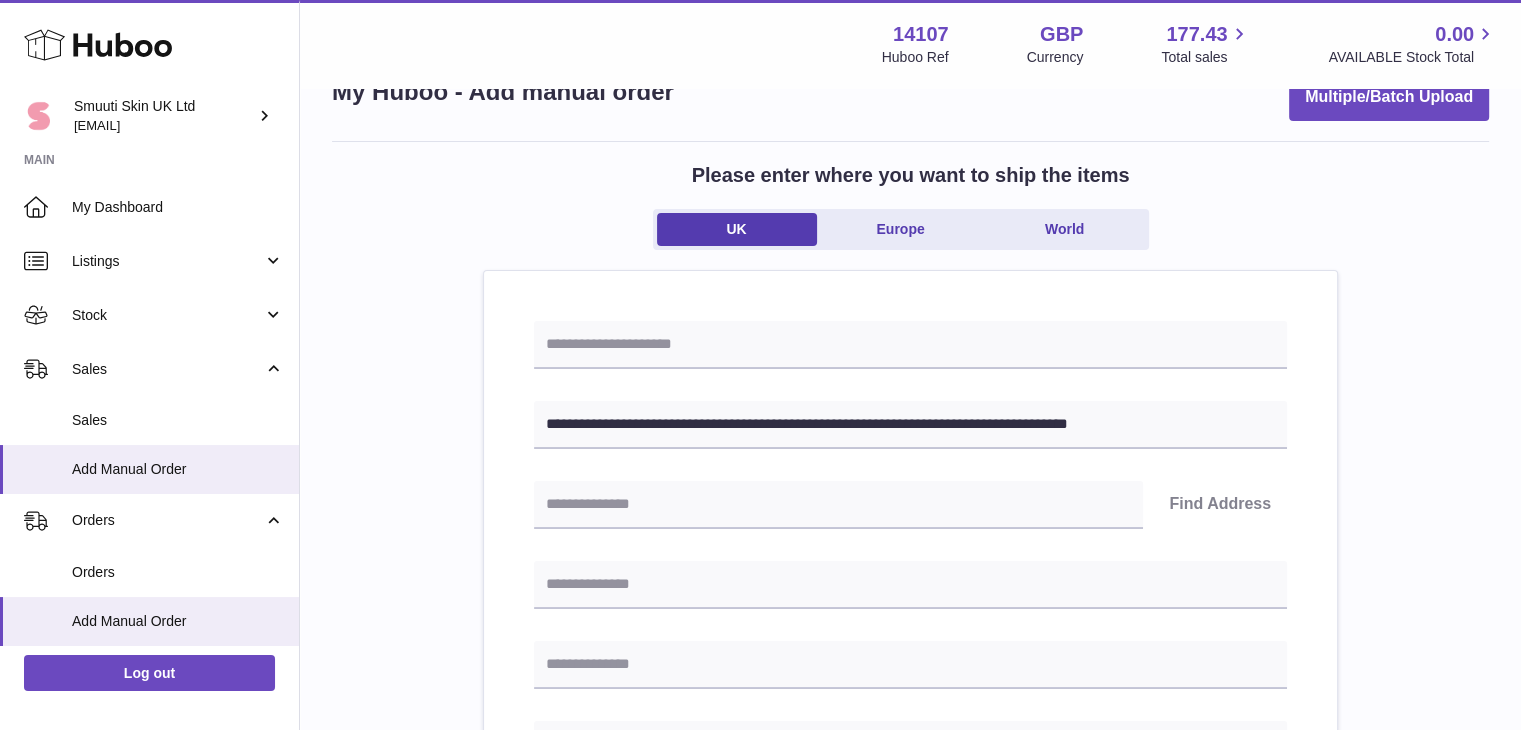 scroll, scrollTop: 52, scrollLeft: 0, axis: vertical 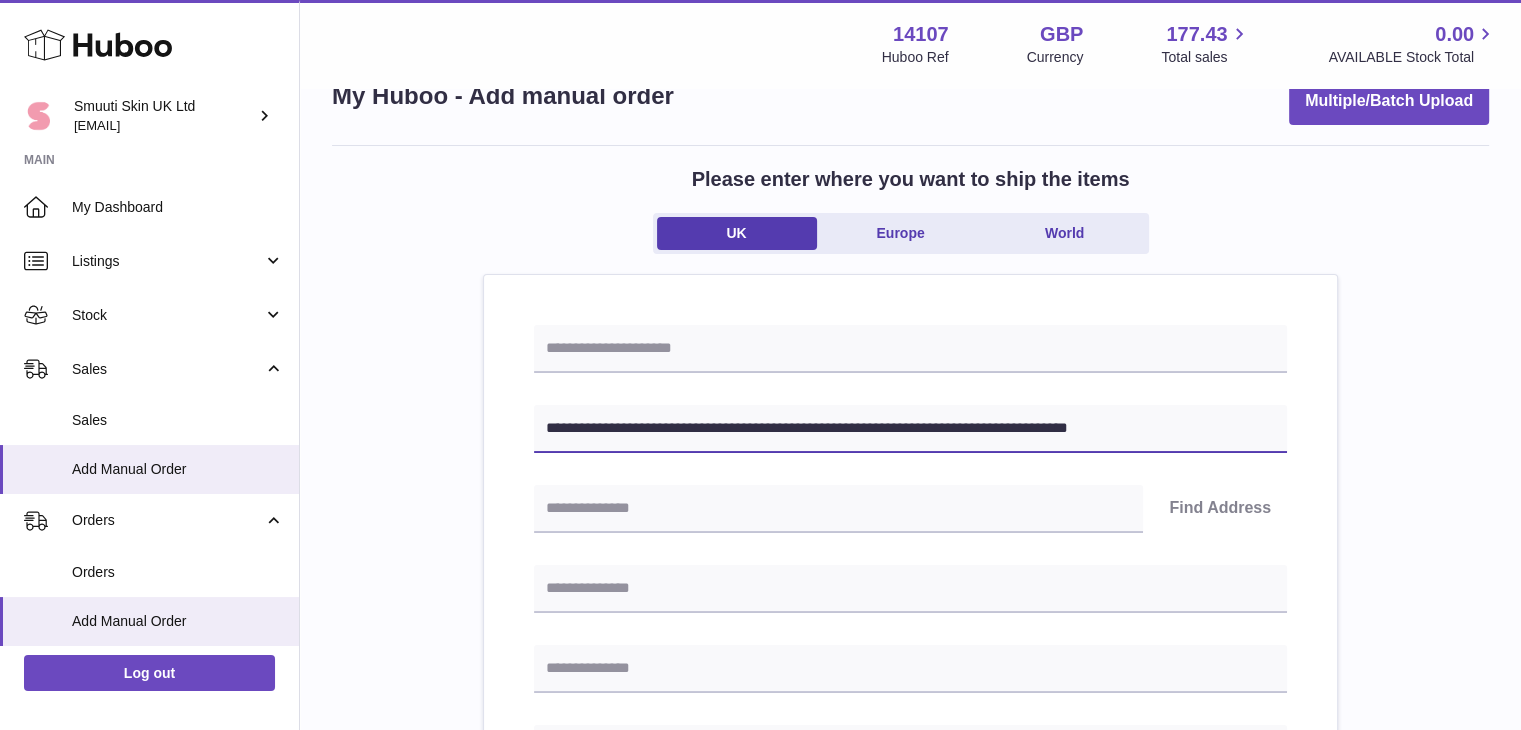 drag, startPoint x: 655, startPoint y: 426, endPoint x: 830, endPoint y: 427, distance: 175.00285 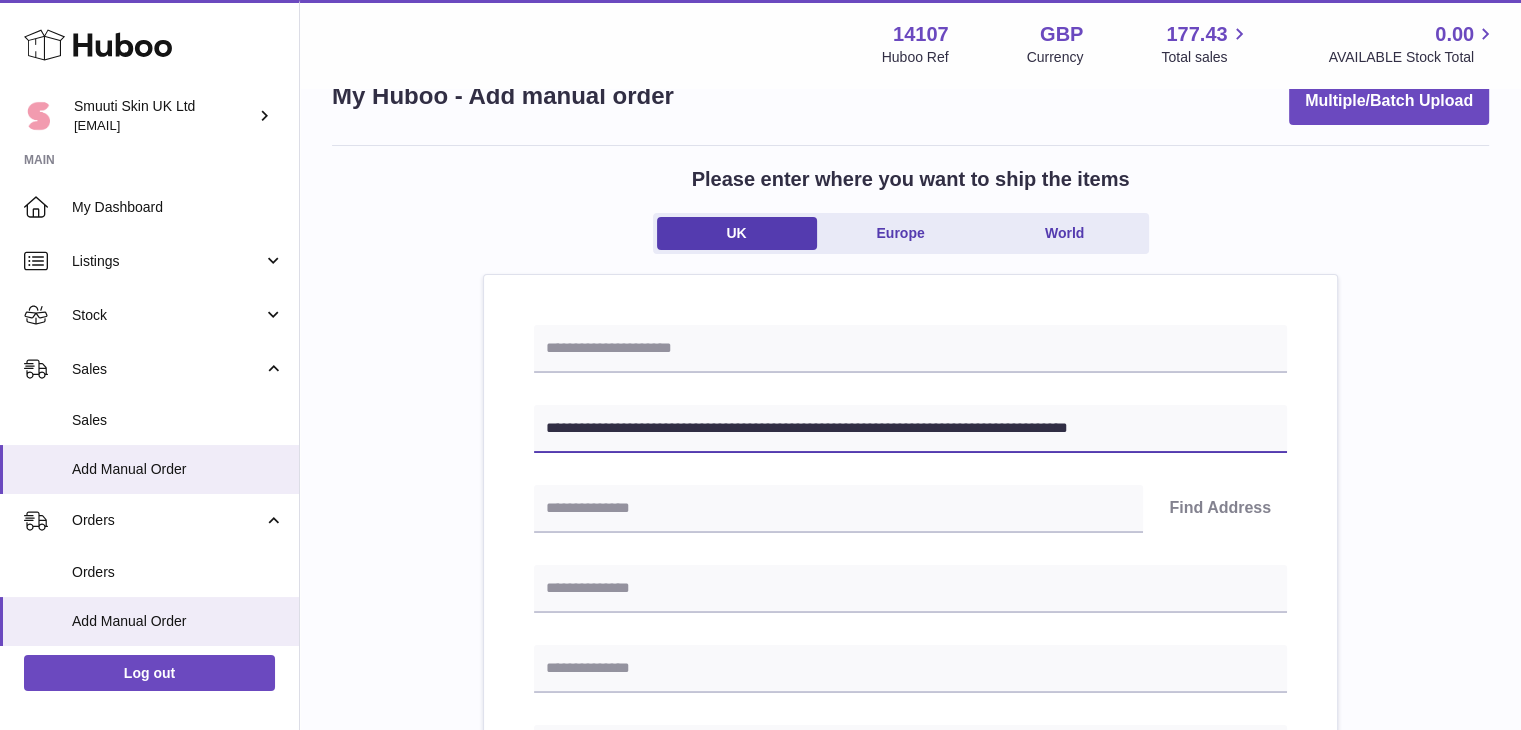 click on "**********" at bounding box center (910, 429) 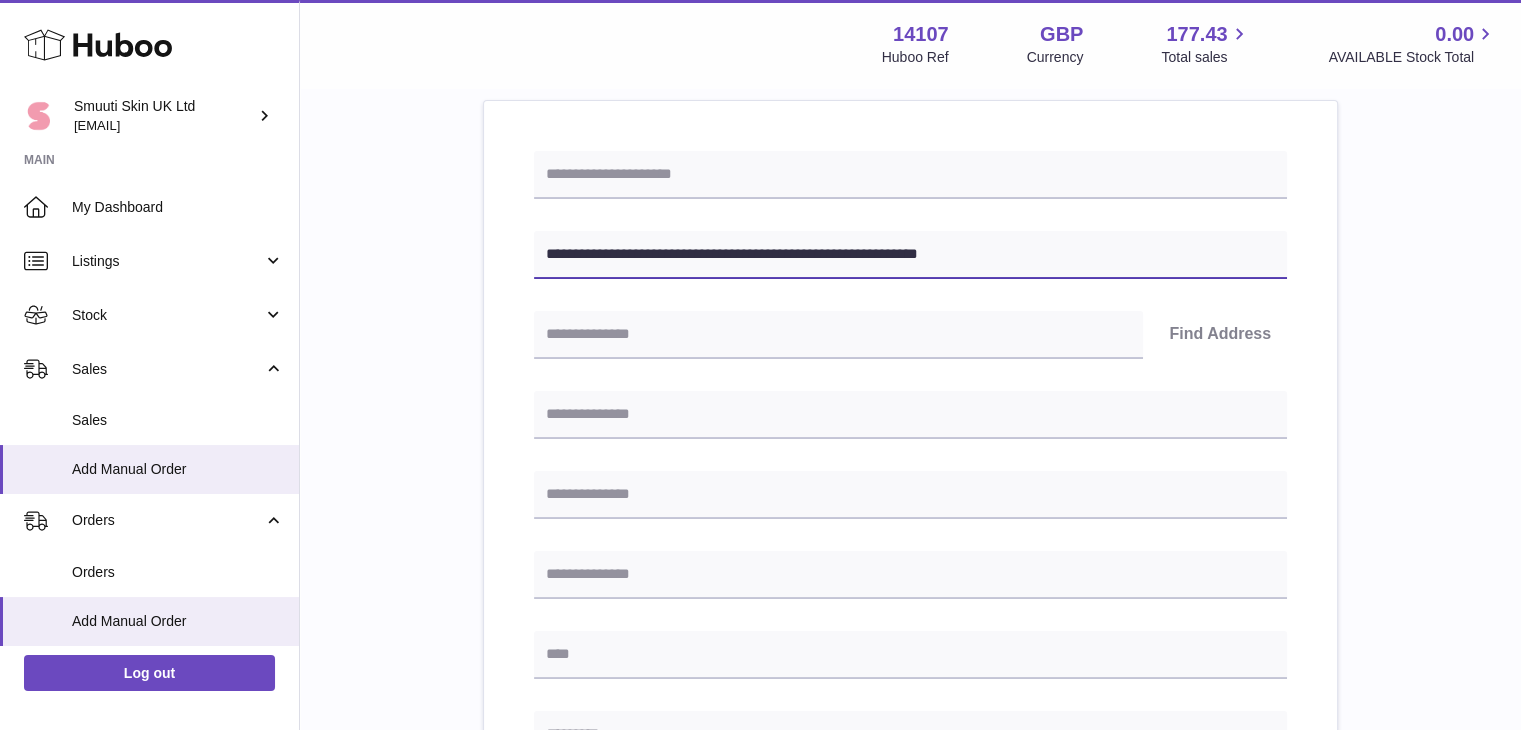 scroll, scrollTop: 227, scrollLeft: 0, axis: vertical 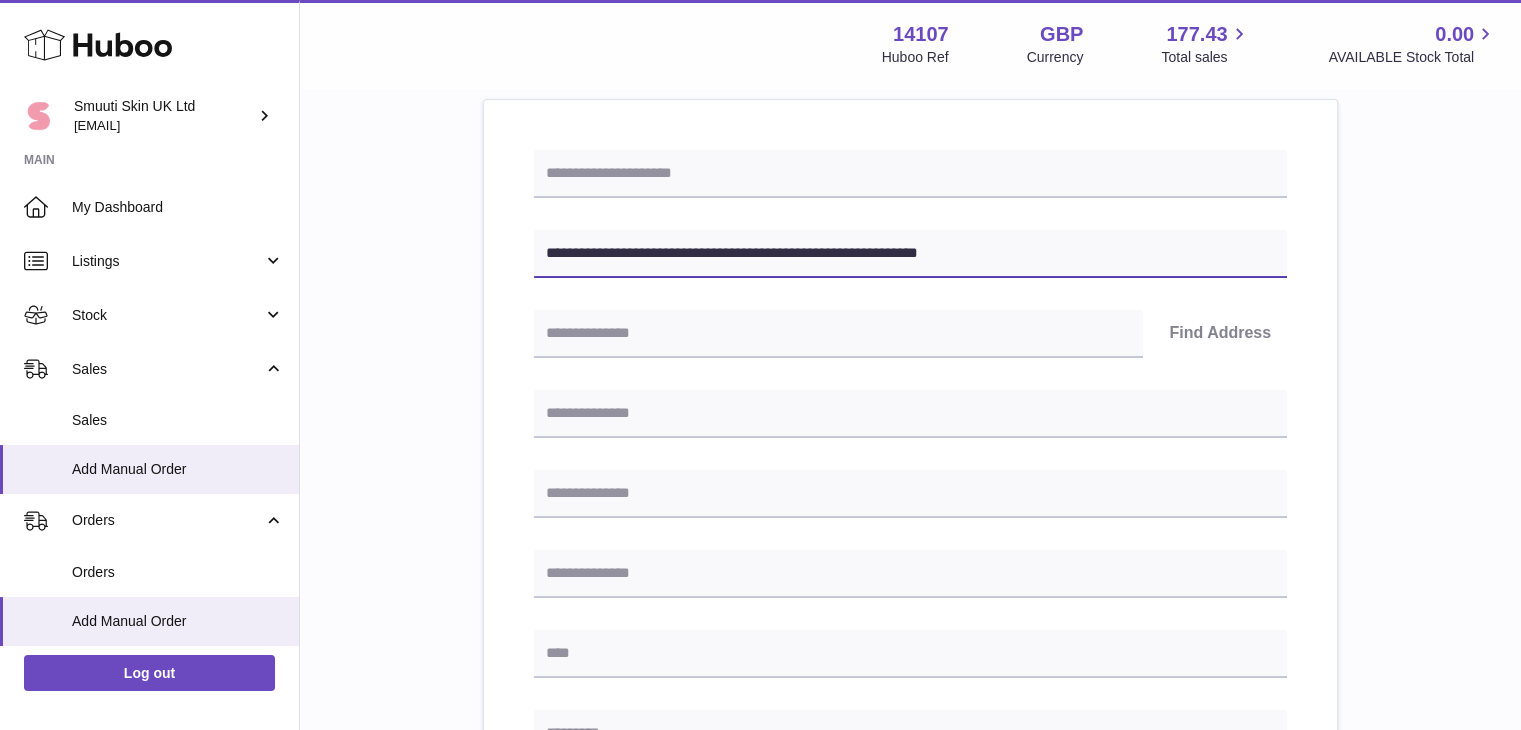 type on "**********" 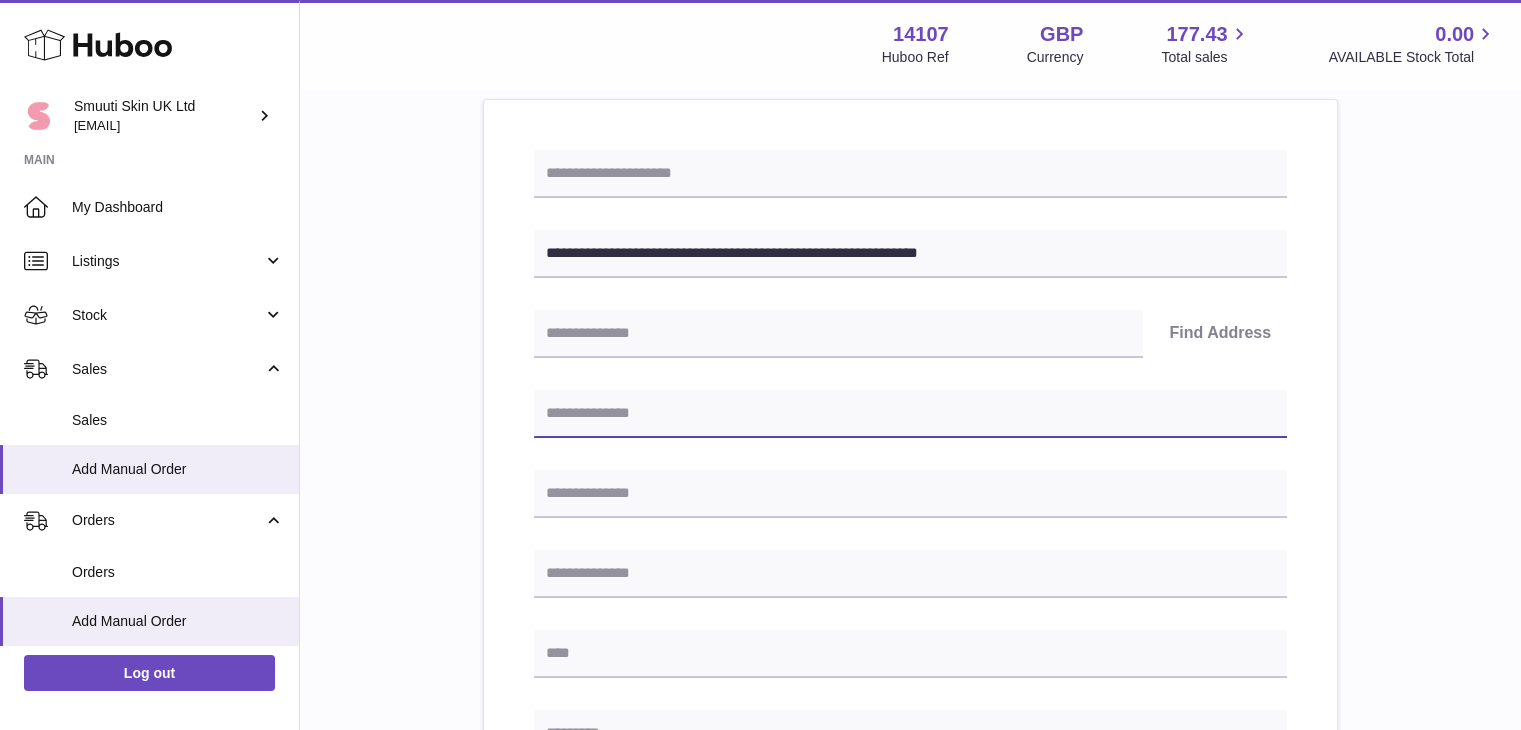 click at bounding box center [910, 414] 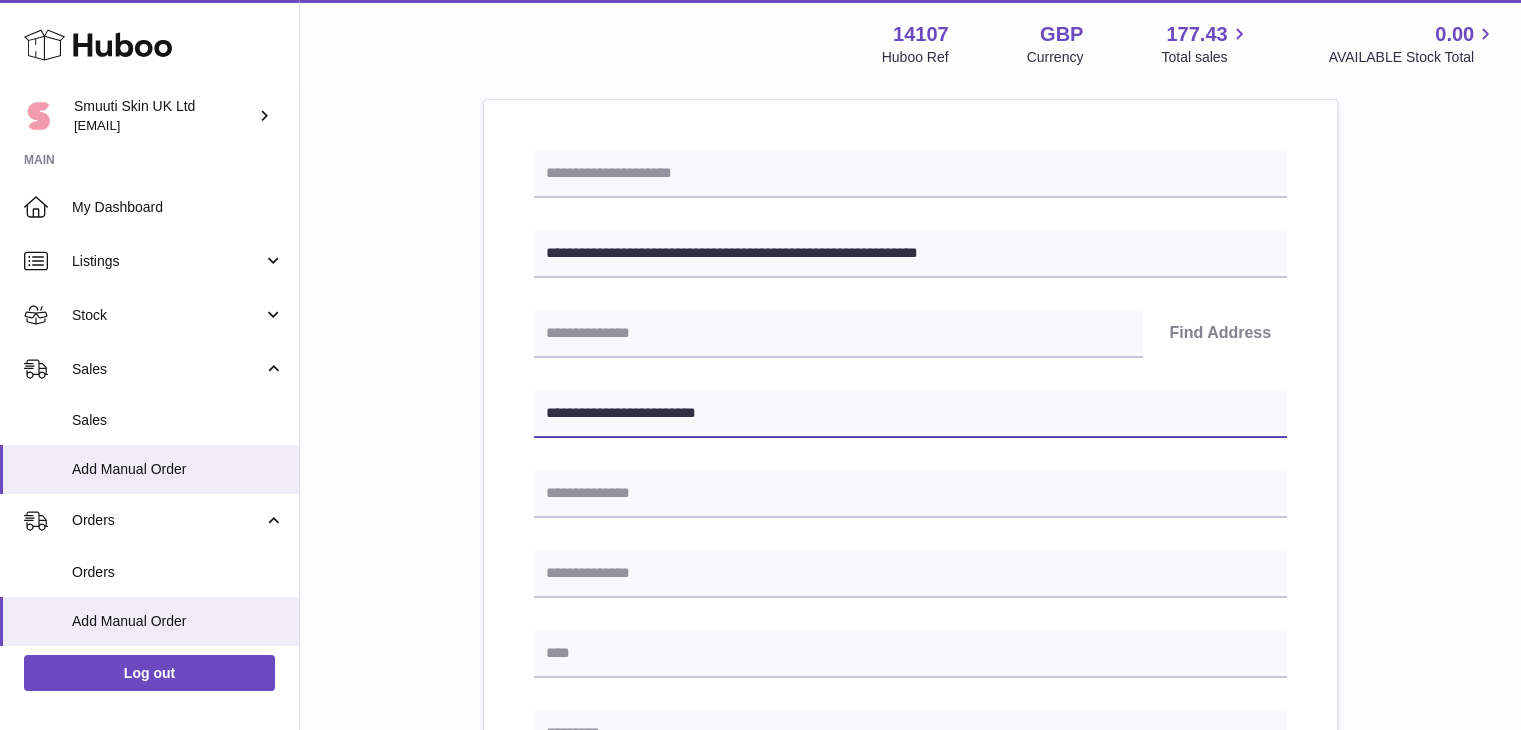 type on "**********" 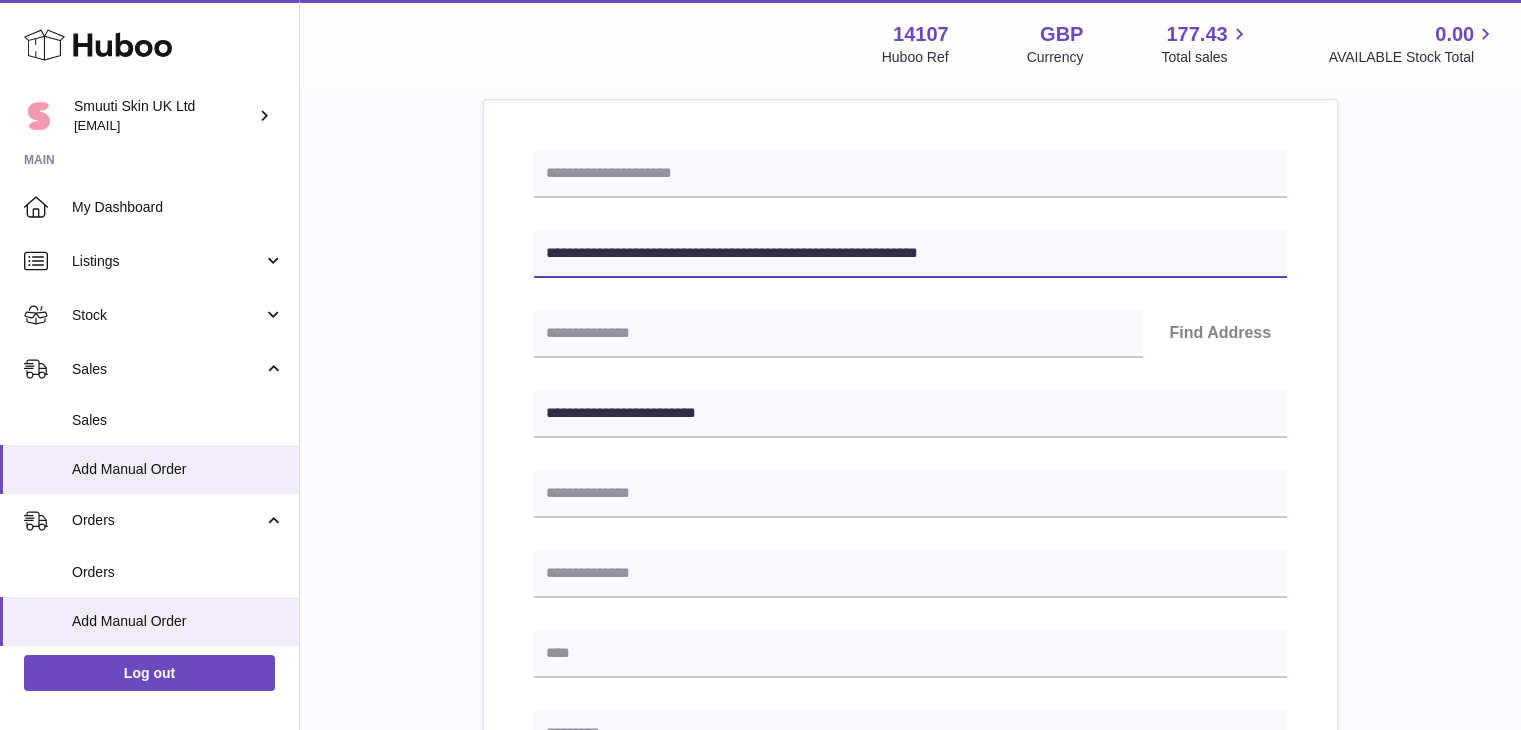 drag, startPoint x: 661, startPoint y: 246, endPoint x: 752, endPoint y: 253, distance: 91.26884 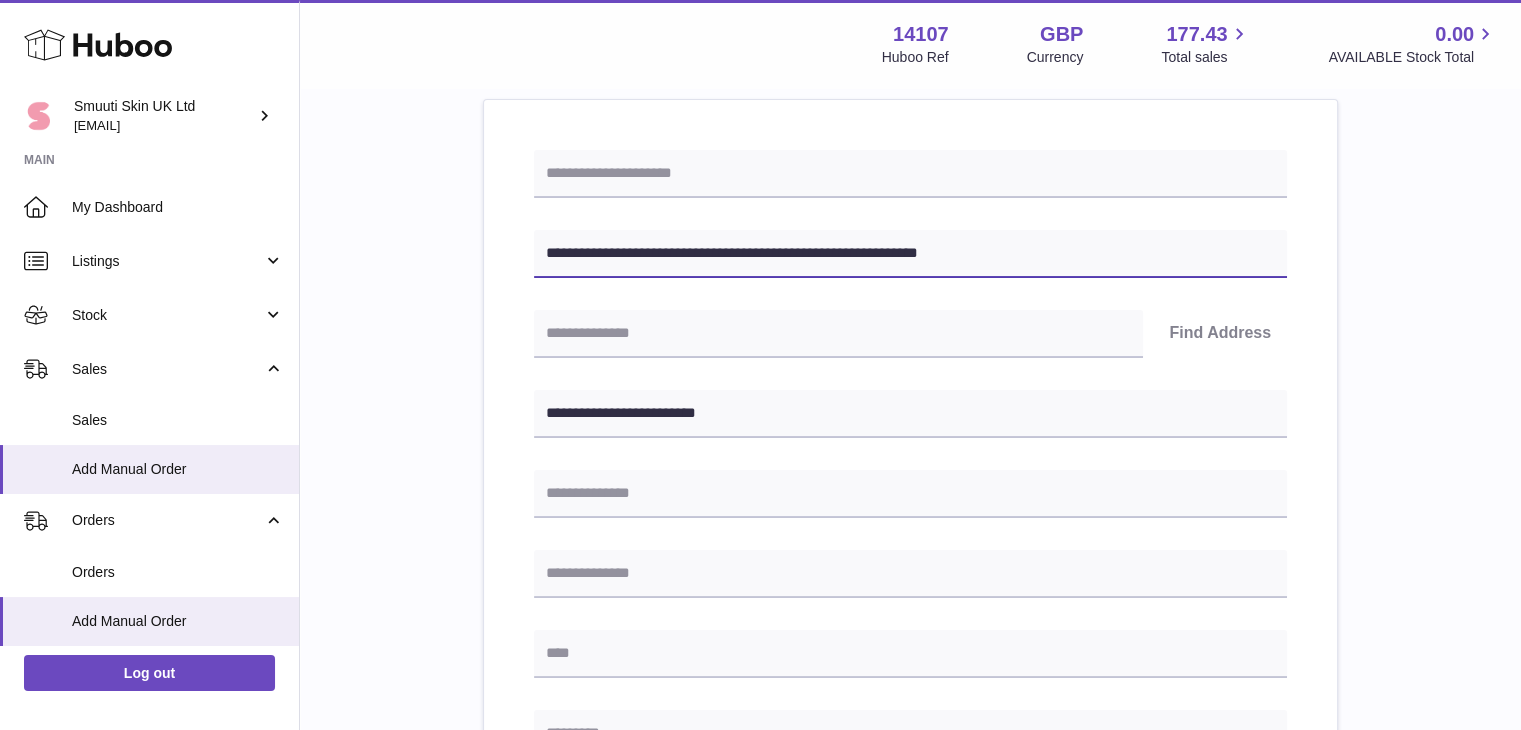click on "**********" at bounding box center [910, 254] 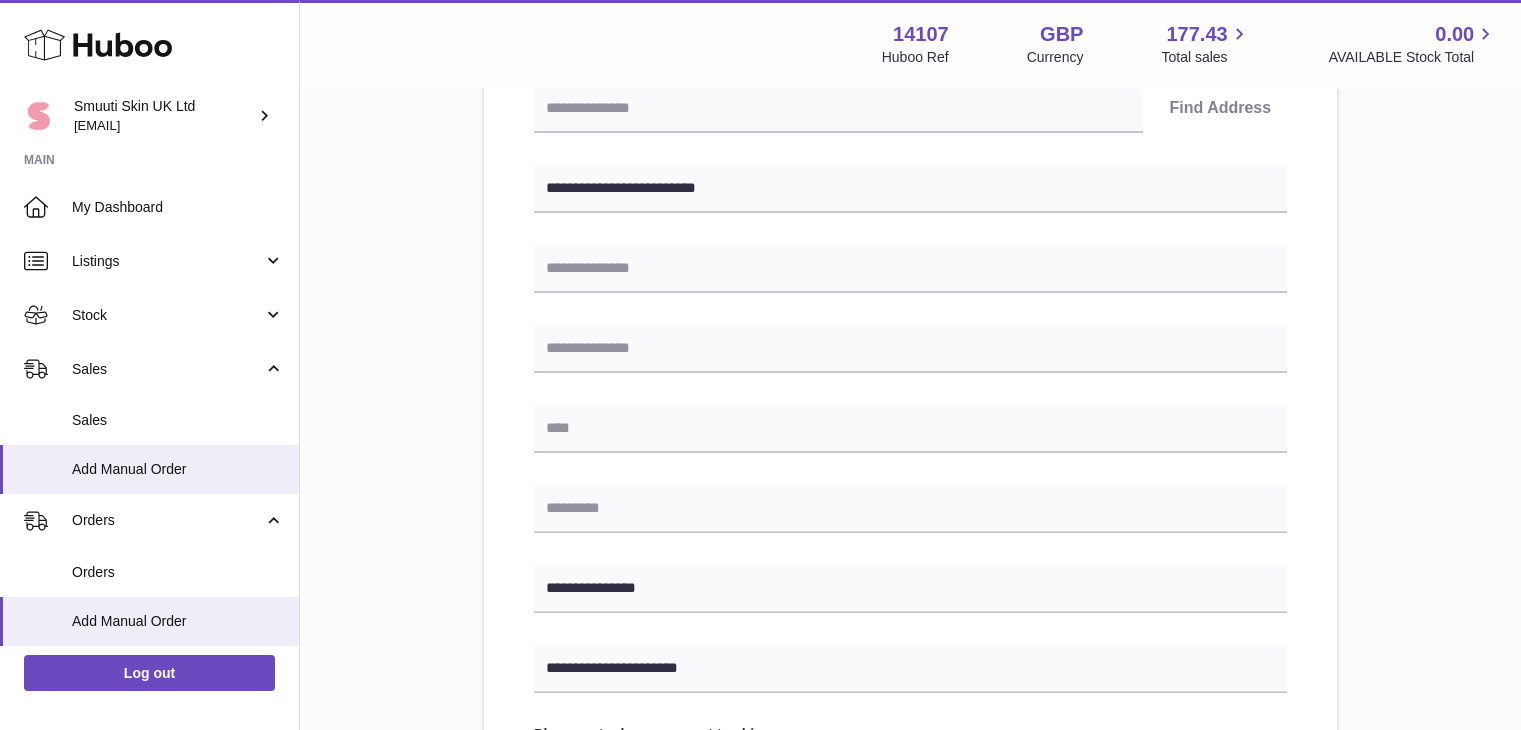 scroll, scrollTop: 455, scrollLeft: 0, axis: vertical 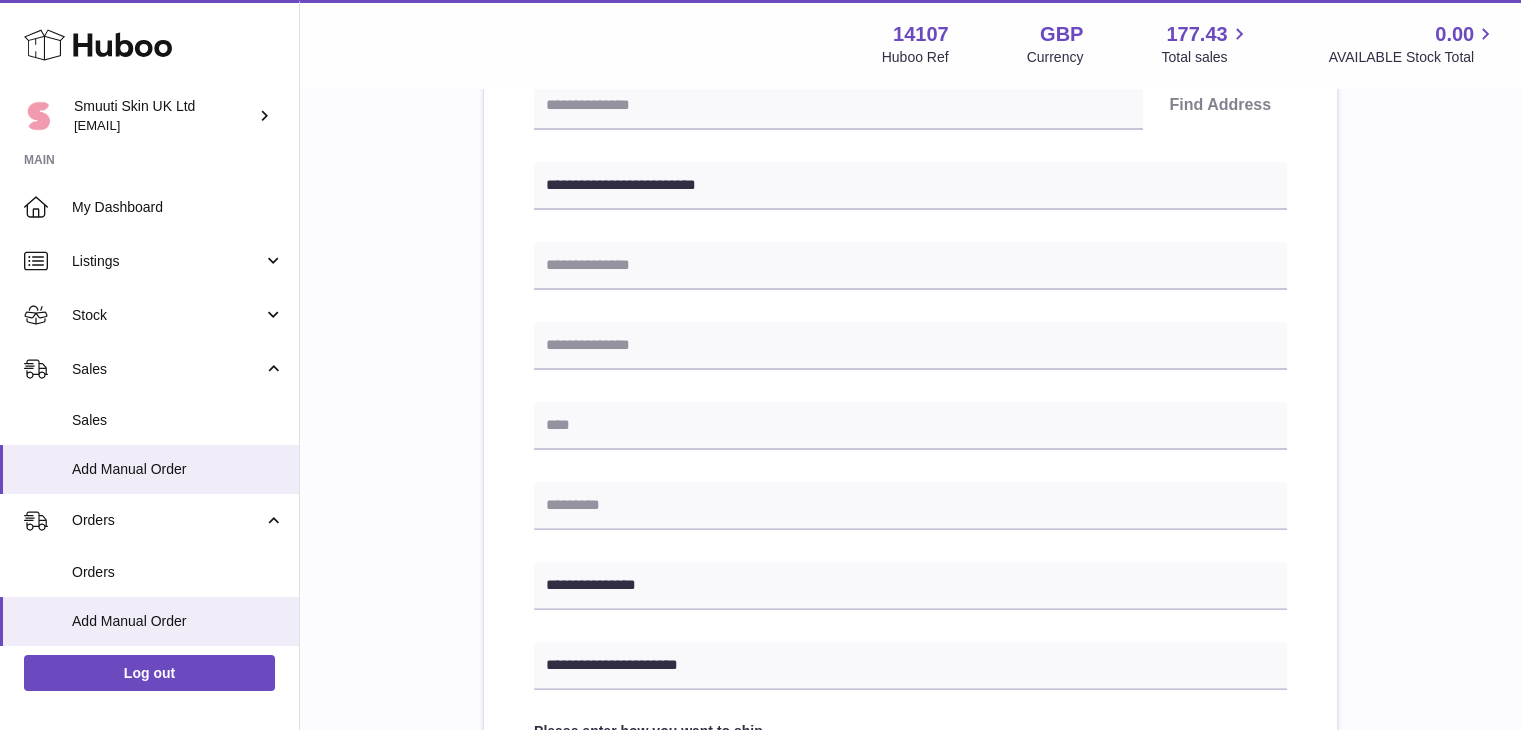 type on "**********" 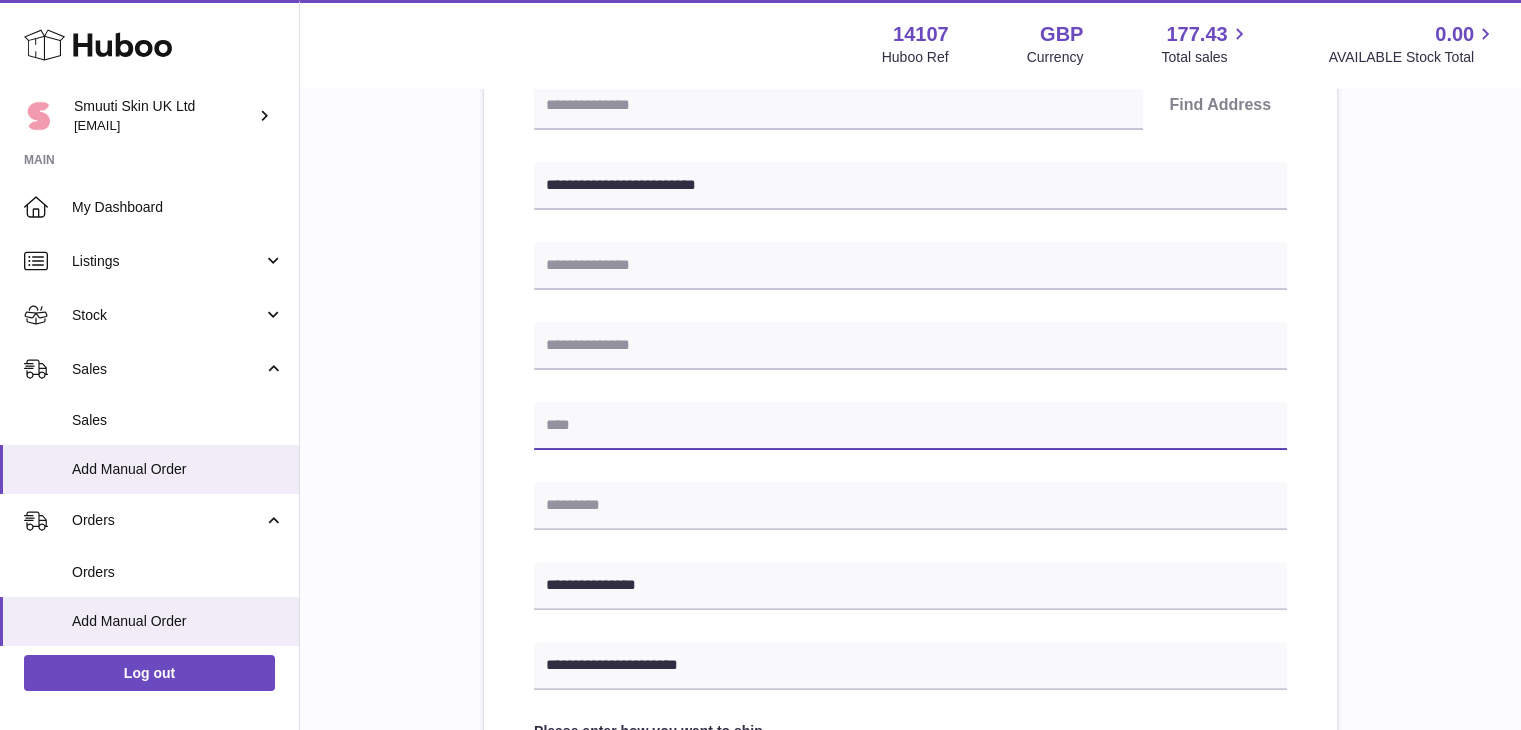 click at bounding box center [910, 426] 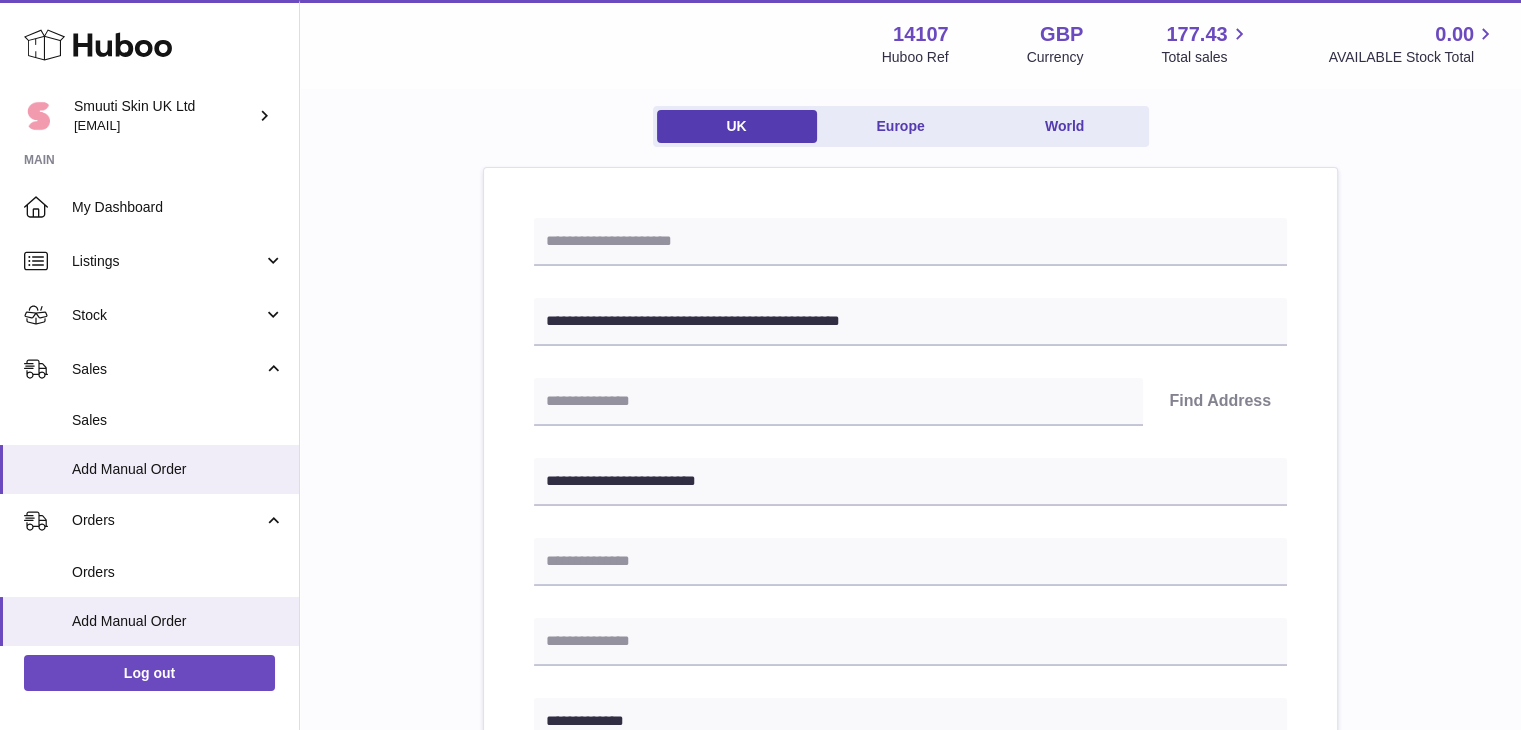 scroll, scrollTop: 154, scrollLeft: 0, axis: vertical 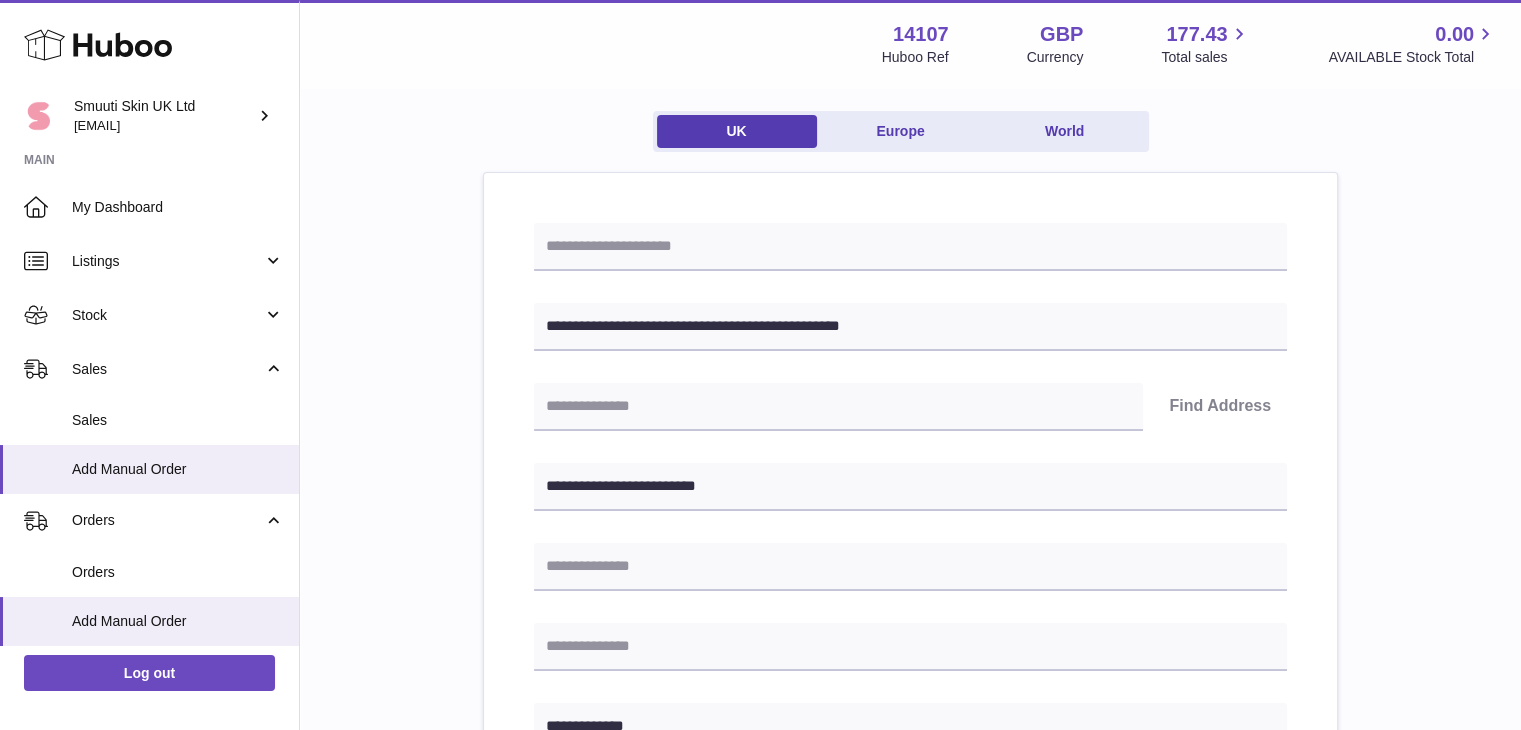type on "**********" 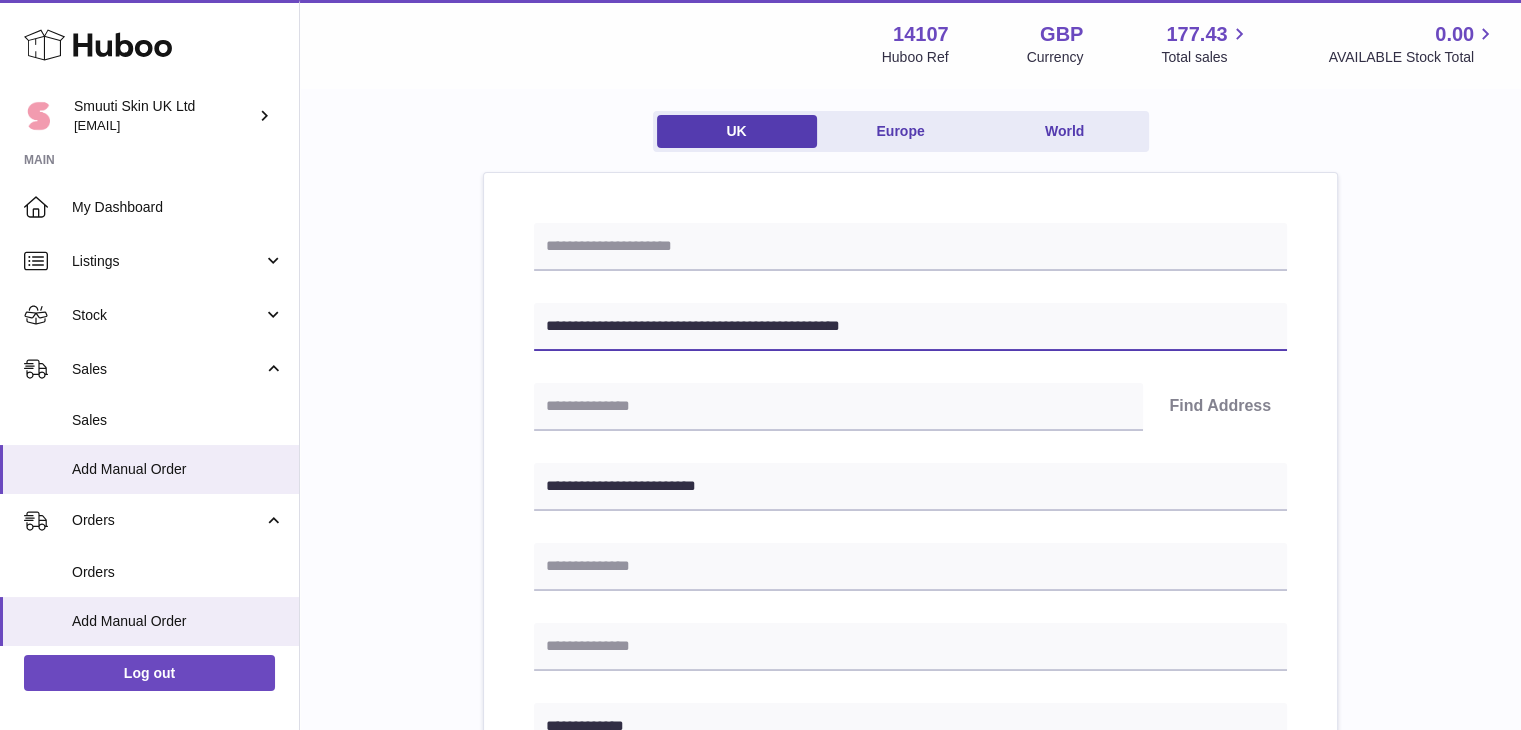 drag, startPoint x: 908, startPoint y: 323, endPoint x: 830, endPoint y: 324, distance: 78.00641 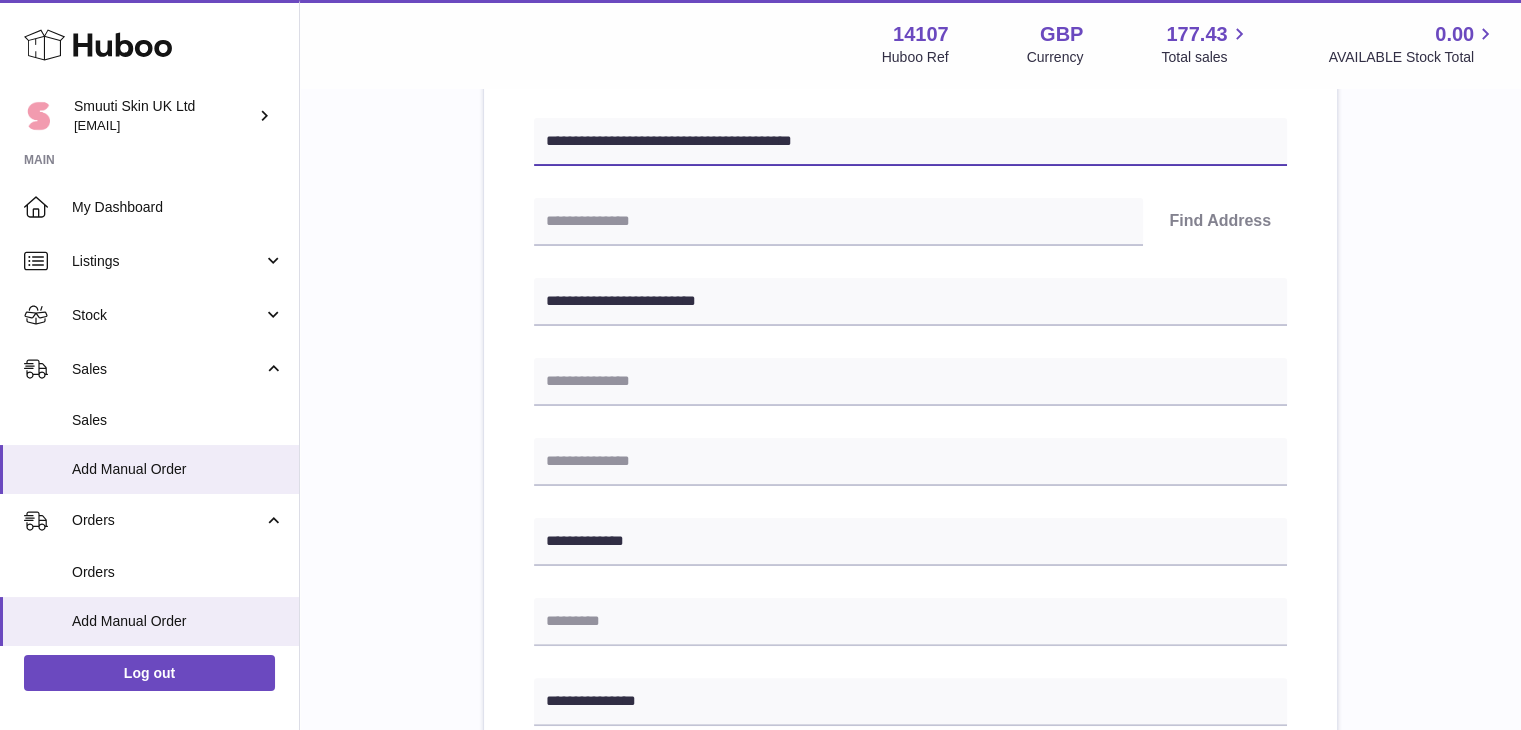 scroll, scrollTop: 352, scrollLeft: 0, axis: vertical 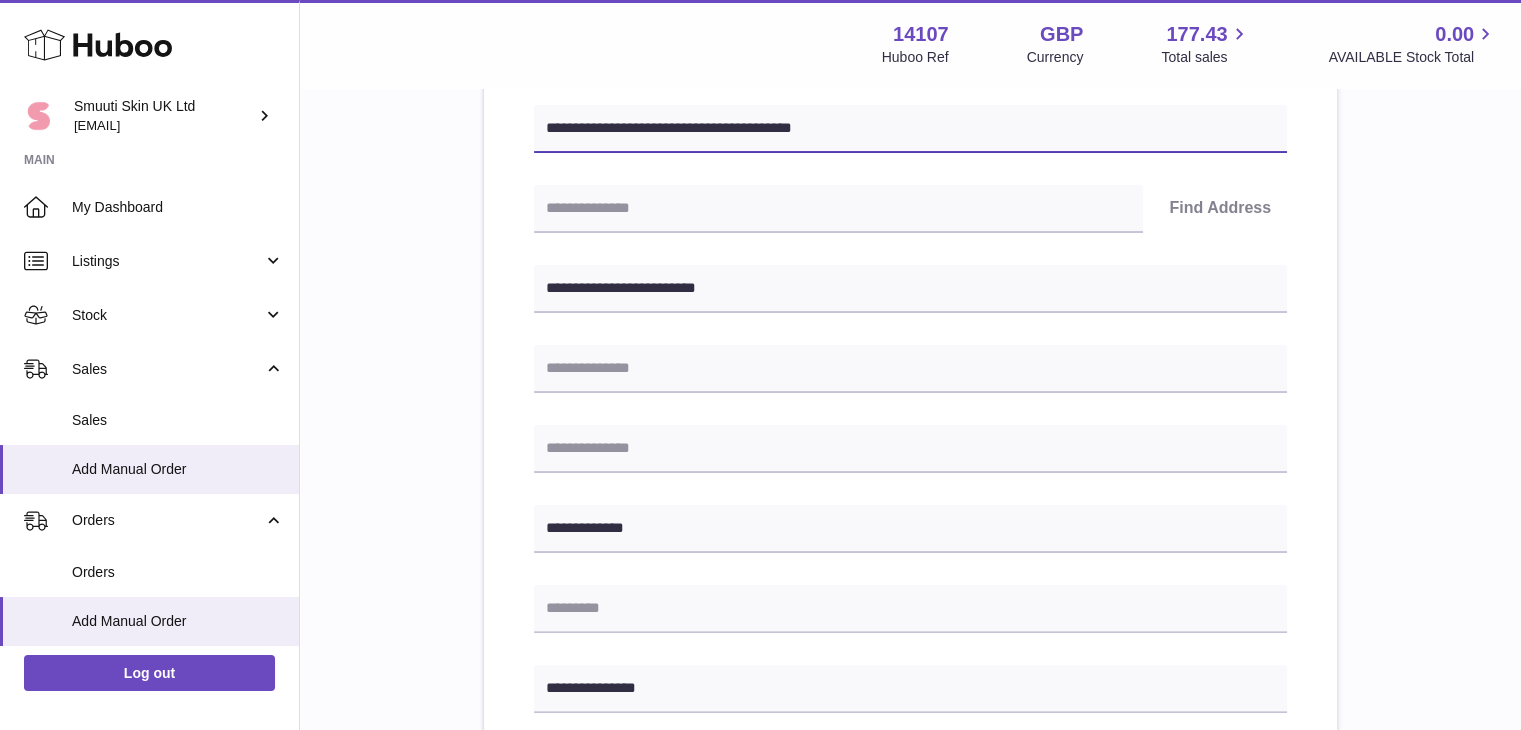 type on "**********" 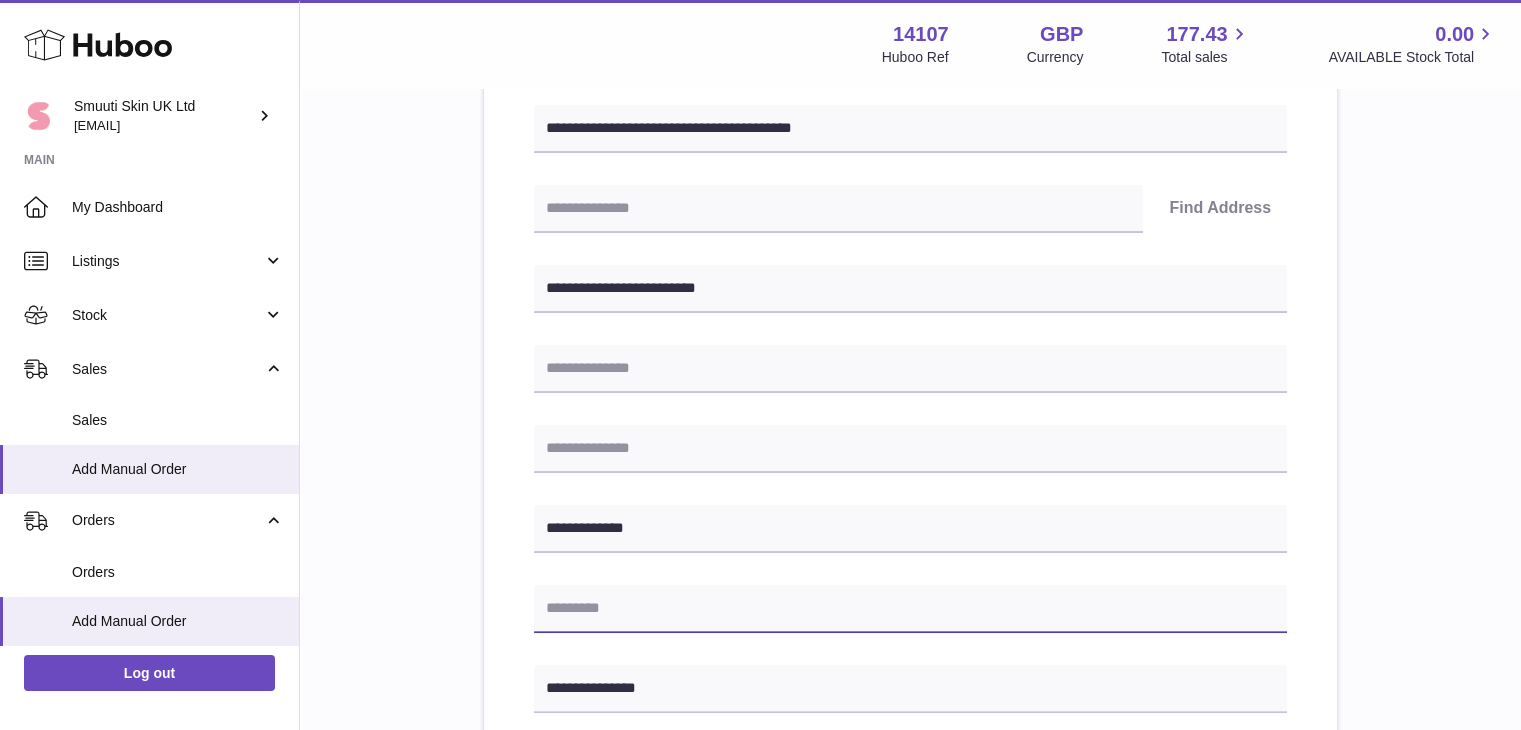 click at bounding box center (910, 609) 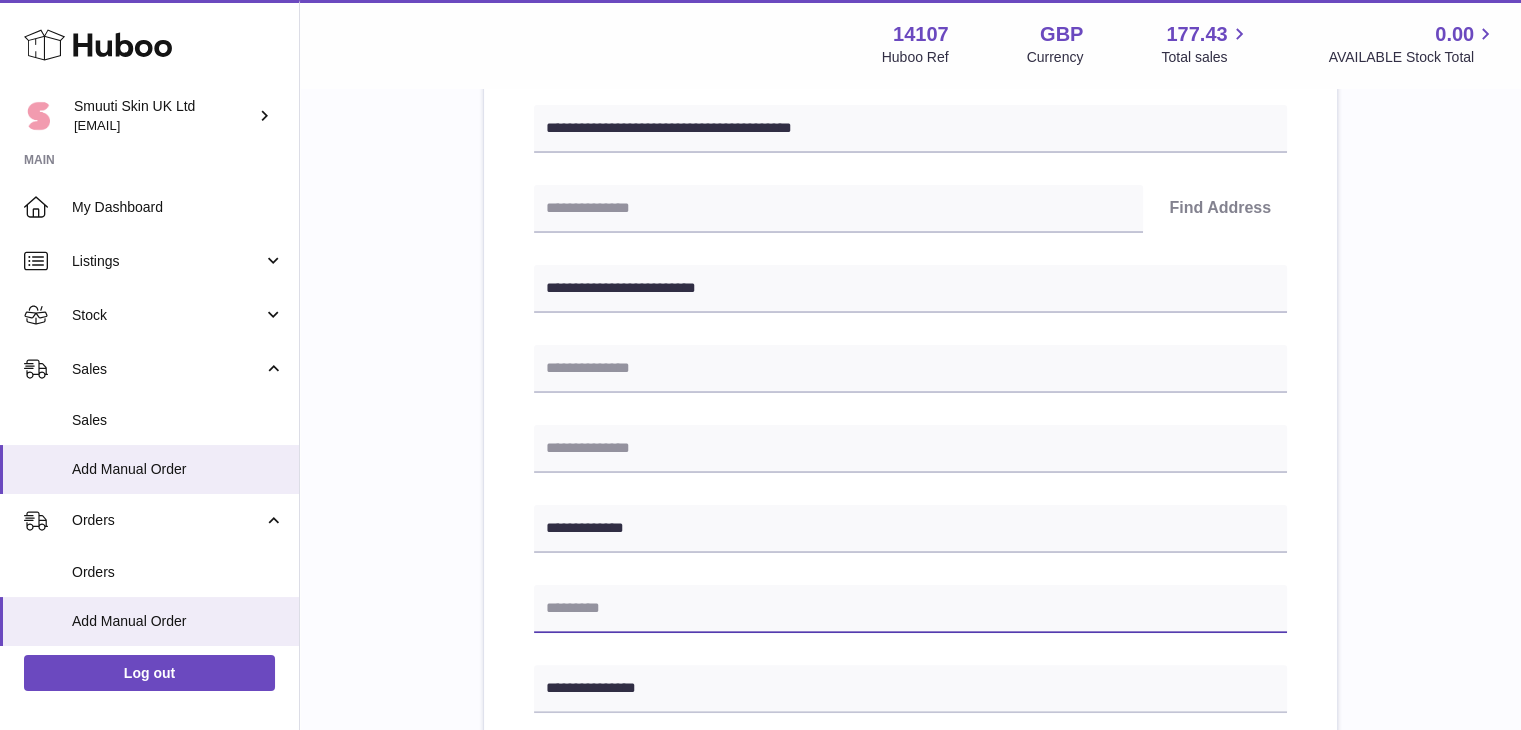 paste on "********" 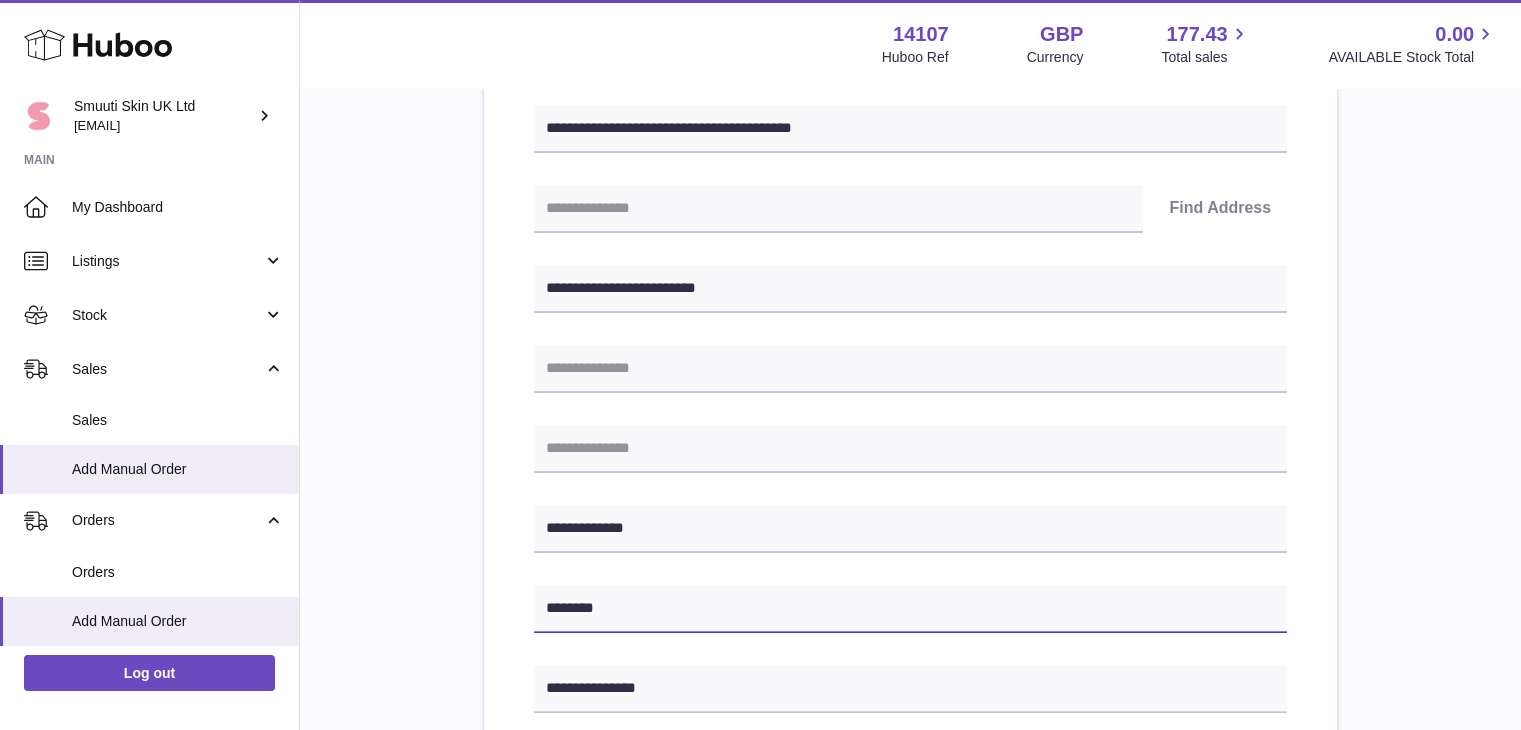 type on "********" 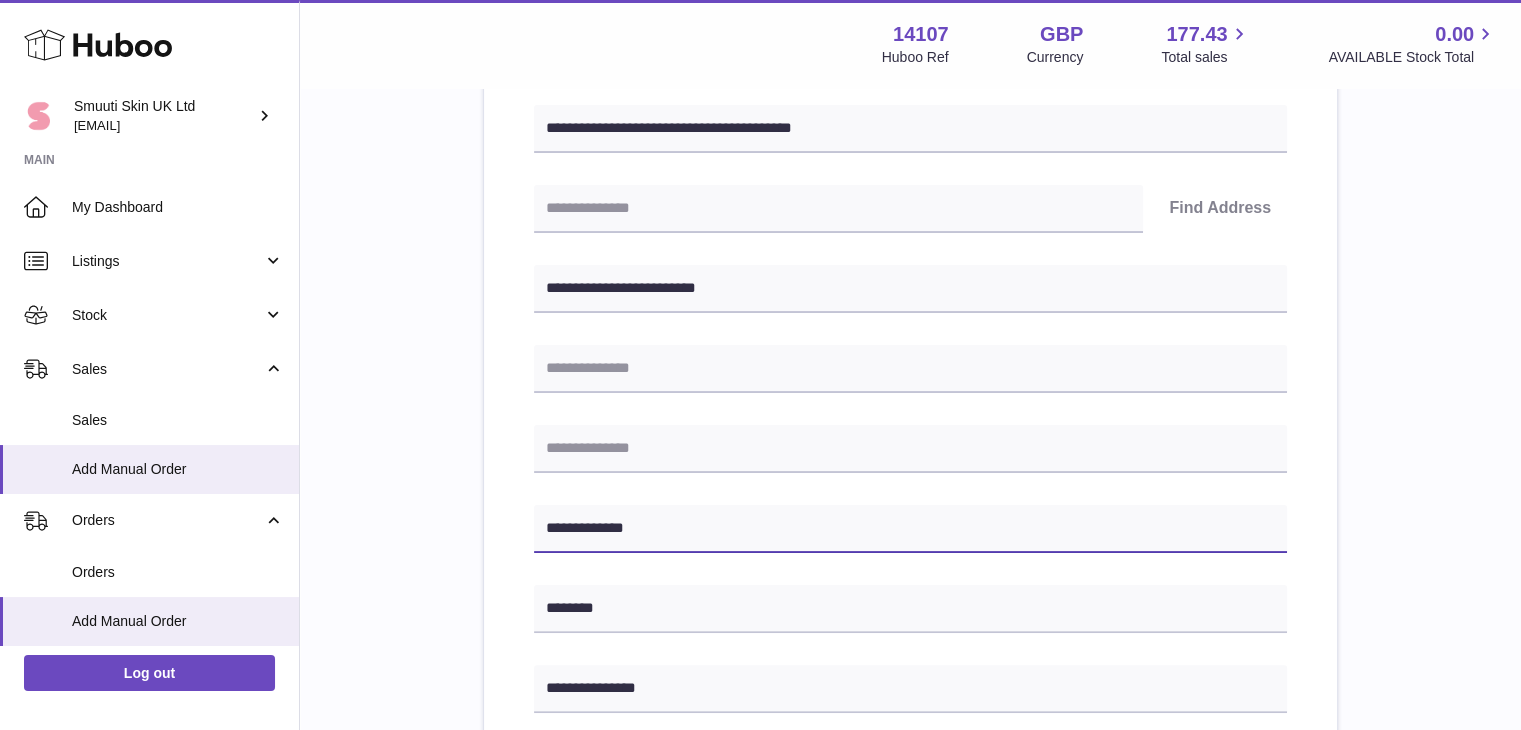 click on "**********" at bounding box center (910, 529) 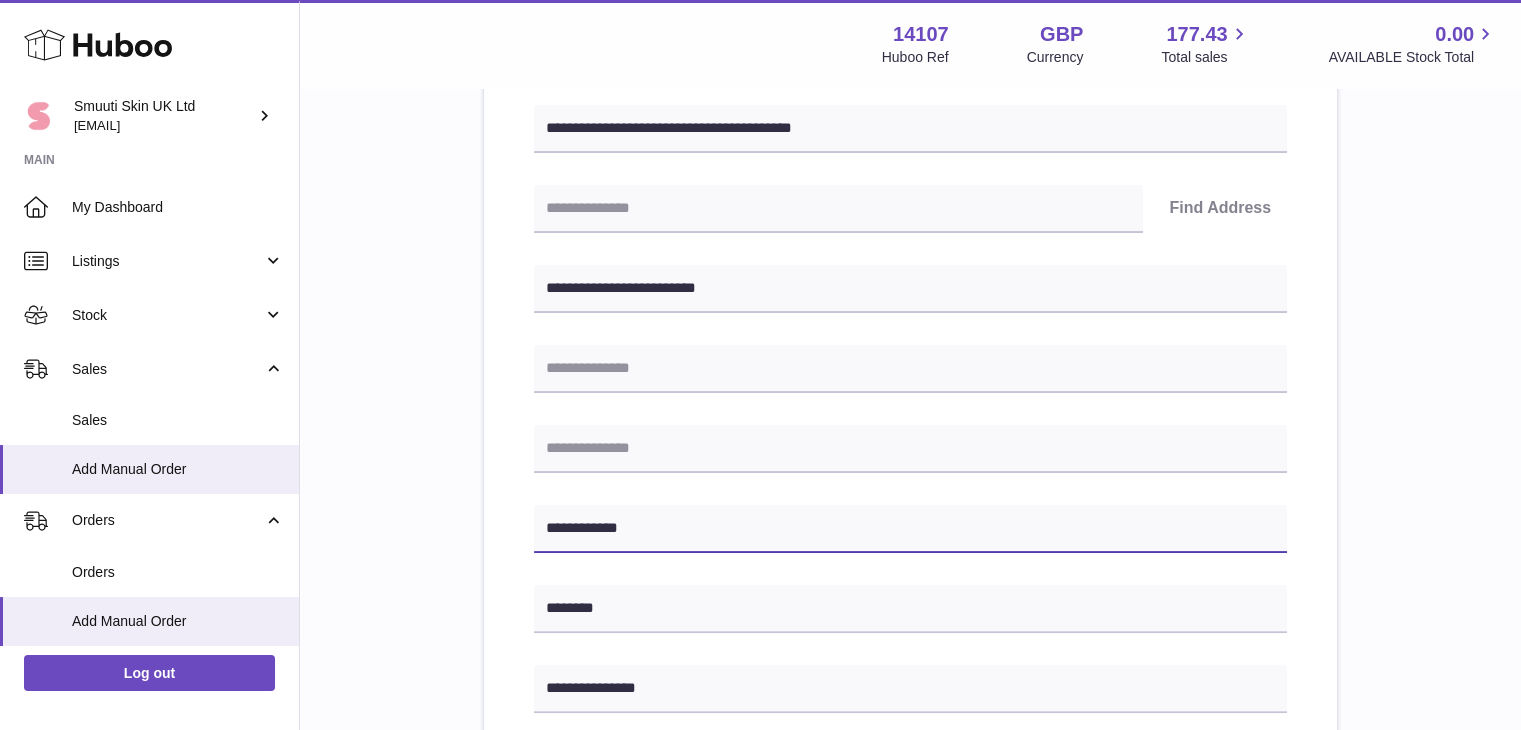 type on "**********" 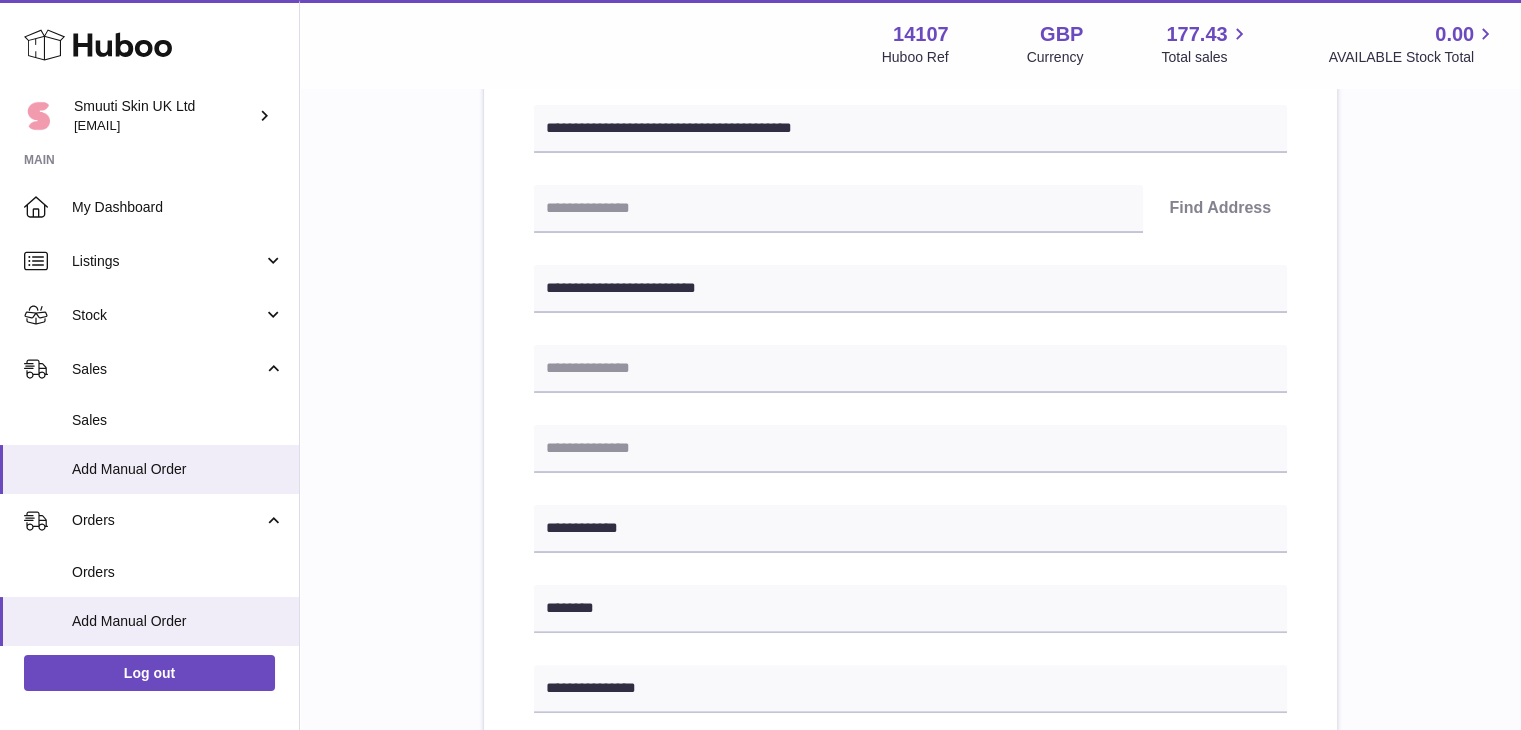 click on "**********" at bounding box center (910, 606) 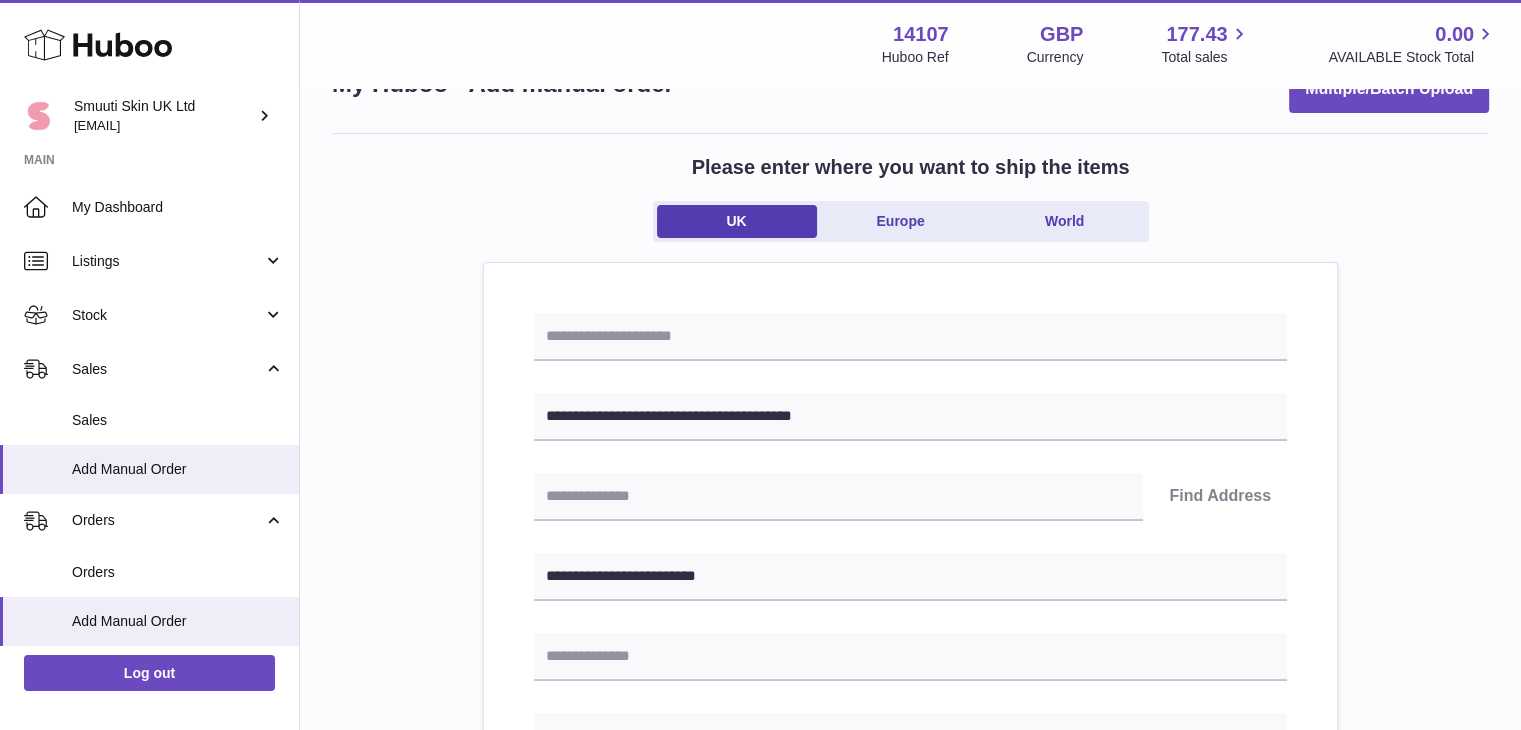 scroll, scrollTop: 35, scrollLeft: 0, axis: vertical 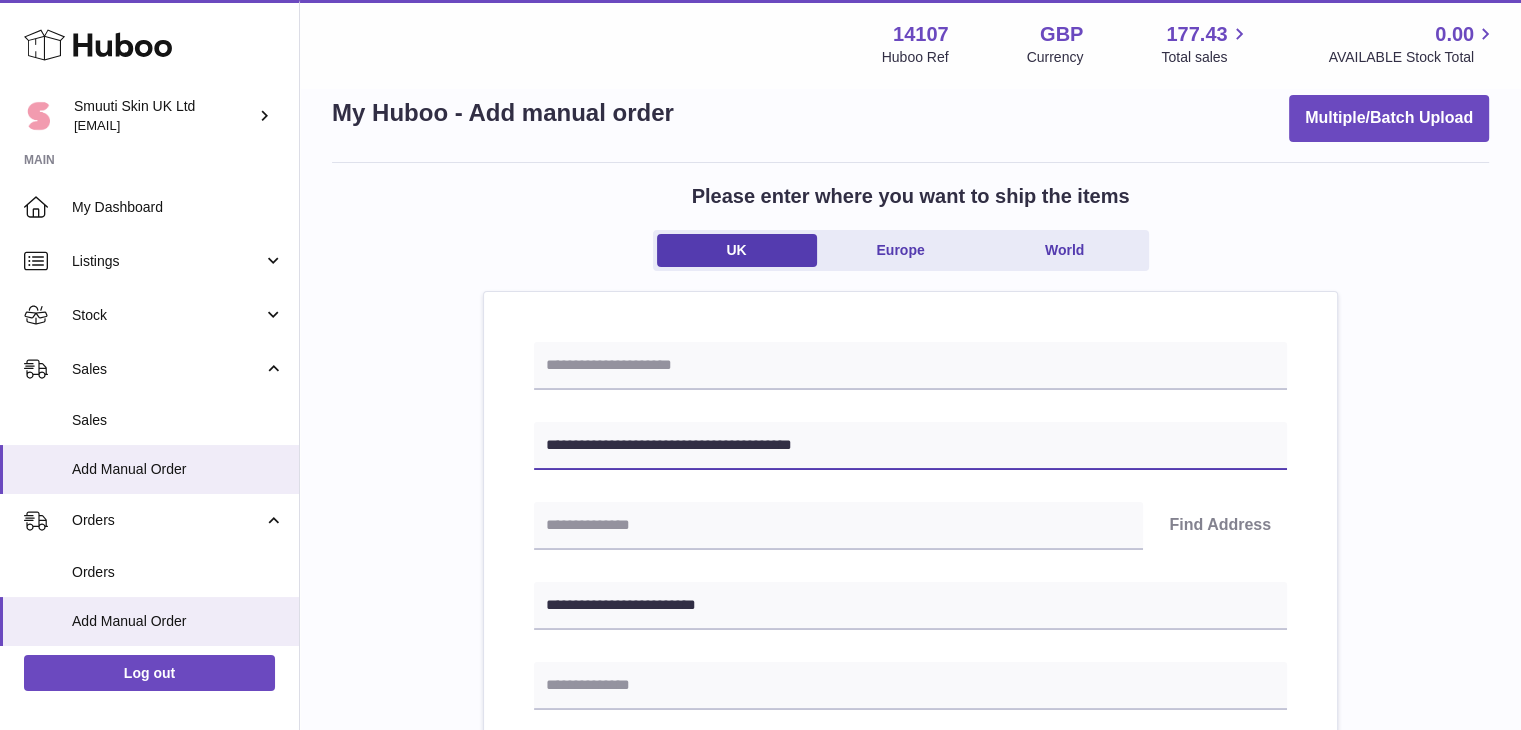 drag, startPoint x: 867, startPoint y: 449, endPoint x: 660, endPoint y: 447, distance: 207.00966 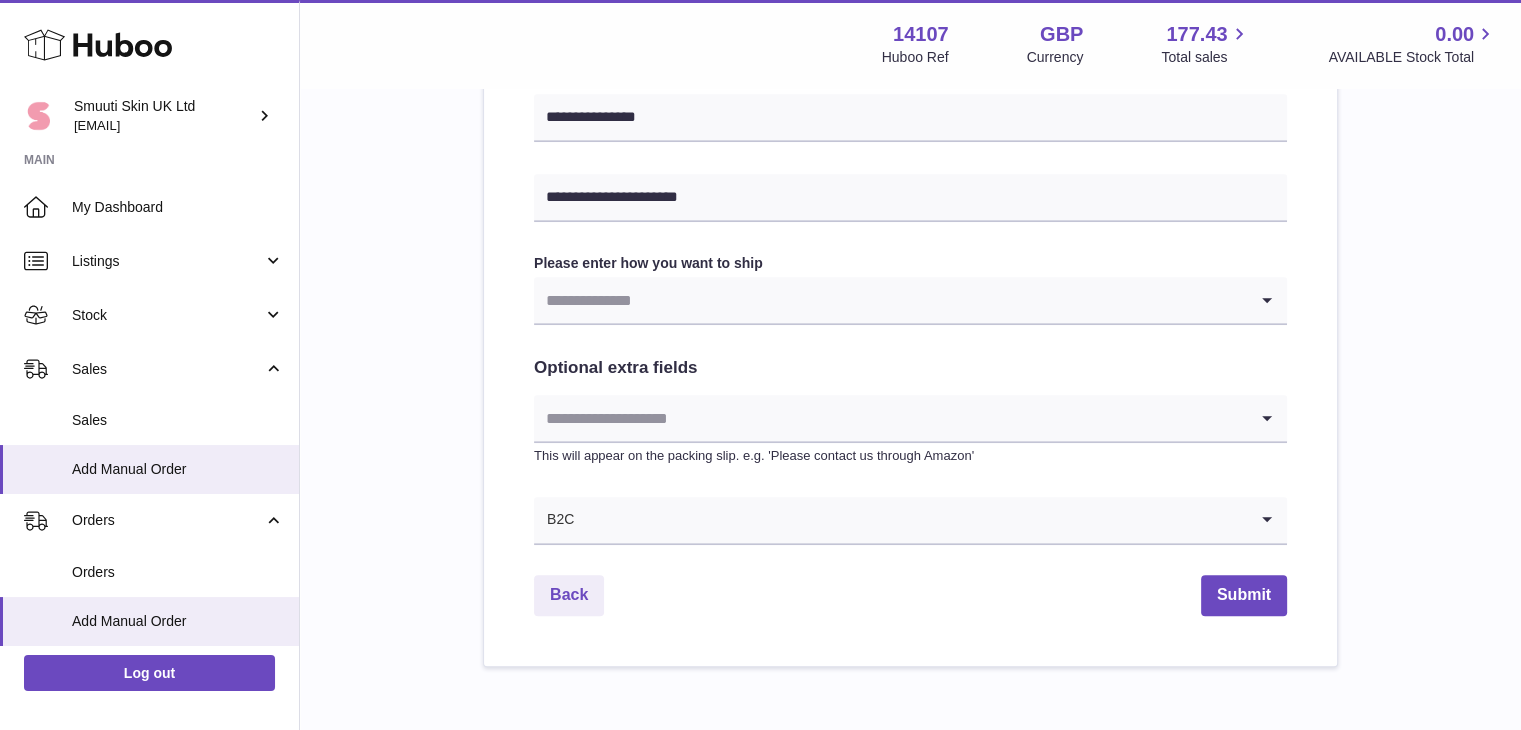 scroll, scrollTop: 924, scrollLeft: 0, axis: vertical 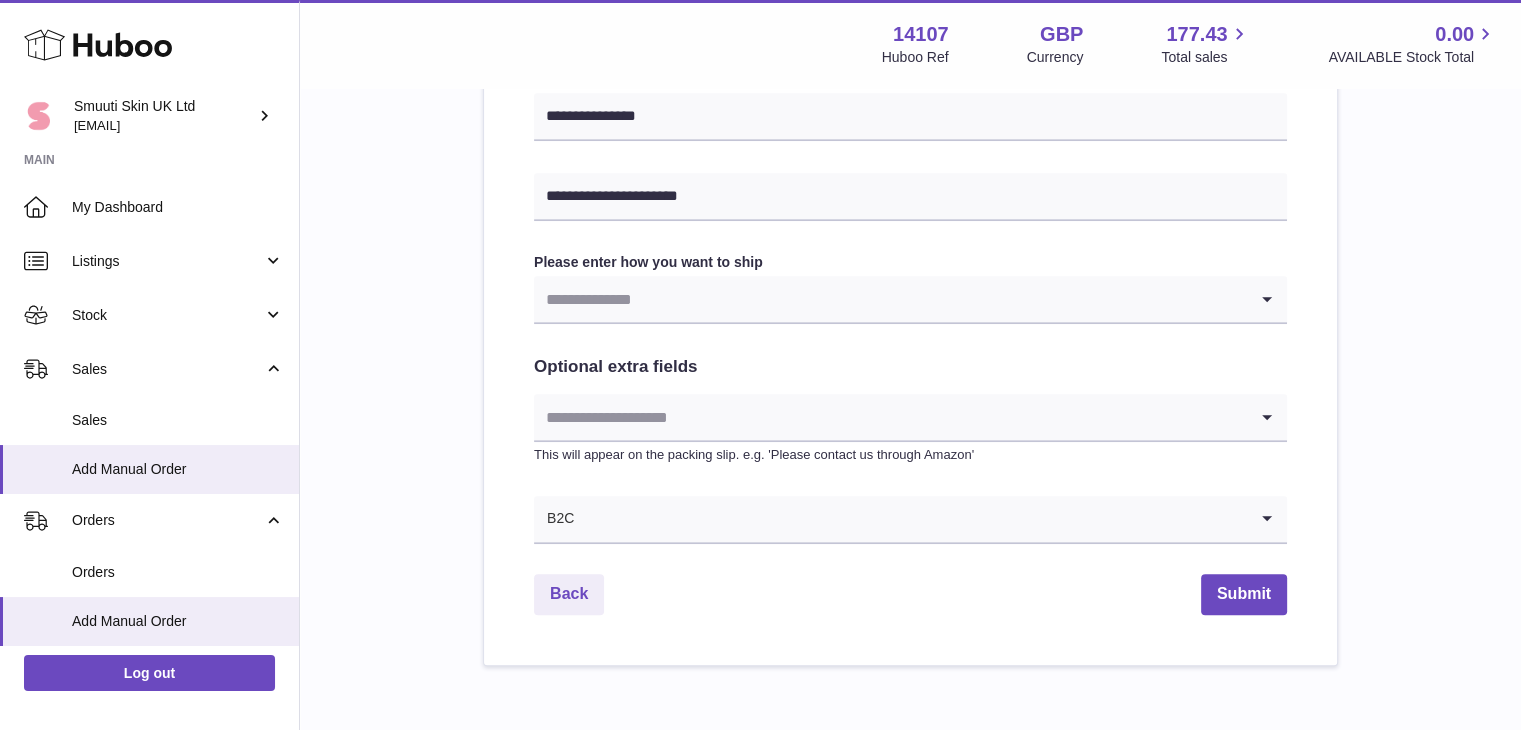 type on "**********" 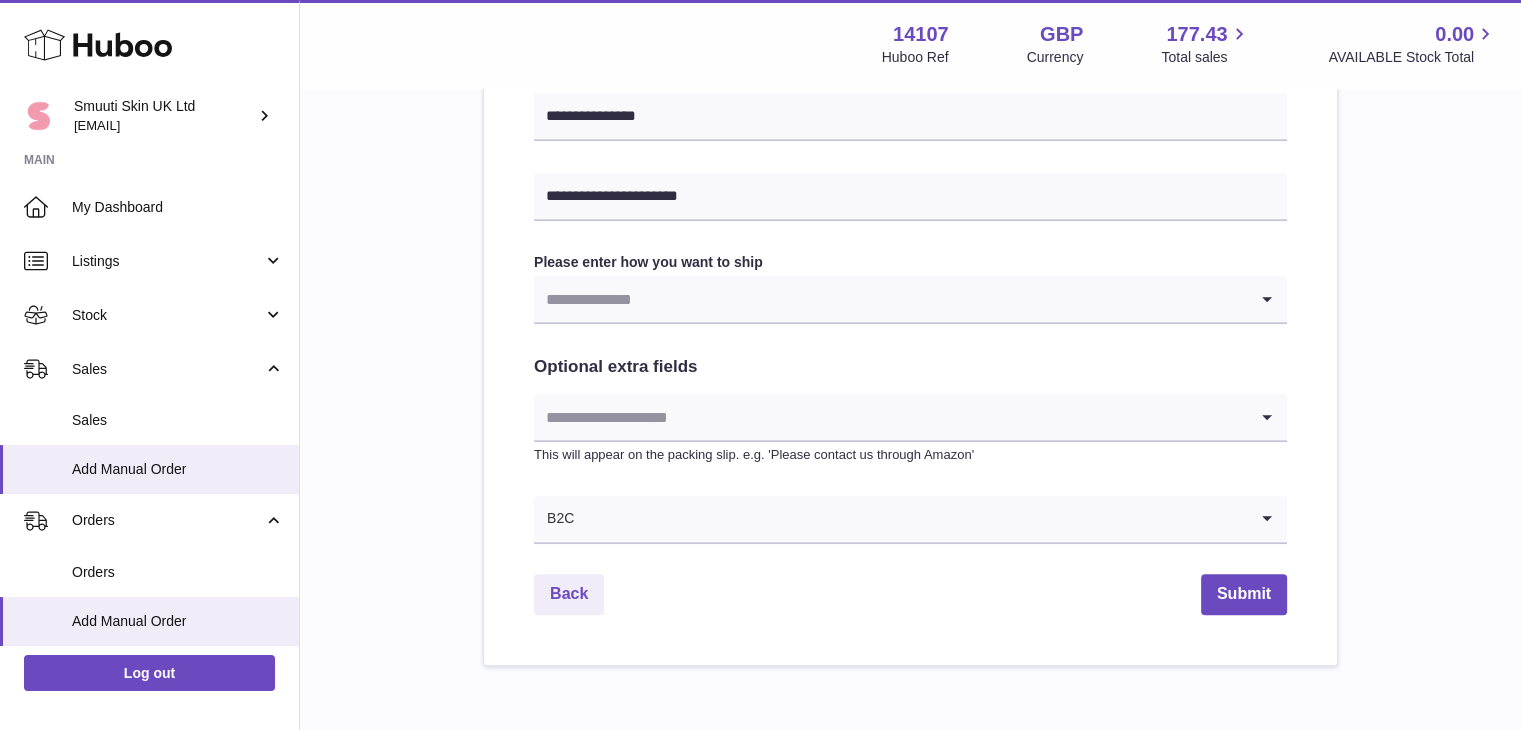 click 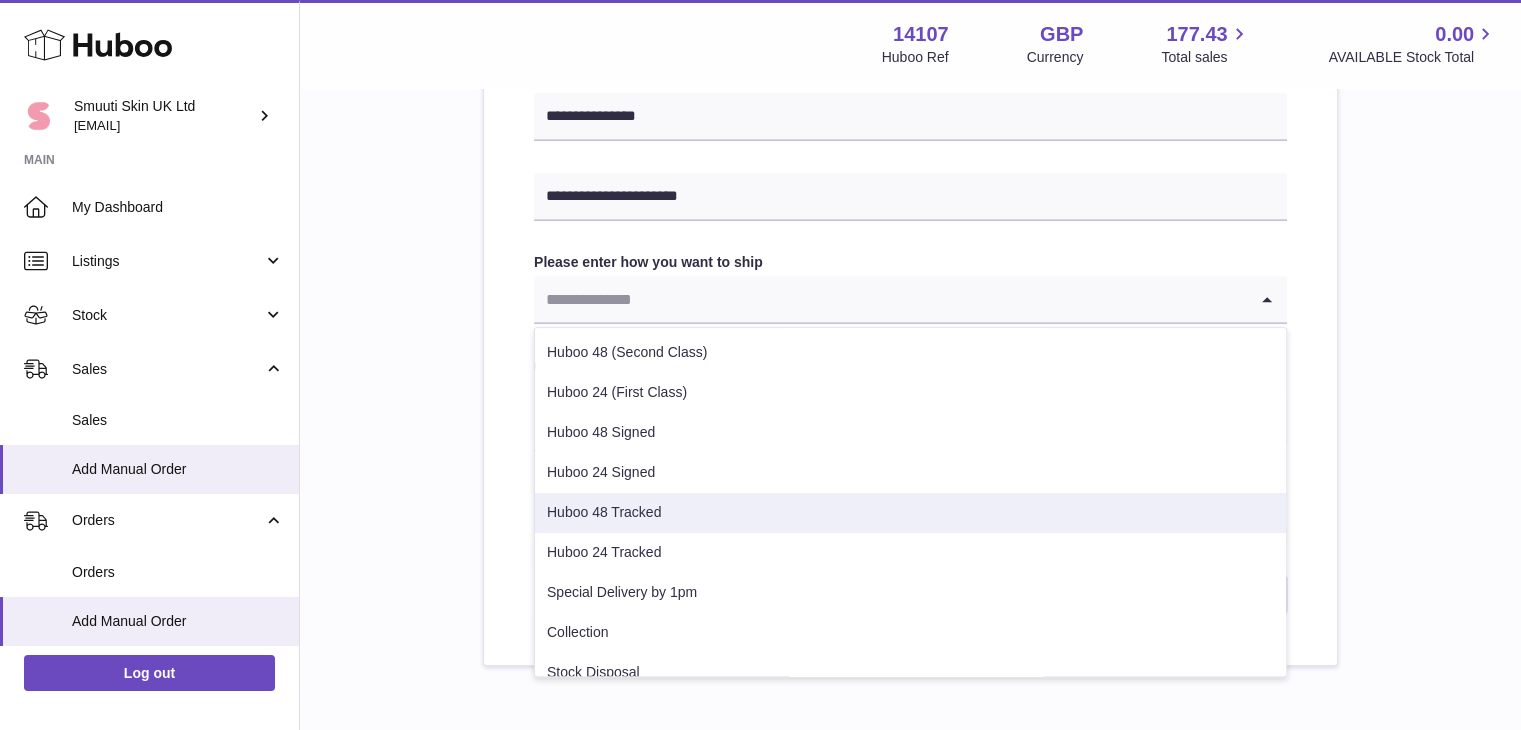 click on "Huboo 48 Tracked" at bounding box center [910, 513] 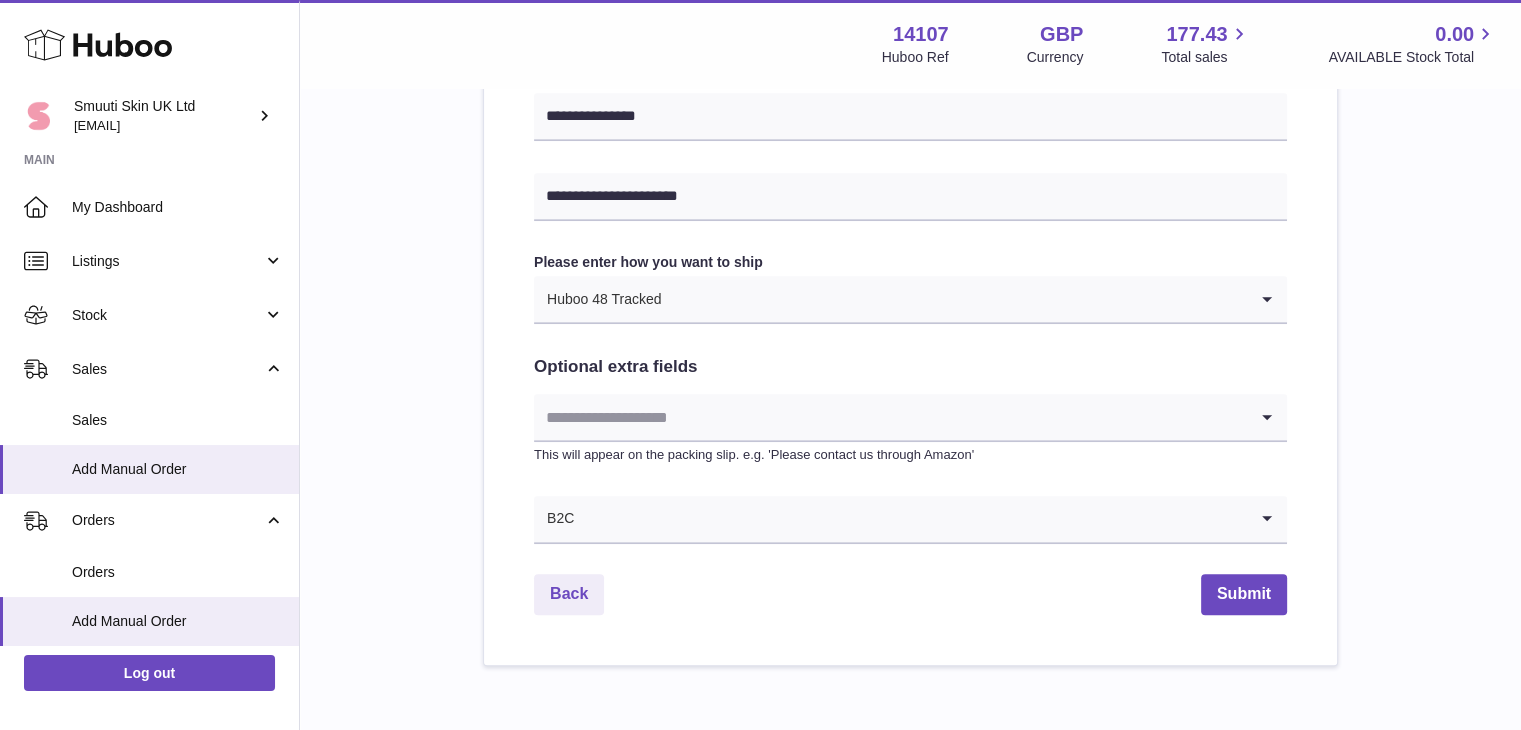 click on "B2C" at bounding box center [890, 519] 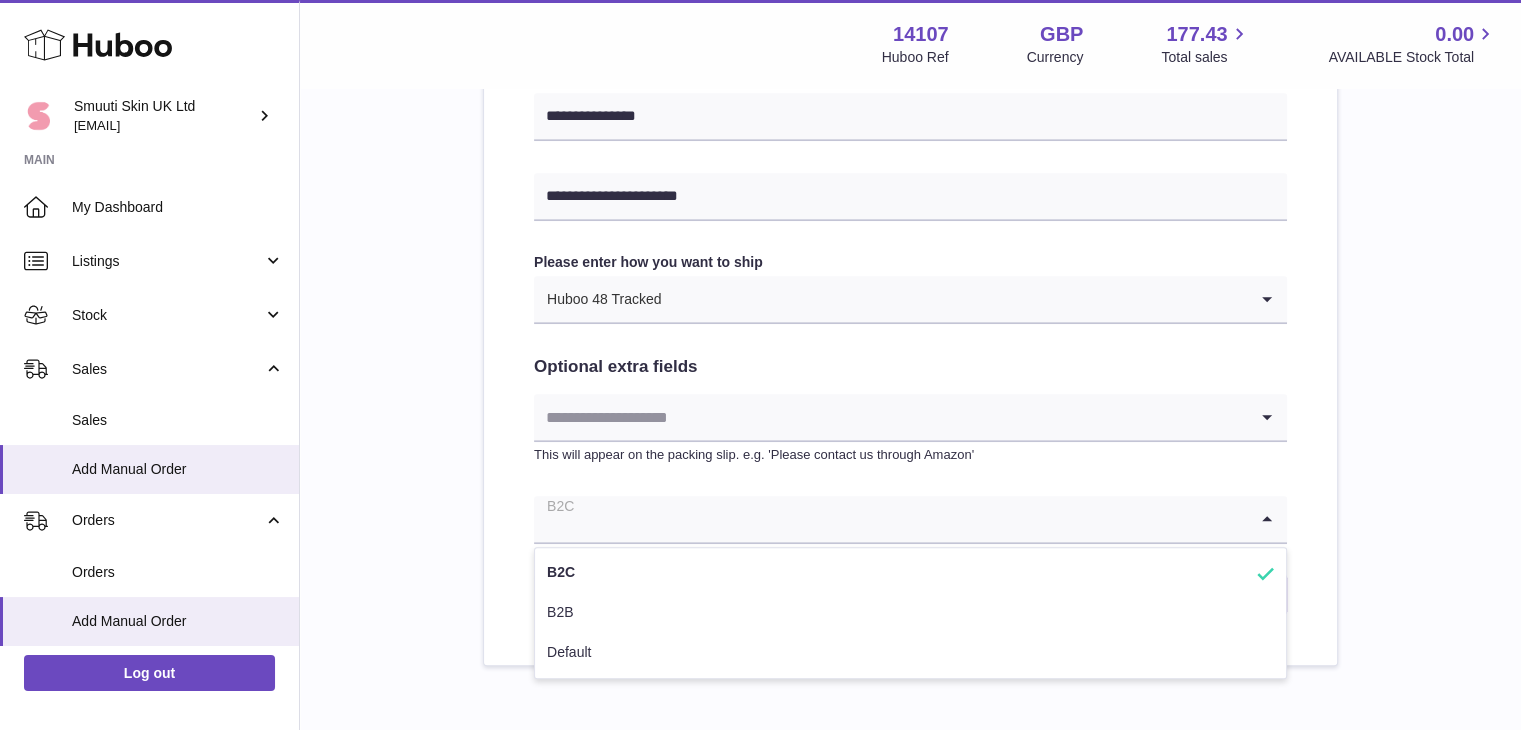 click on "**********" at bounding box center [910, 34] 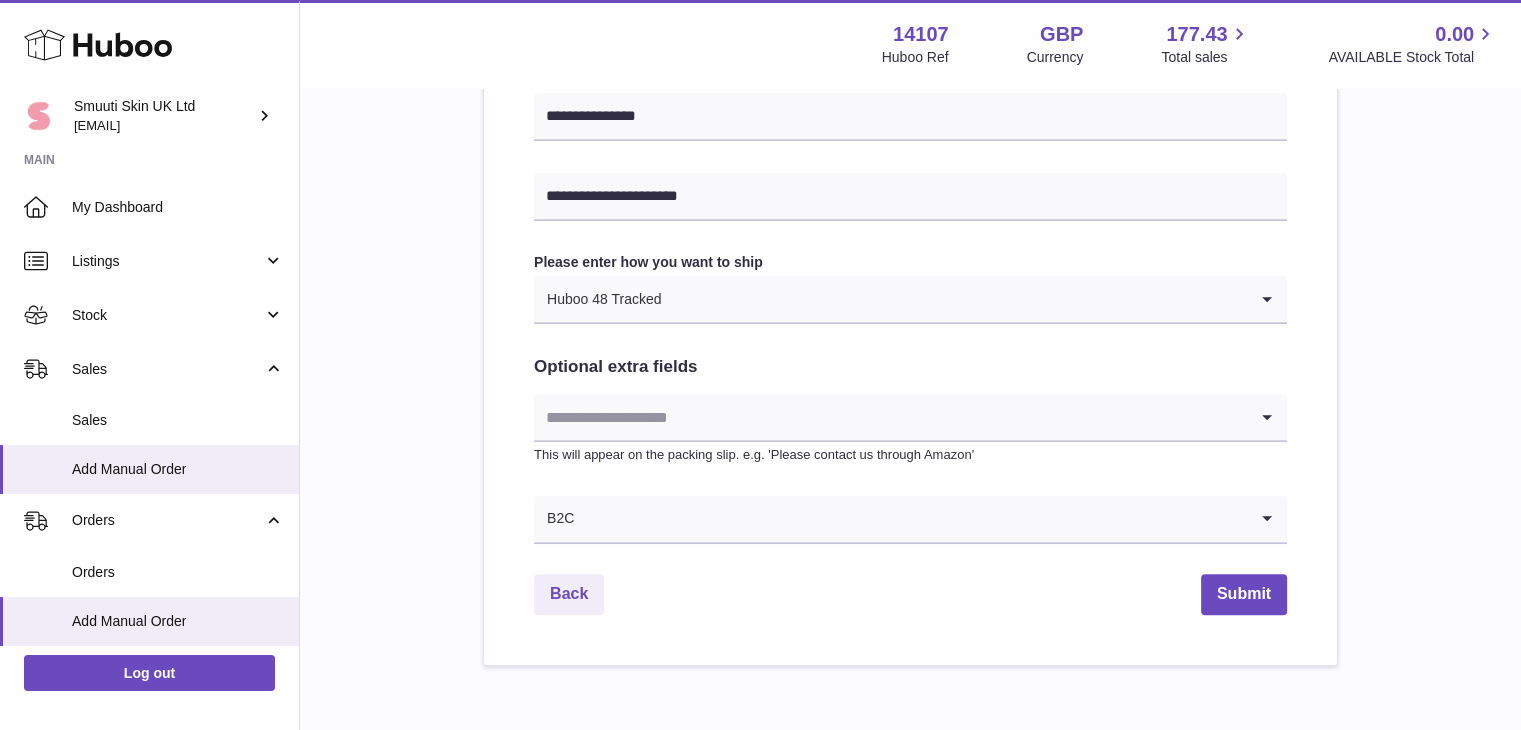 click 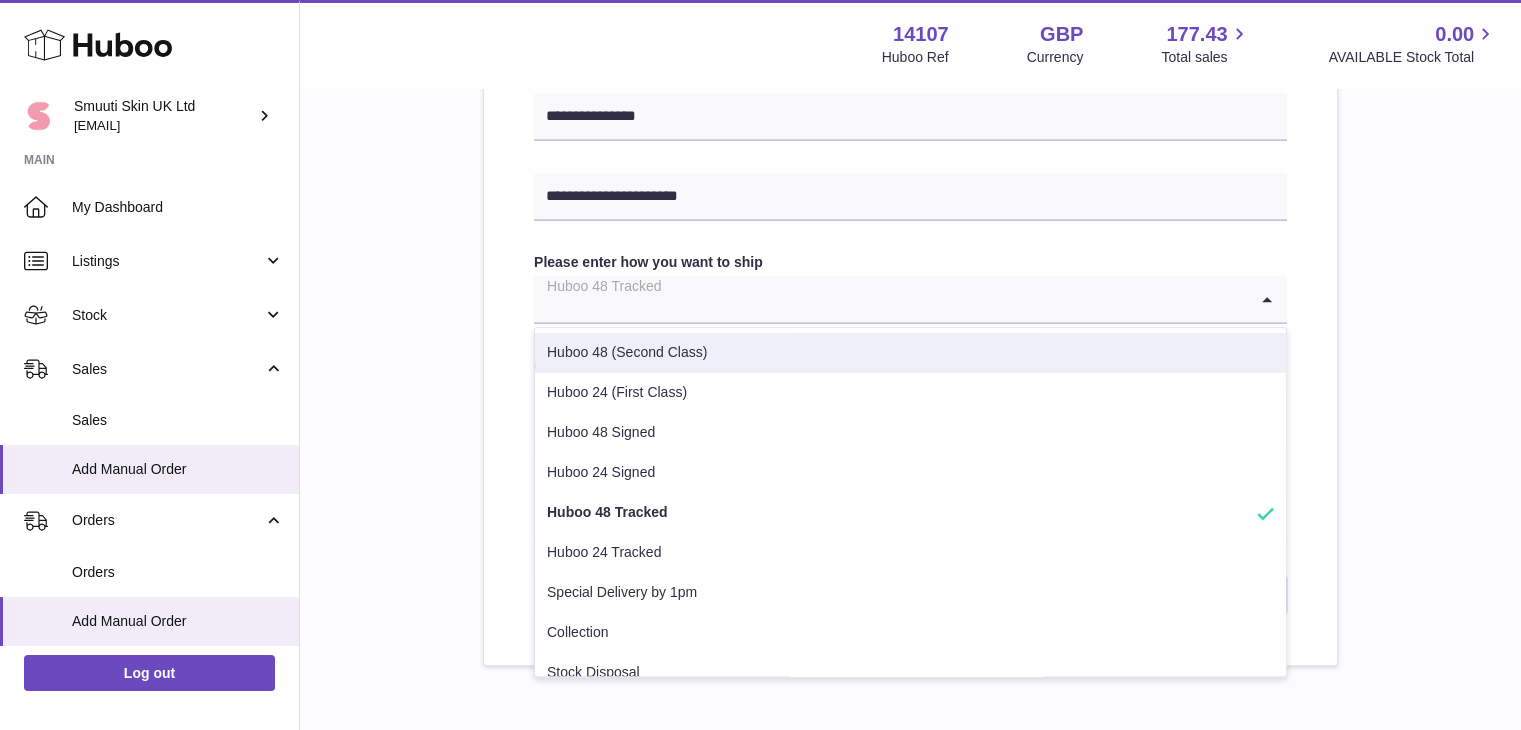 click on "Huboo 48 (Second Class)" at bounding box center [910, 353] 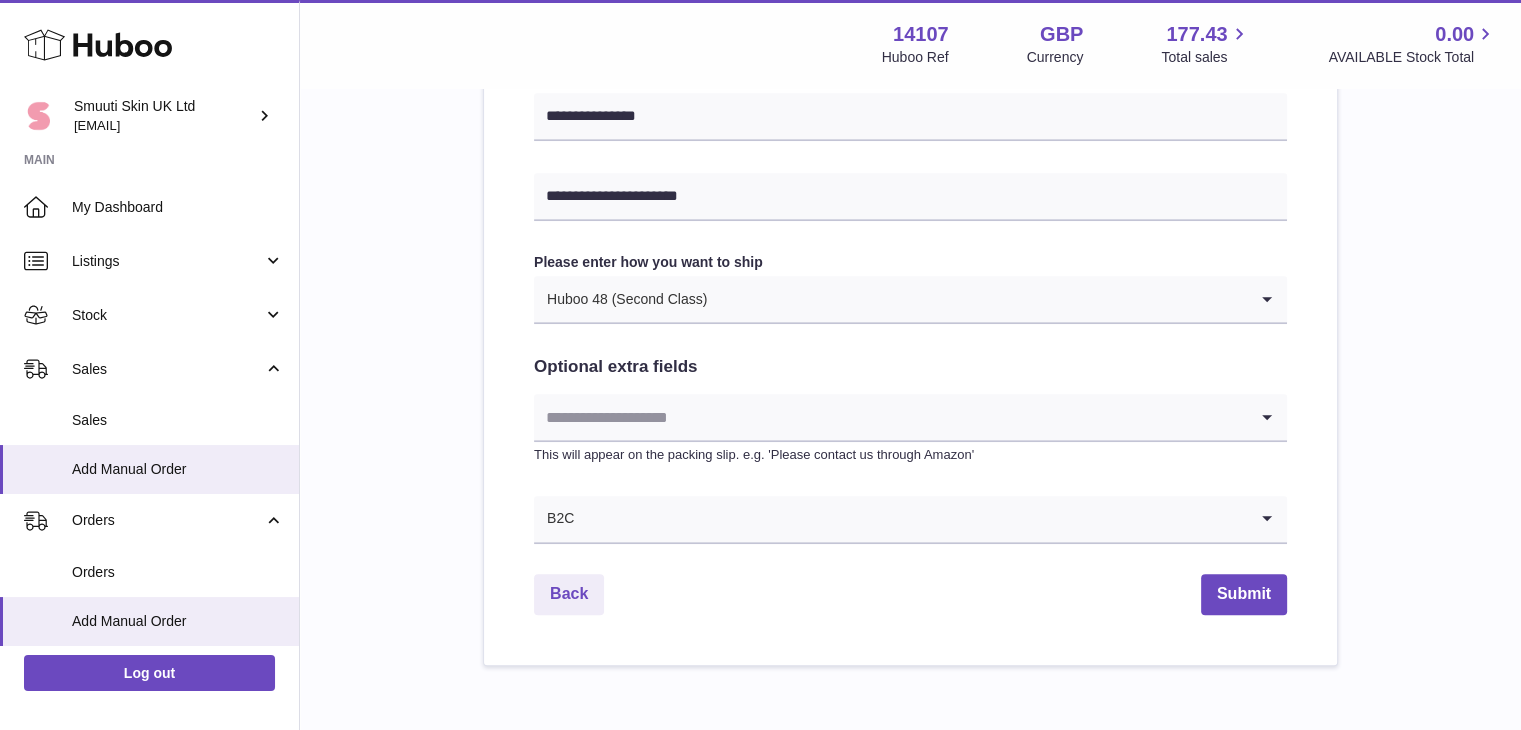 click on "**********" at bounding box center (910, 34) 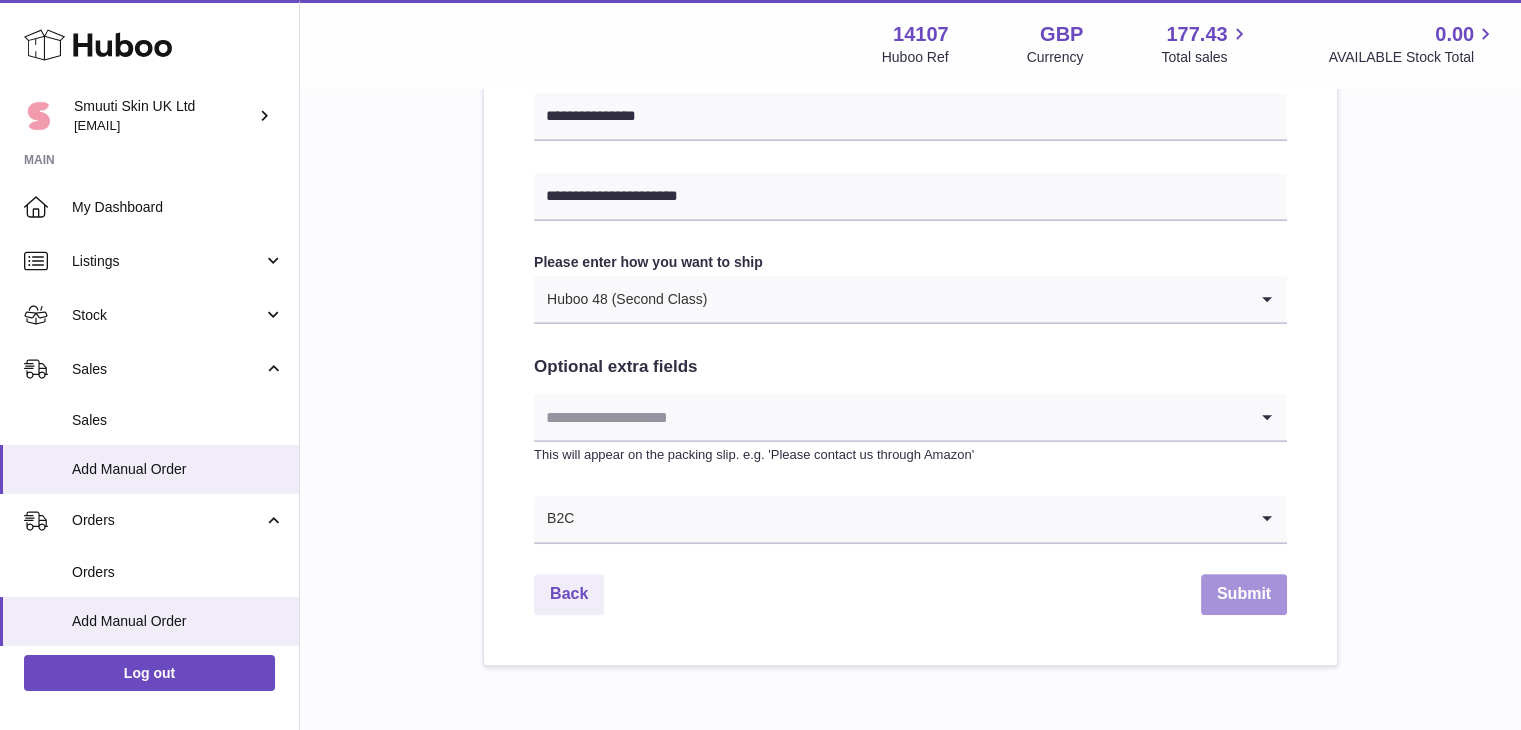 click on "Submit" at bounding box center (1244, 594) 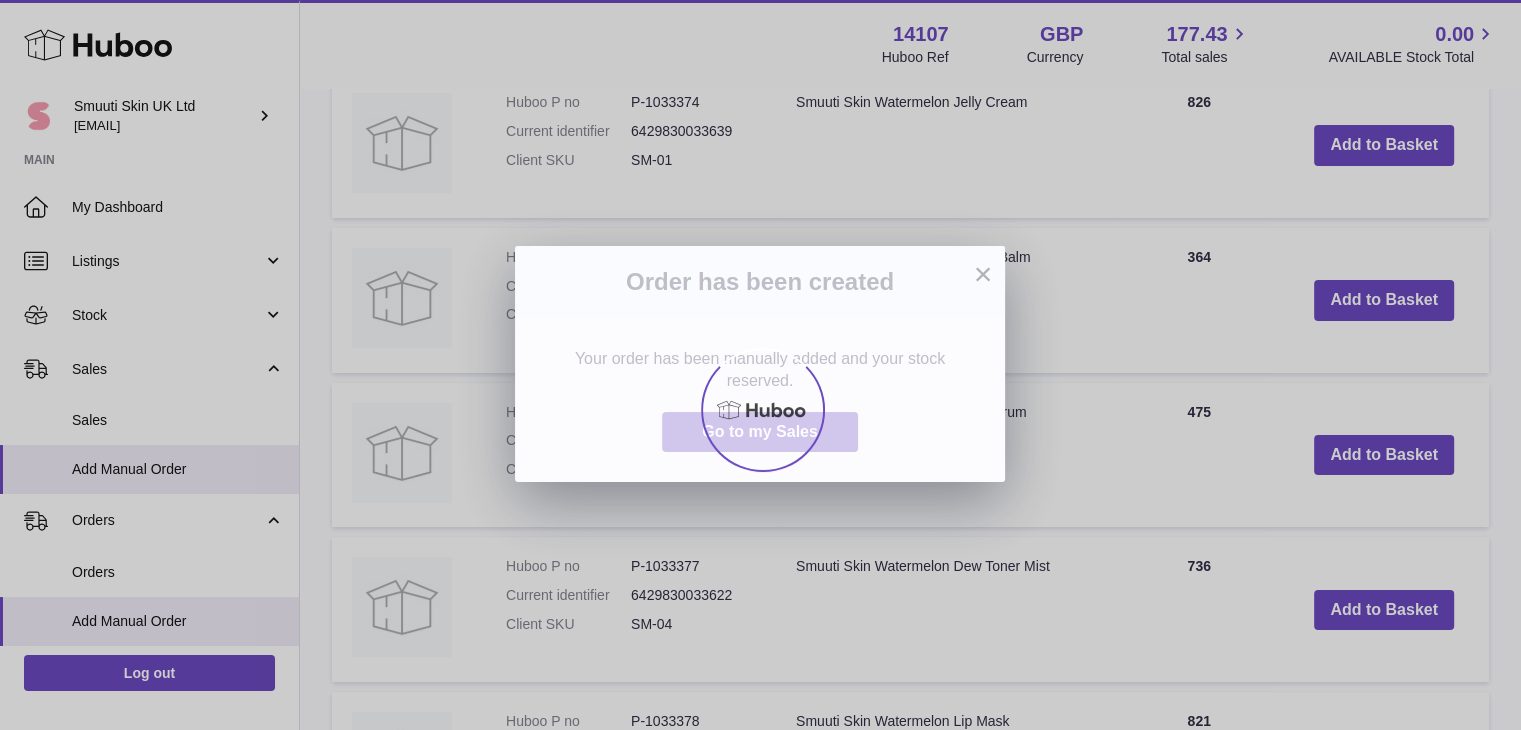 scroll, scrollTop: 0, scrollLeft: 0, axis: both 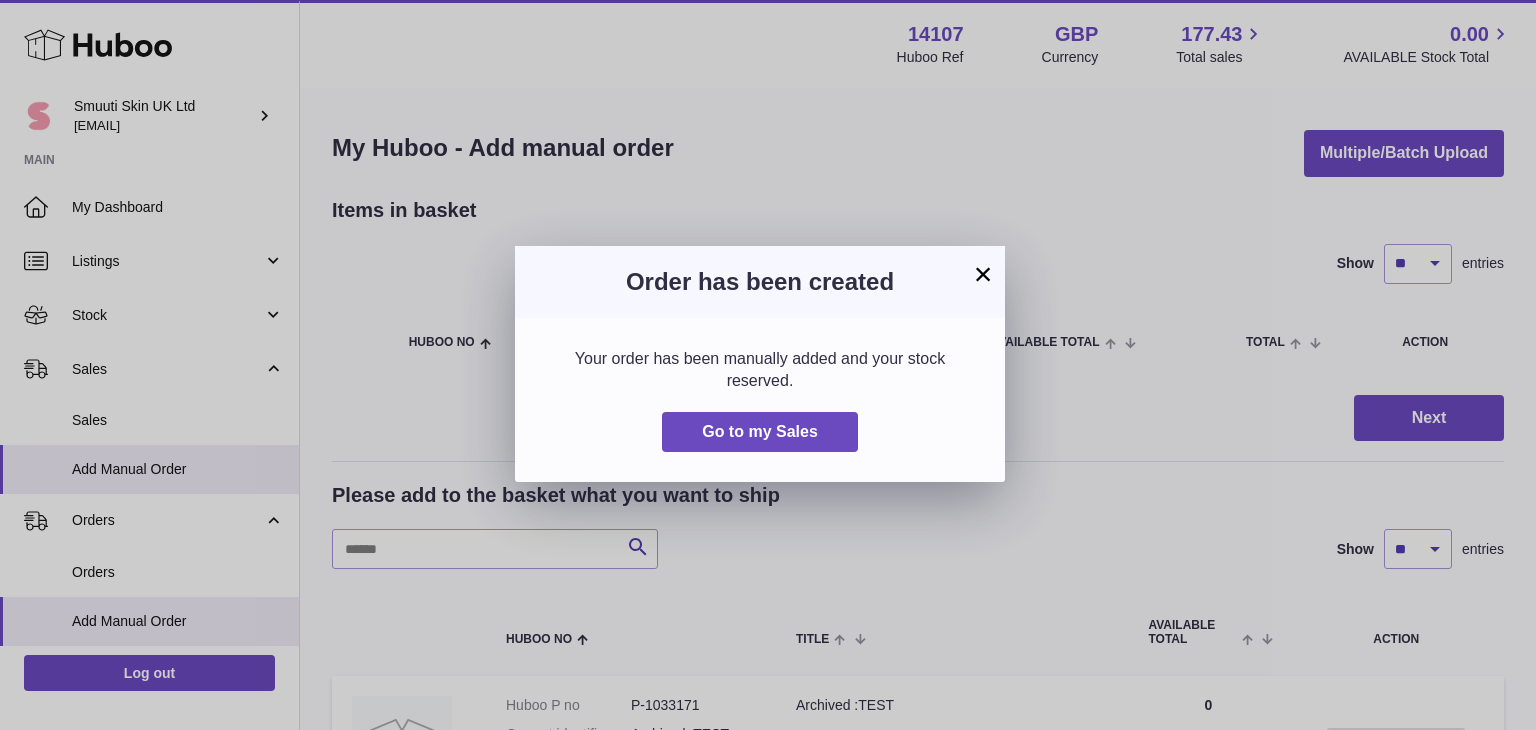 click on "×" at bounding box center (983, 274) 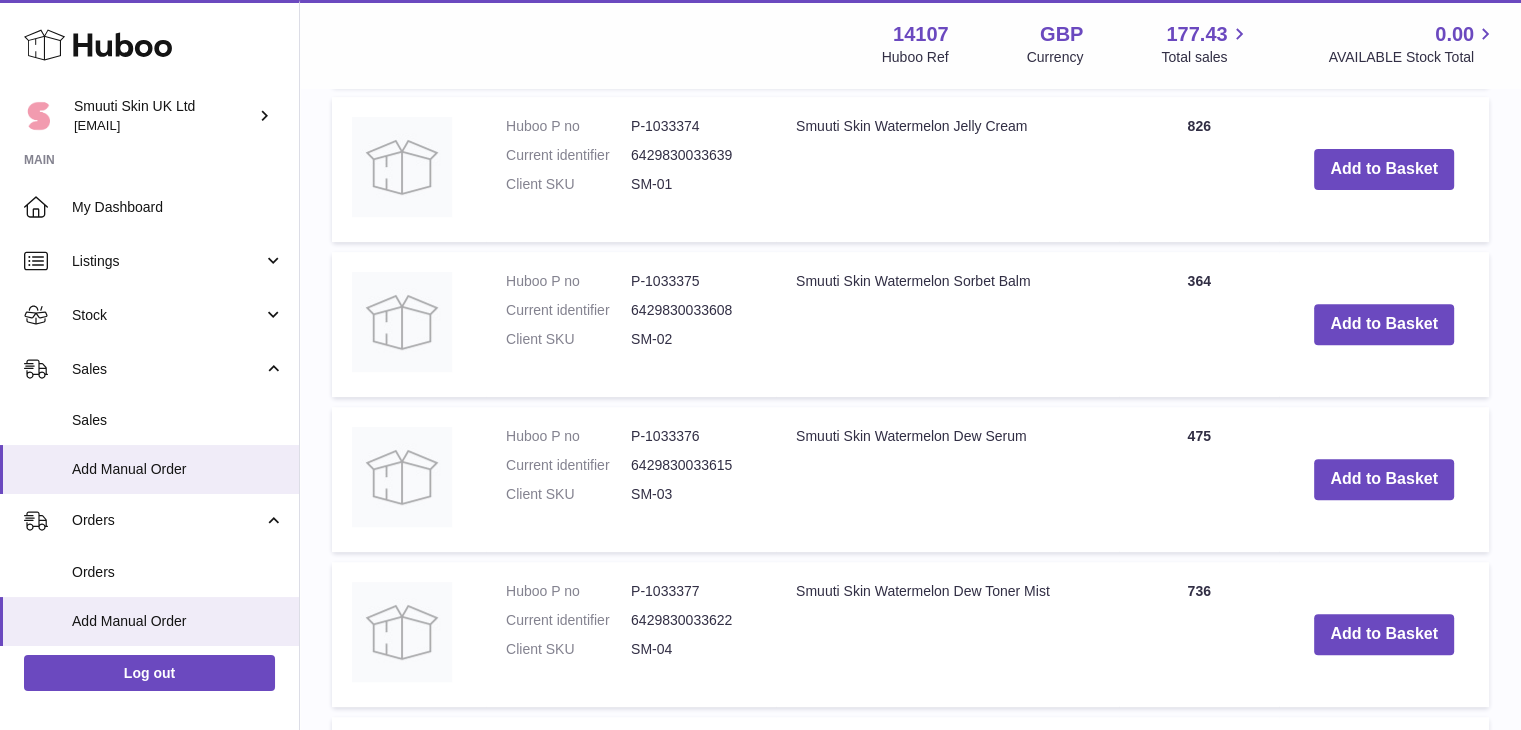 scroll, scrollTop: 737, scrollLeft: 0, axis: vertical 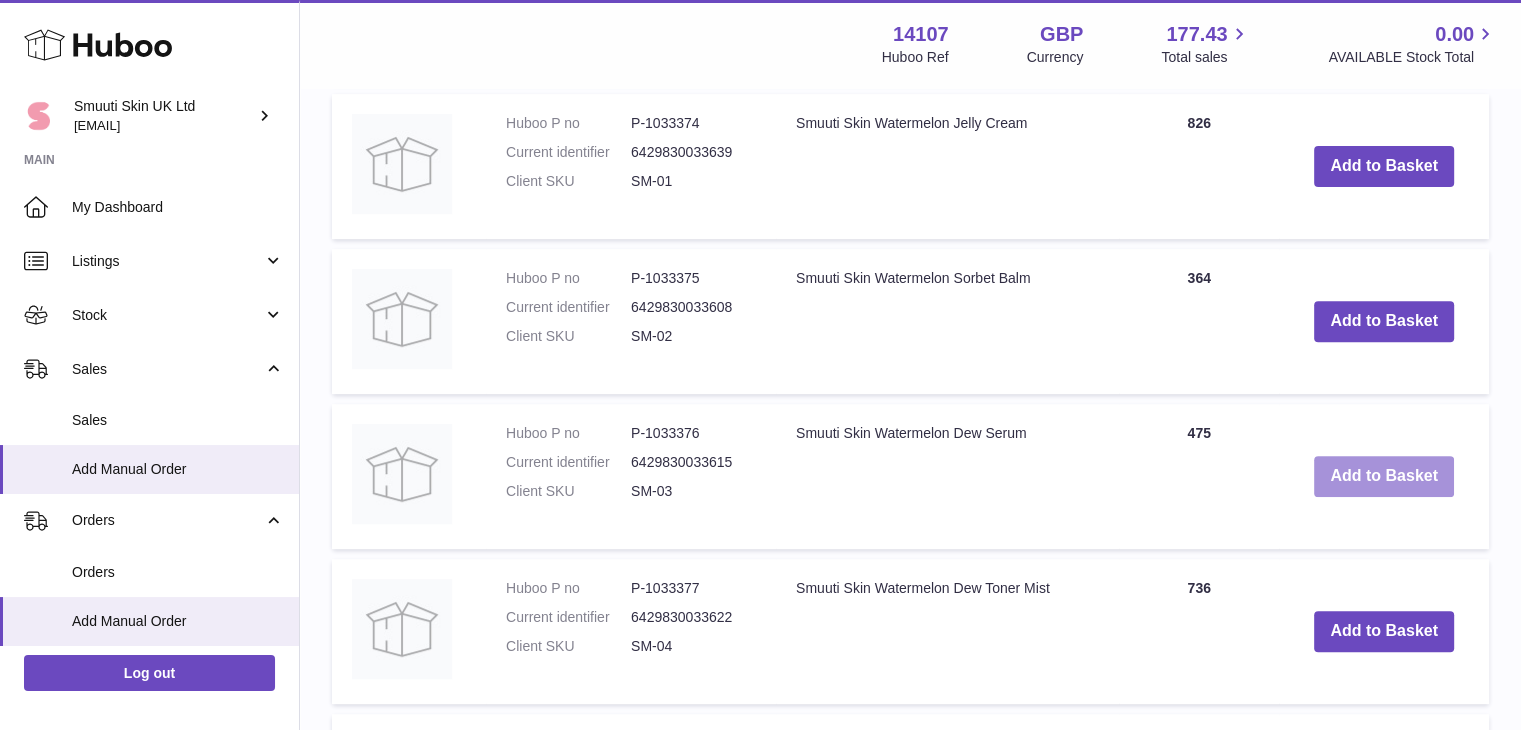 click on "Add to Basket" at bounding box center (1384, 476) 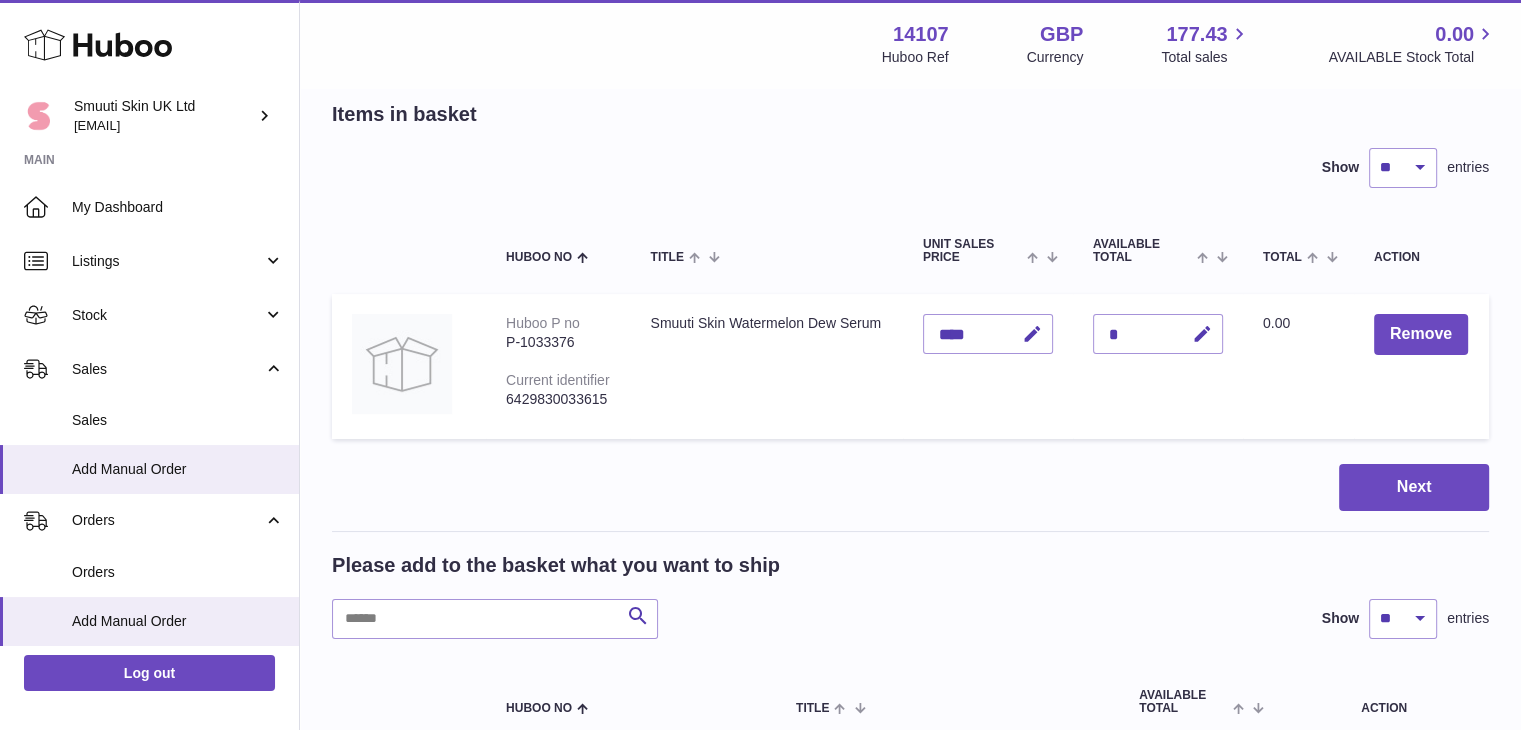 scroll, scrollTop: 44, scrollLeft: 0, axis: vertical 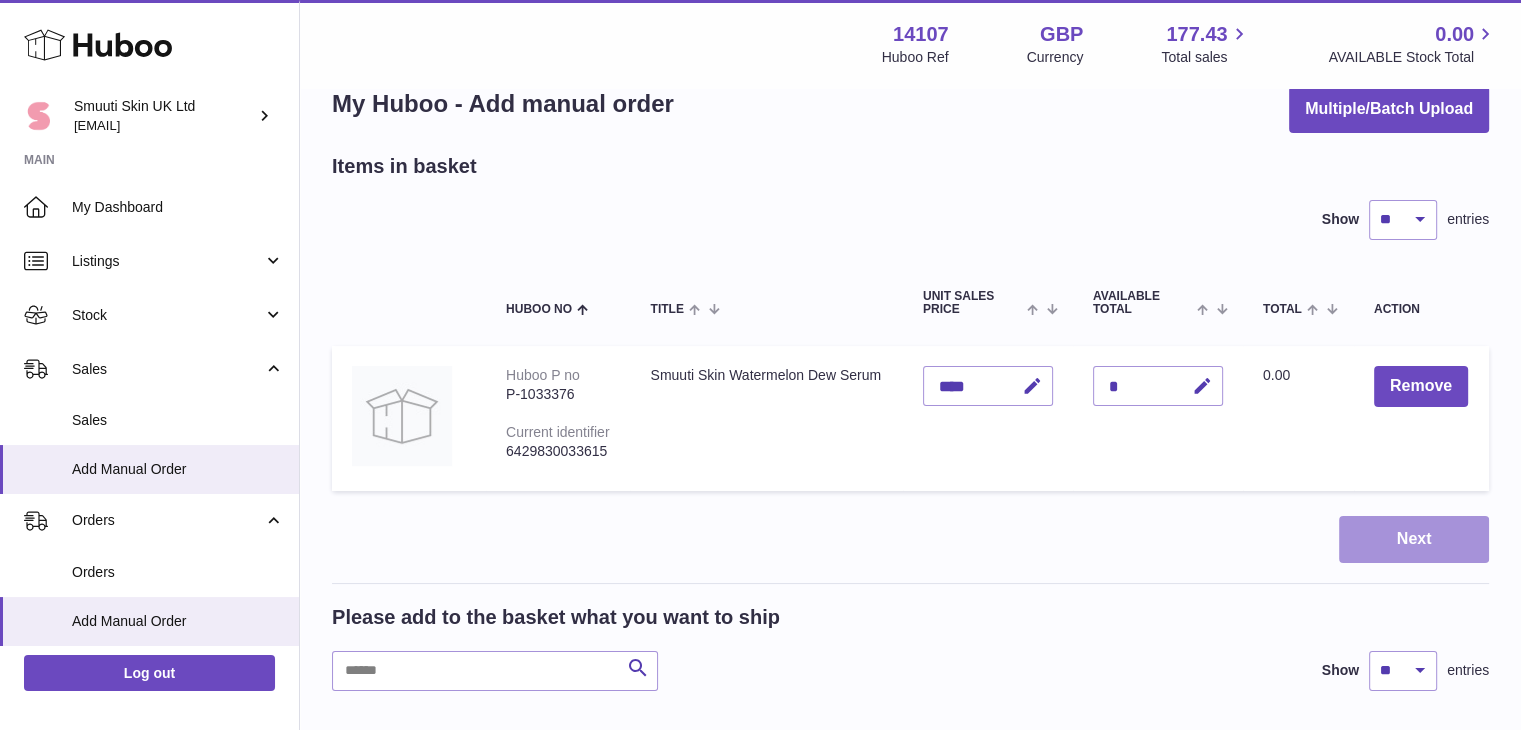 click on "Next" at bounding box center [1414, 539] 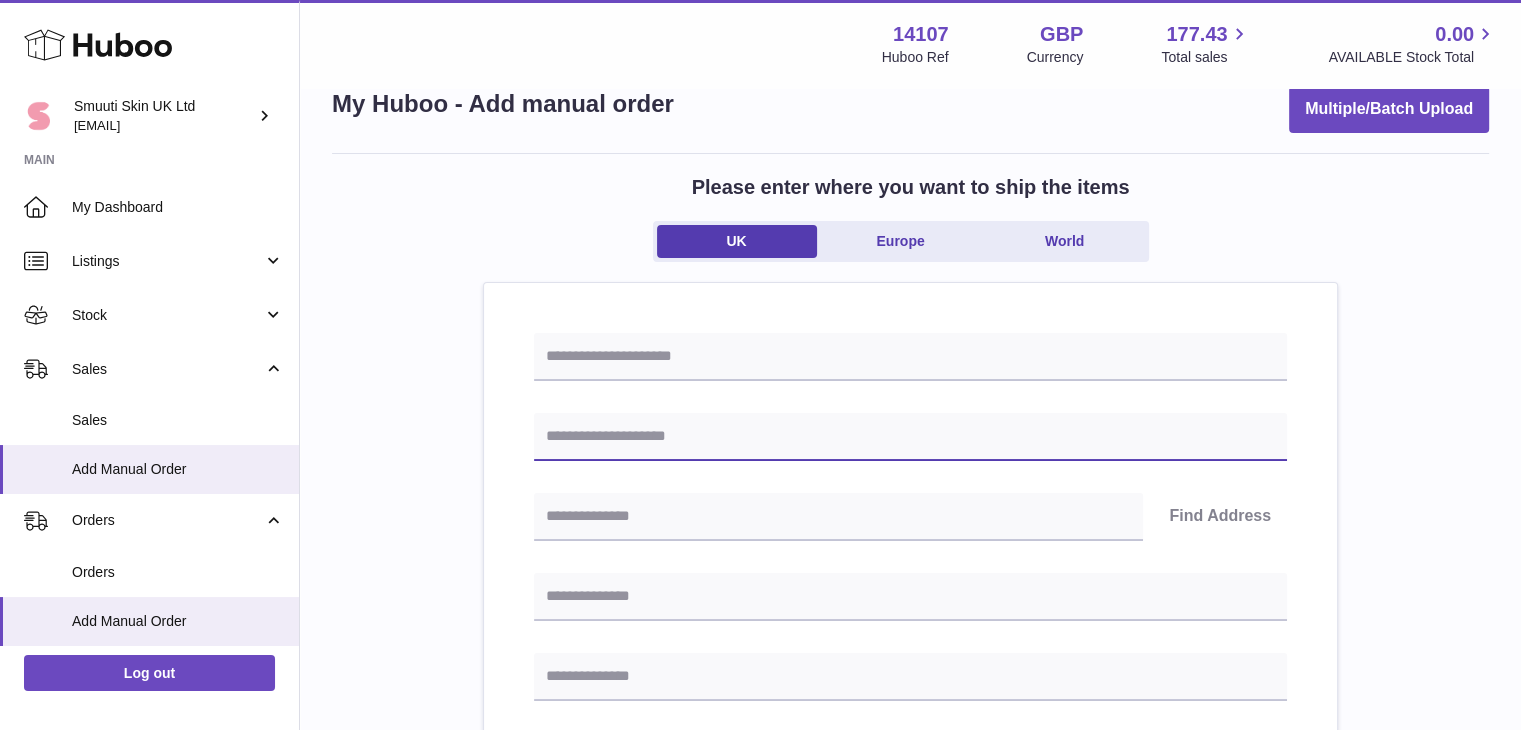 click at bounding box center (910, 437) 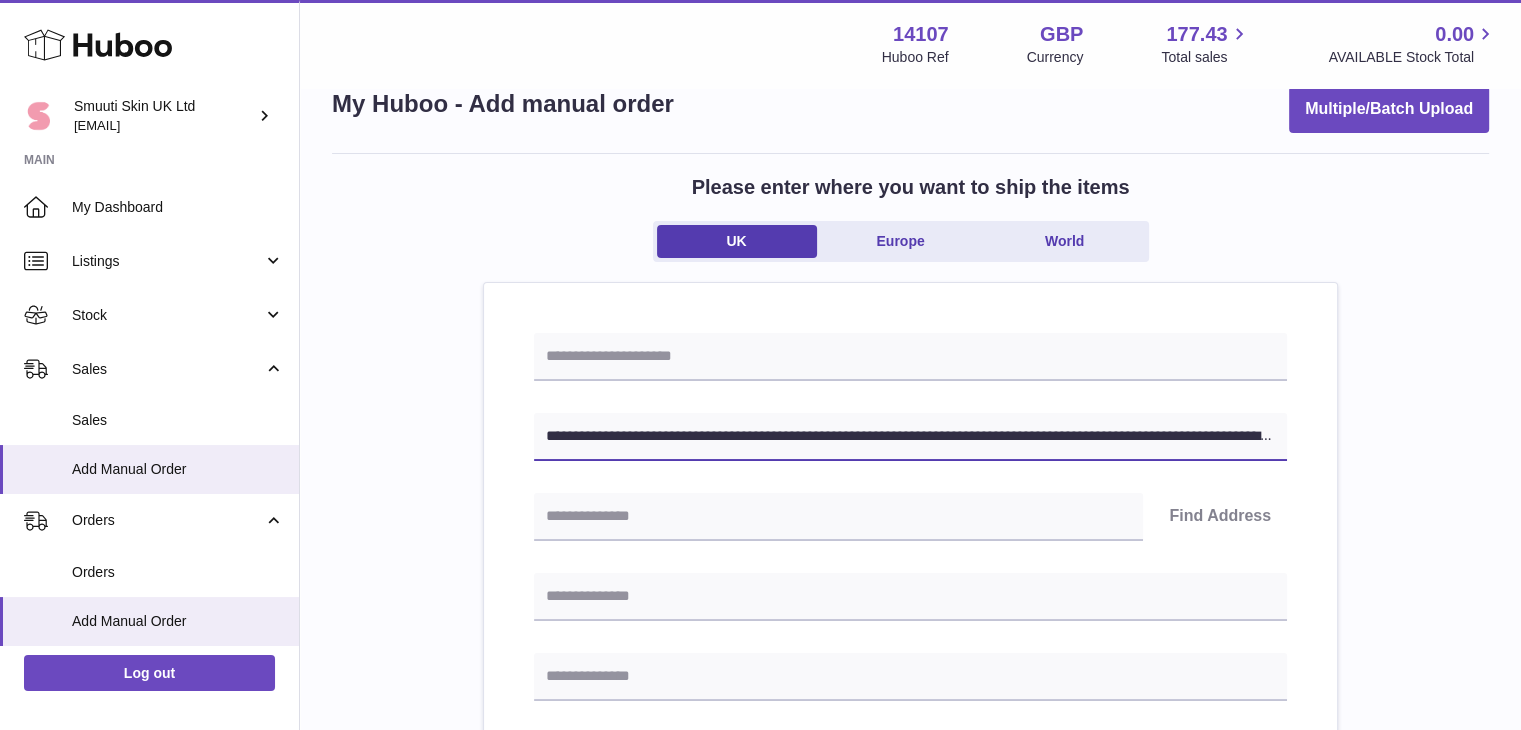 scroll, scrollTop: 0, scrollLeft: 249, axis: horizontal 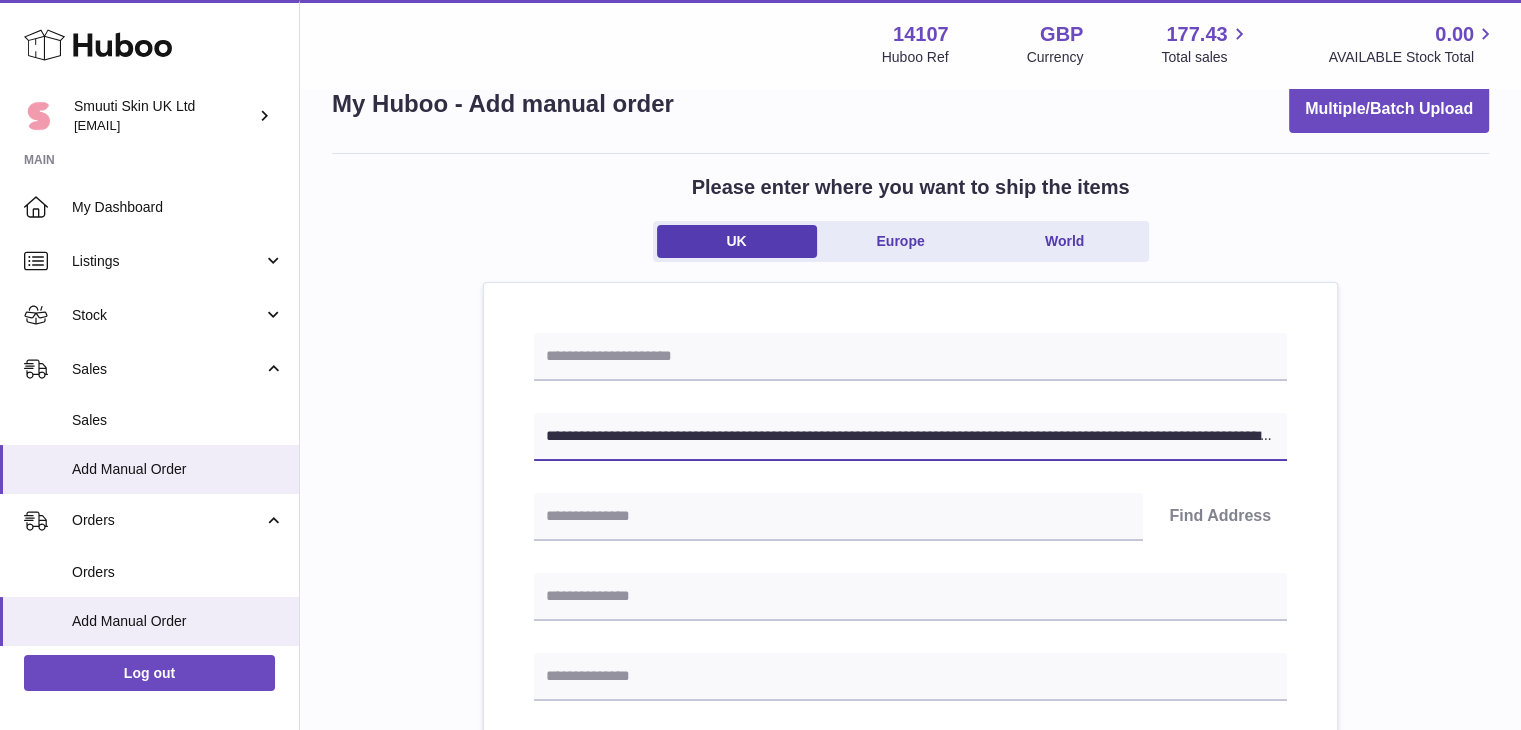drag, startPoint x: 732, startPoint y: 437, endPoint x: 796, endPoint y: 434, distance: 64.070274 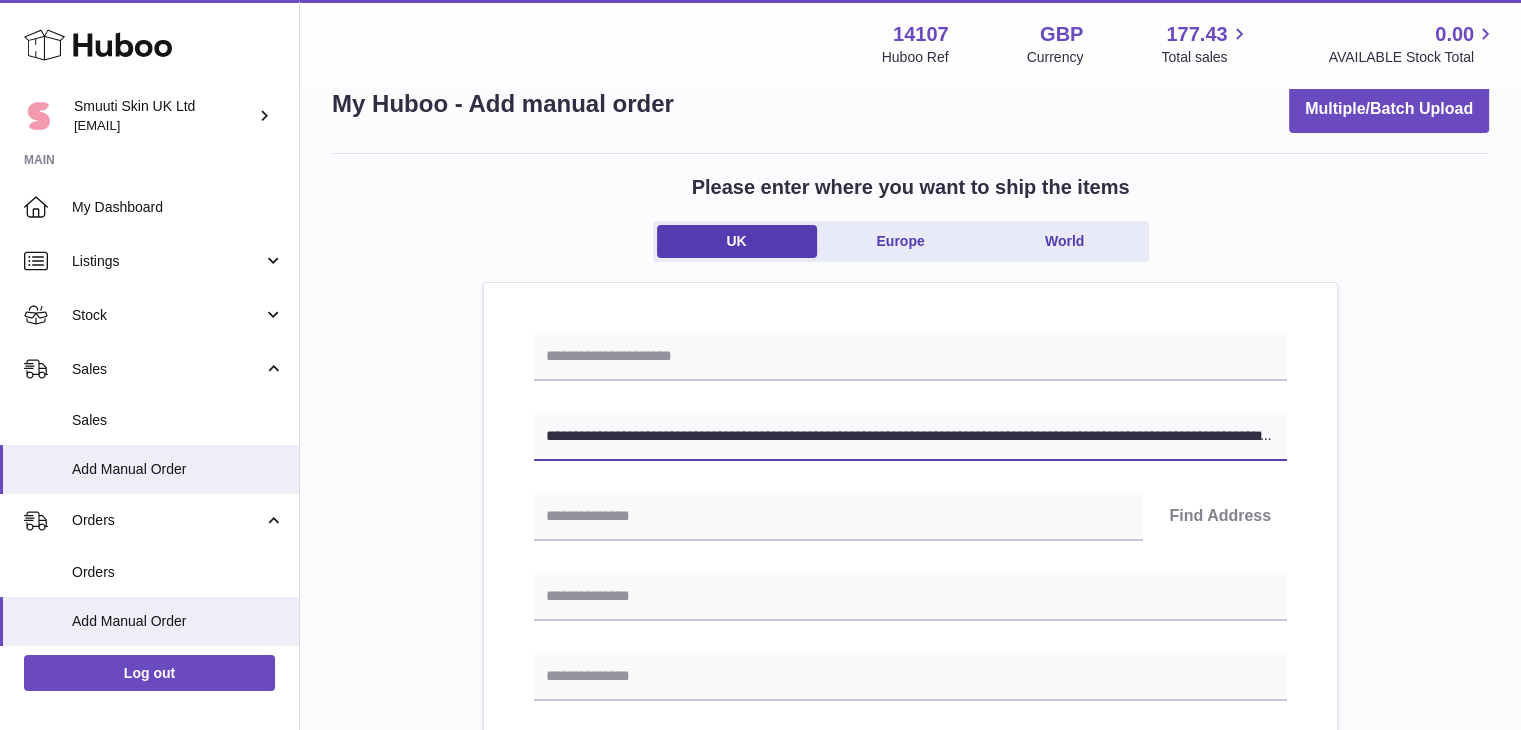 click on "**********" at bounding box center (910, 437) 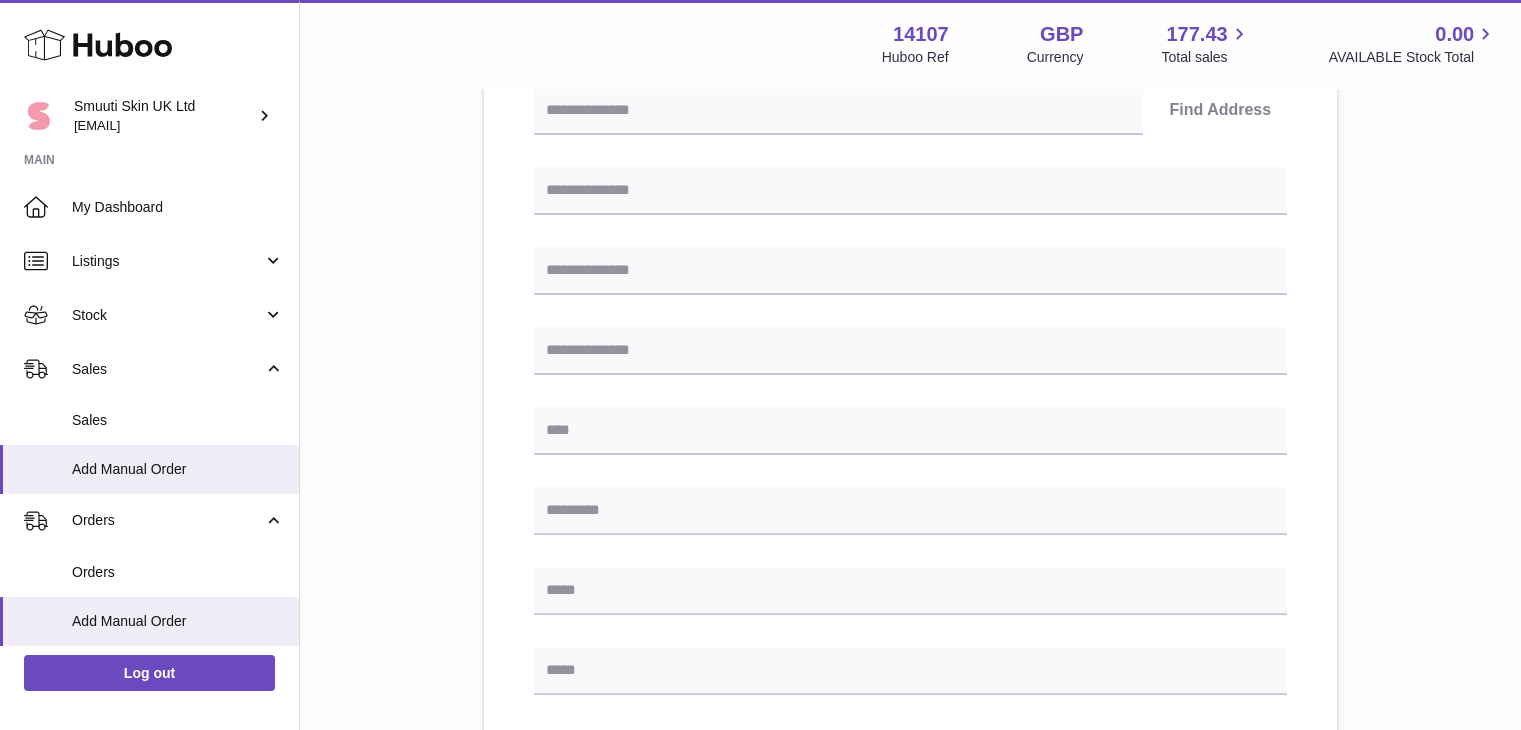 scroll, scrollTop: 451, scrollLeft: 0, axis: vertical 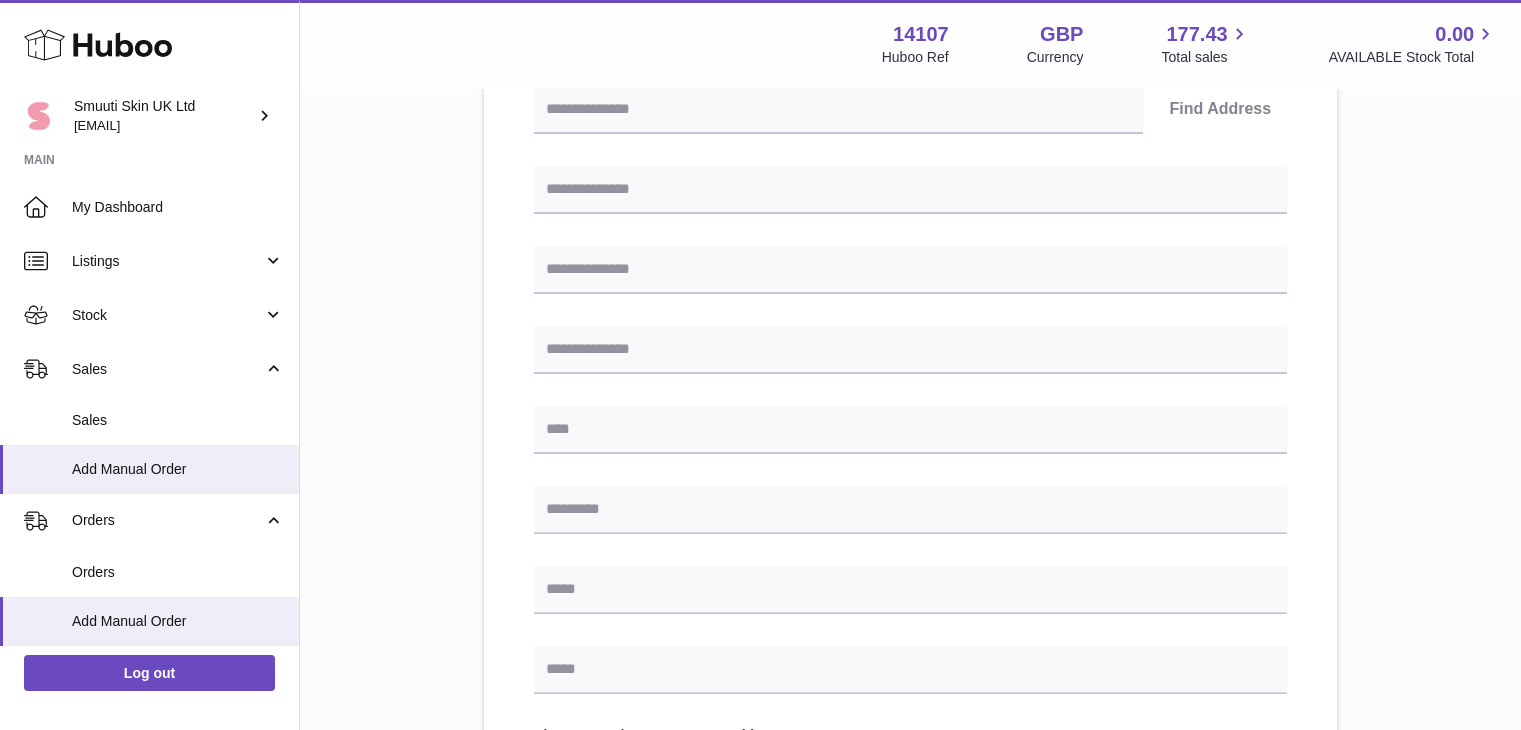 type on "**********" 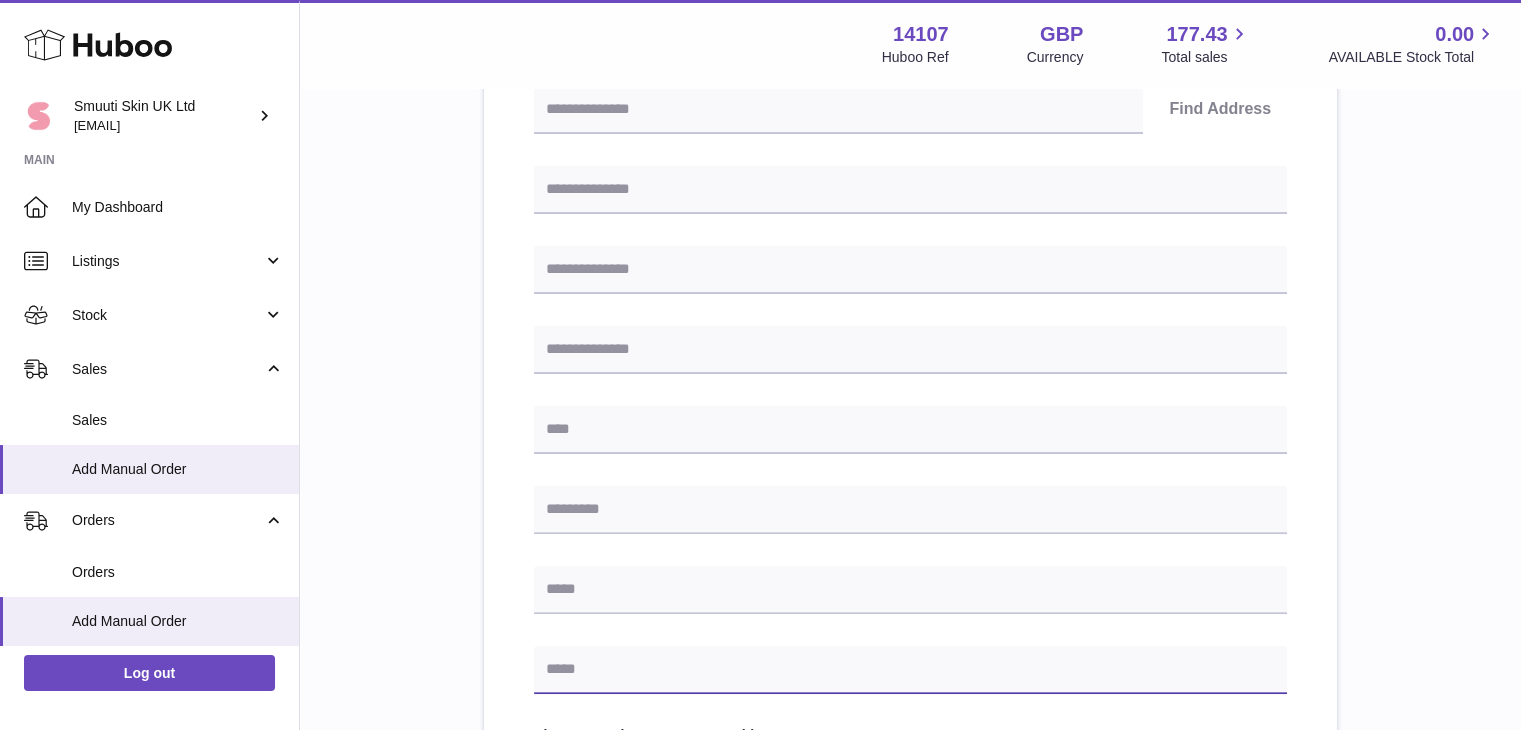 click at bounding box center [910, 670] 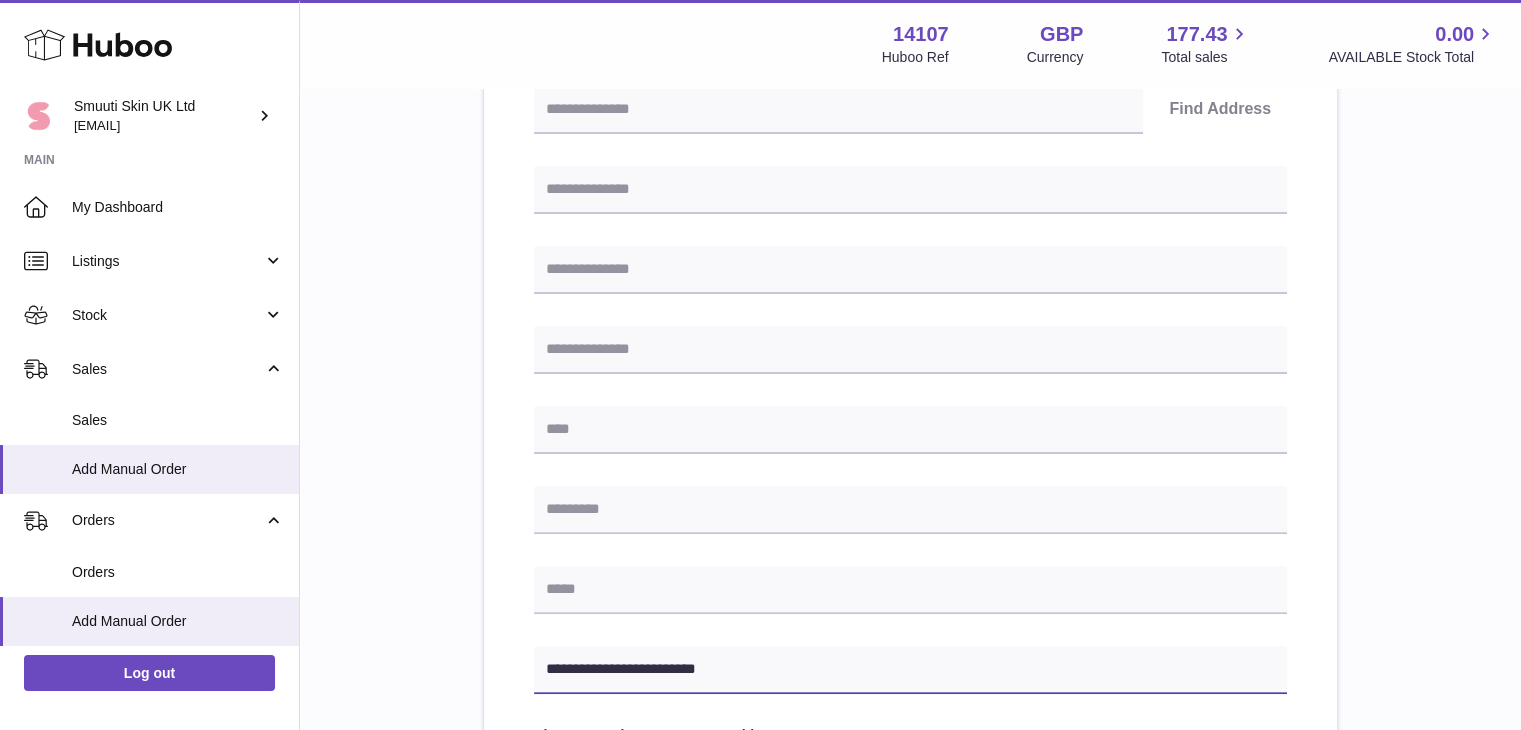 type on "**********" 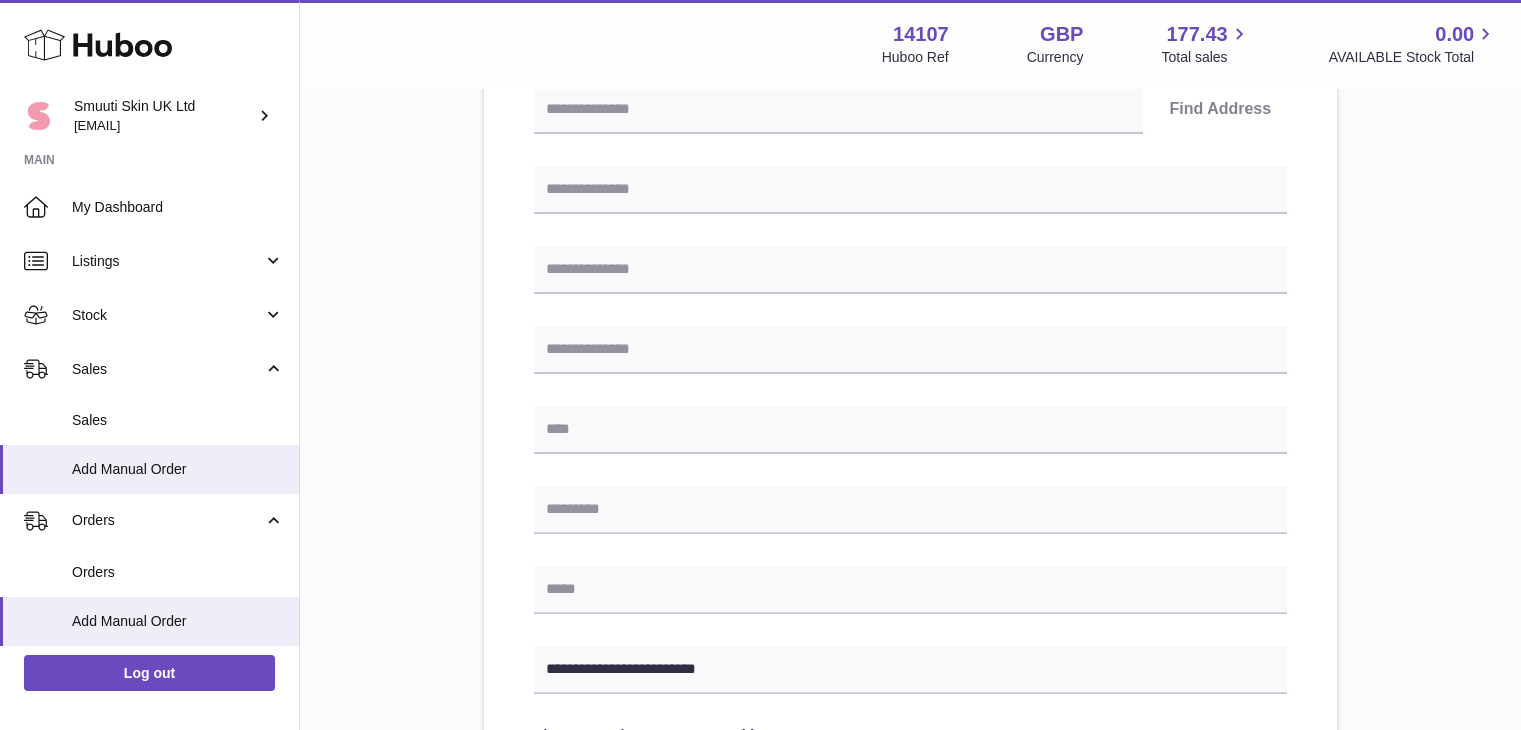 click on "**********" at bounding box center (910, 442) 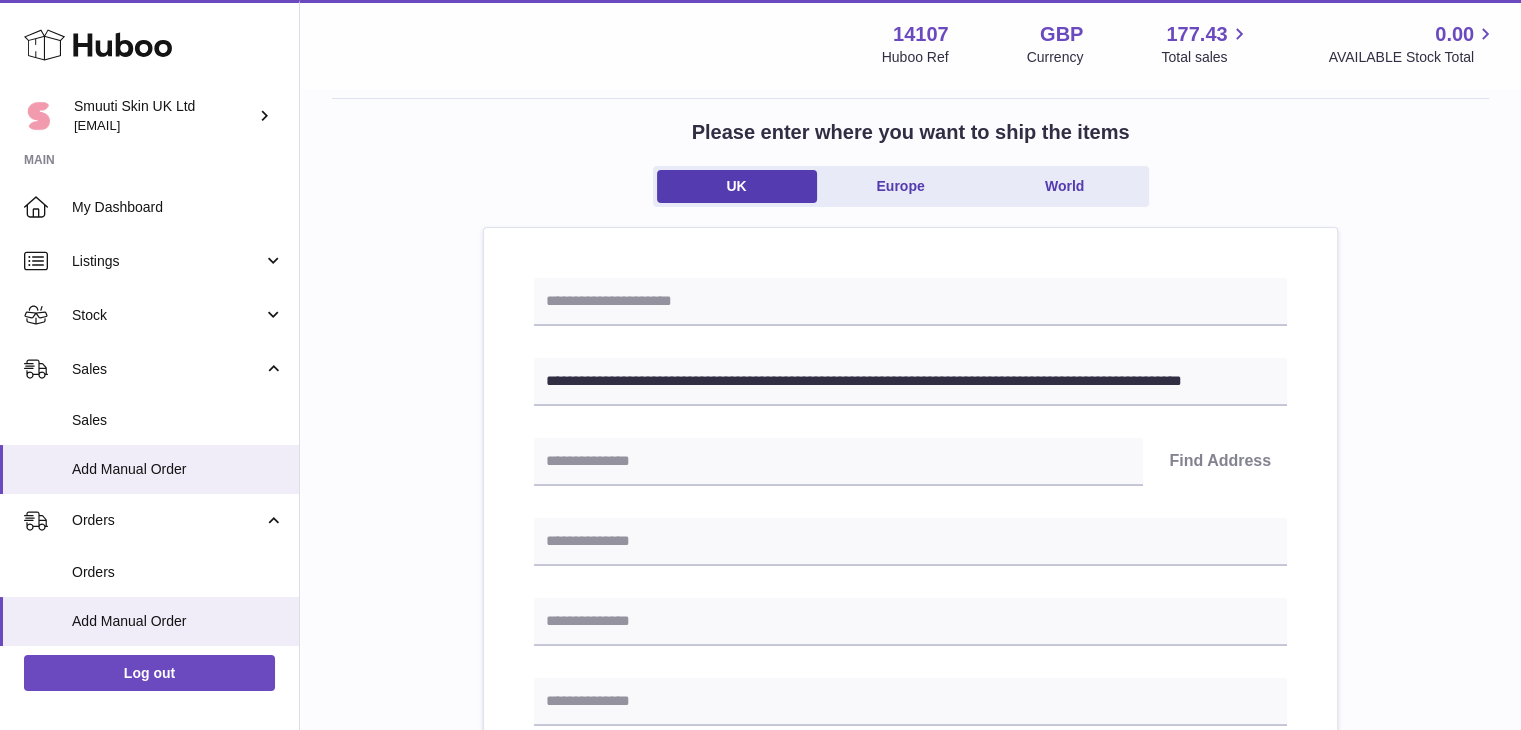 scroll, scrollTop: 96, scrollLeft: 0, axis: vertical 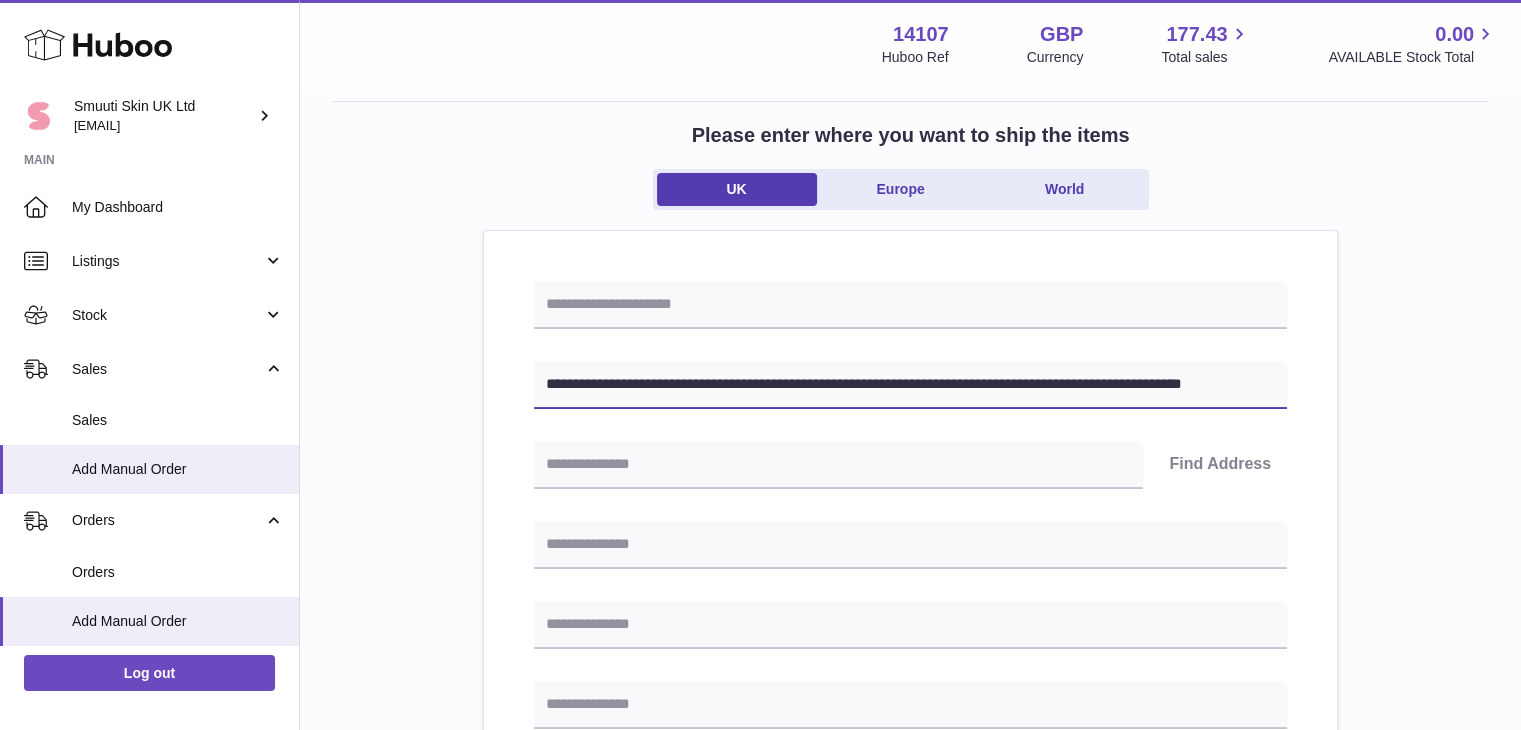 drag, startPoint x: 790, startPoint y: 384, endPoint x: 672, endPoint y: 381, distance: 118.03813 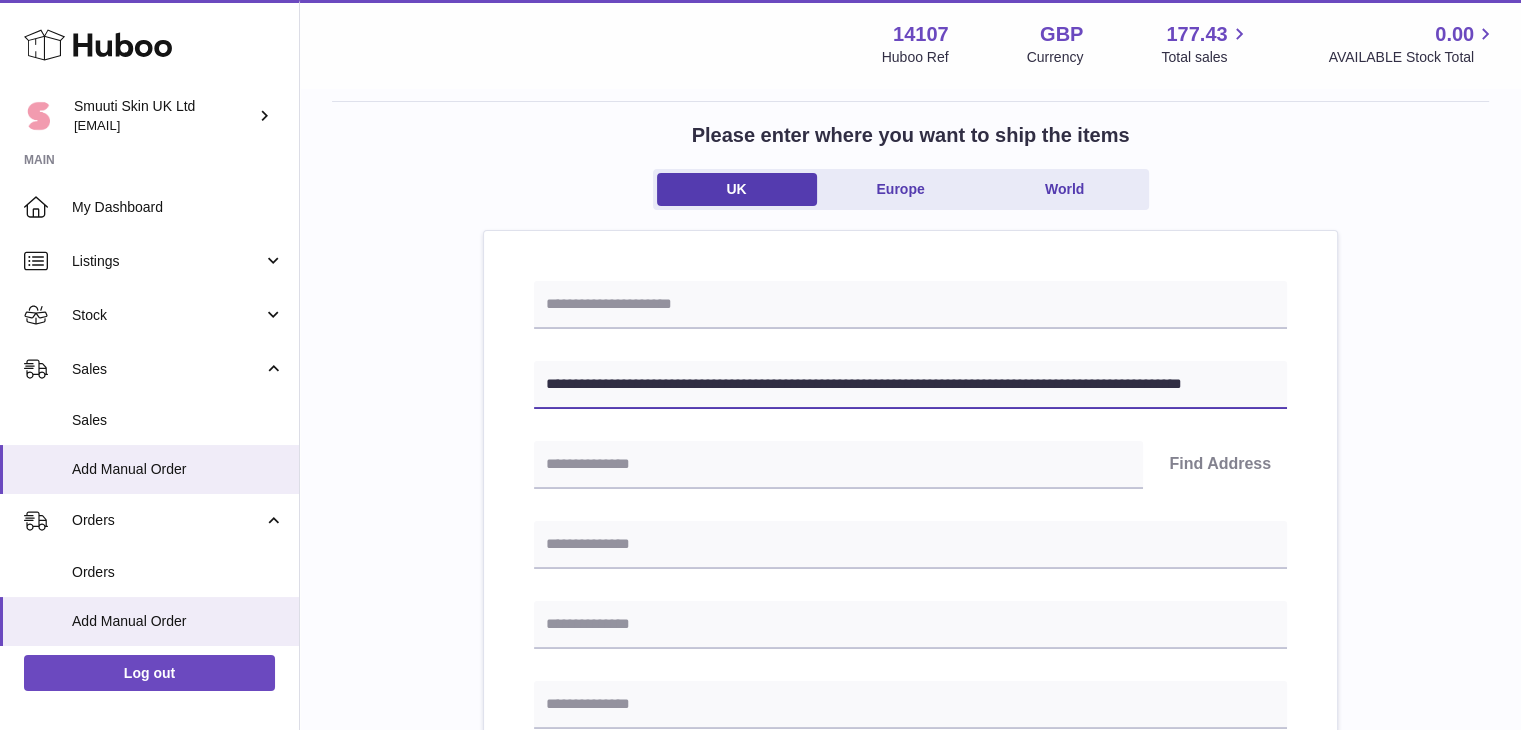 click on "**********" at bounding box center (910, 385) 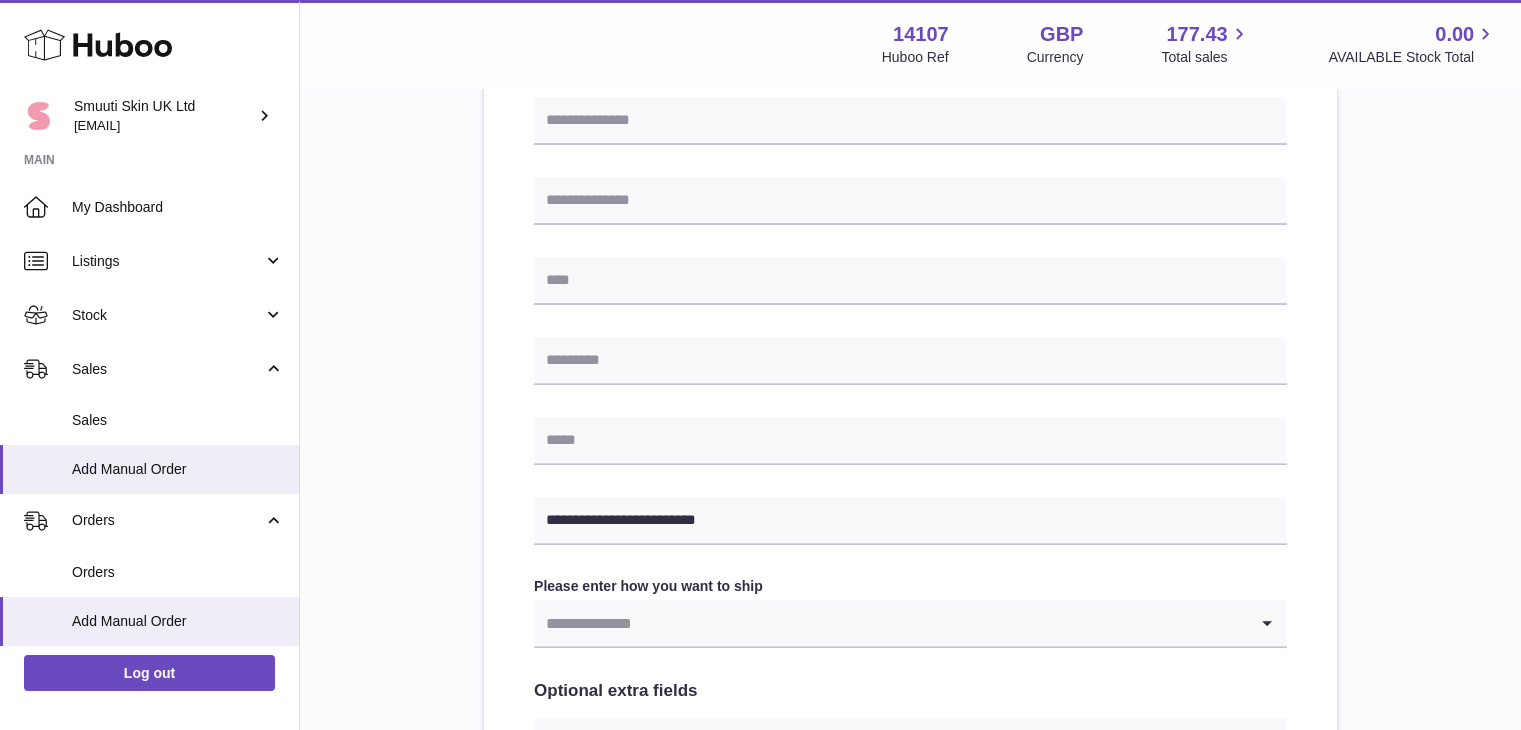 scroll, scrollTop: 604, scrollLeft: 0, axis: vertical 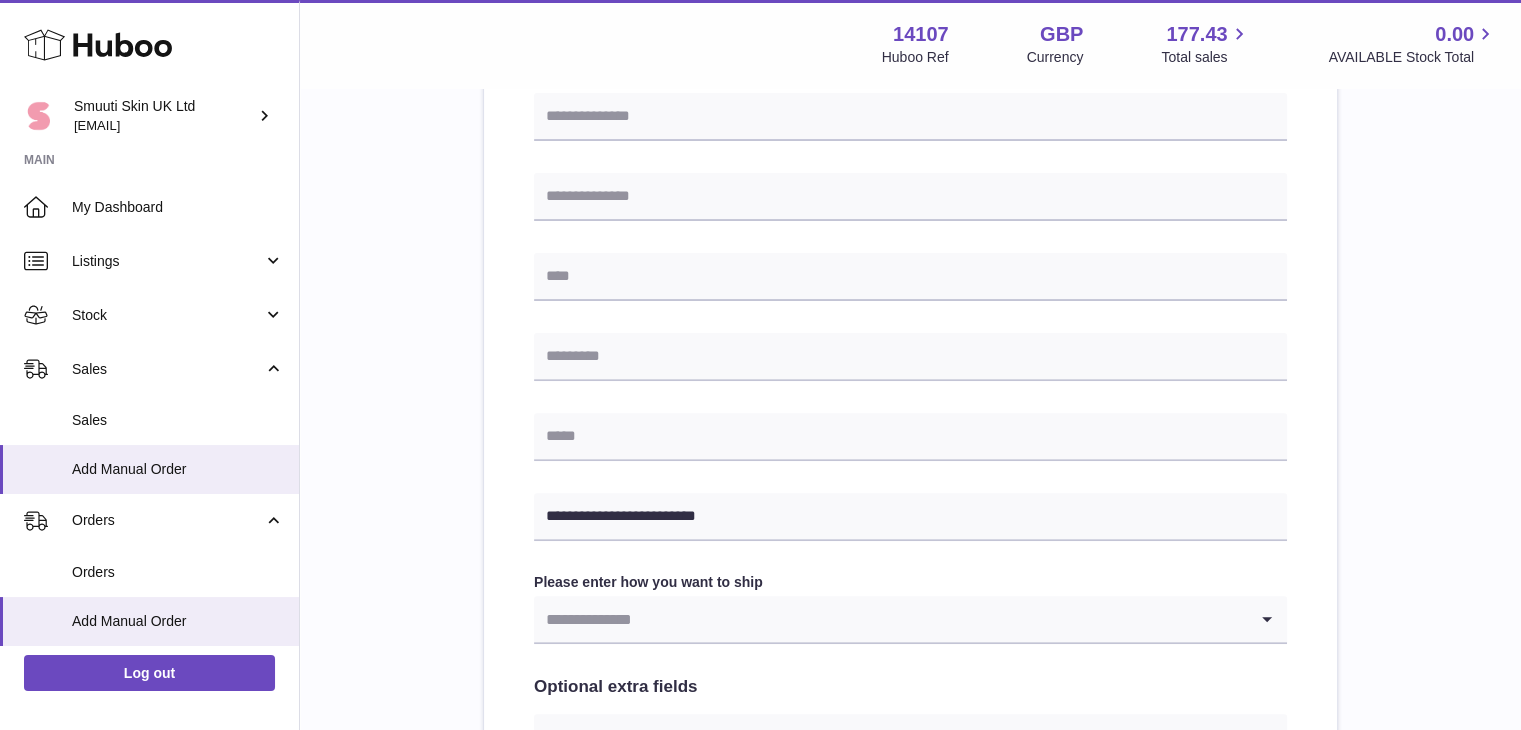 type on "**********" 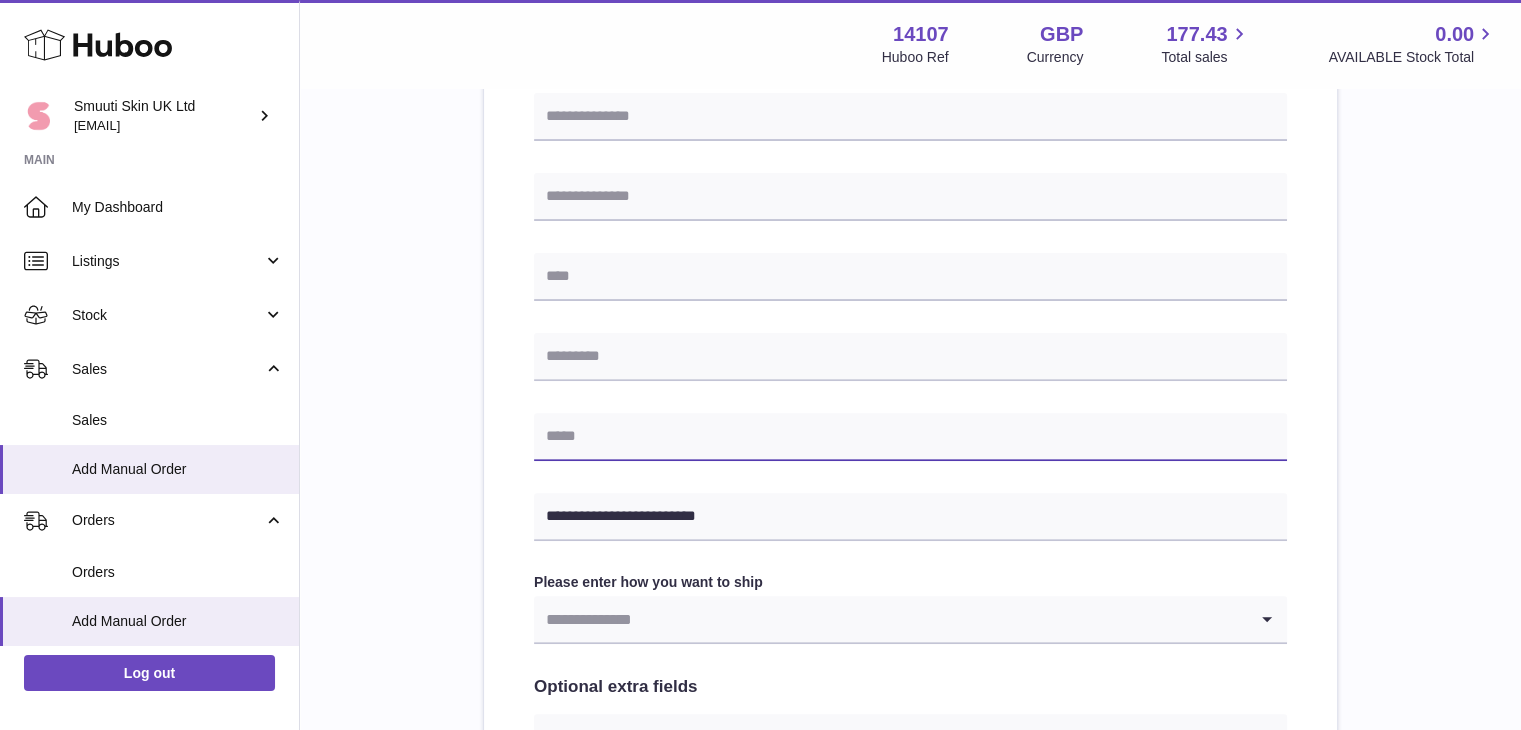 click at bounding box center [910, 437] 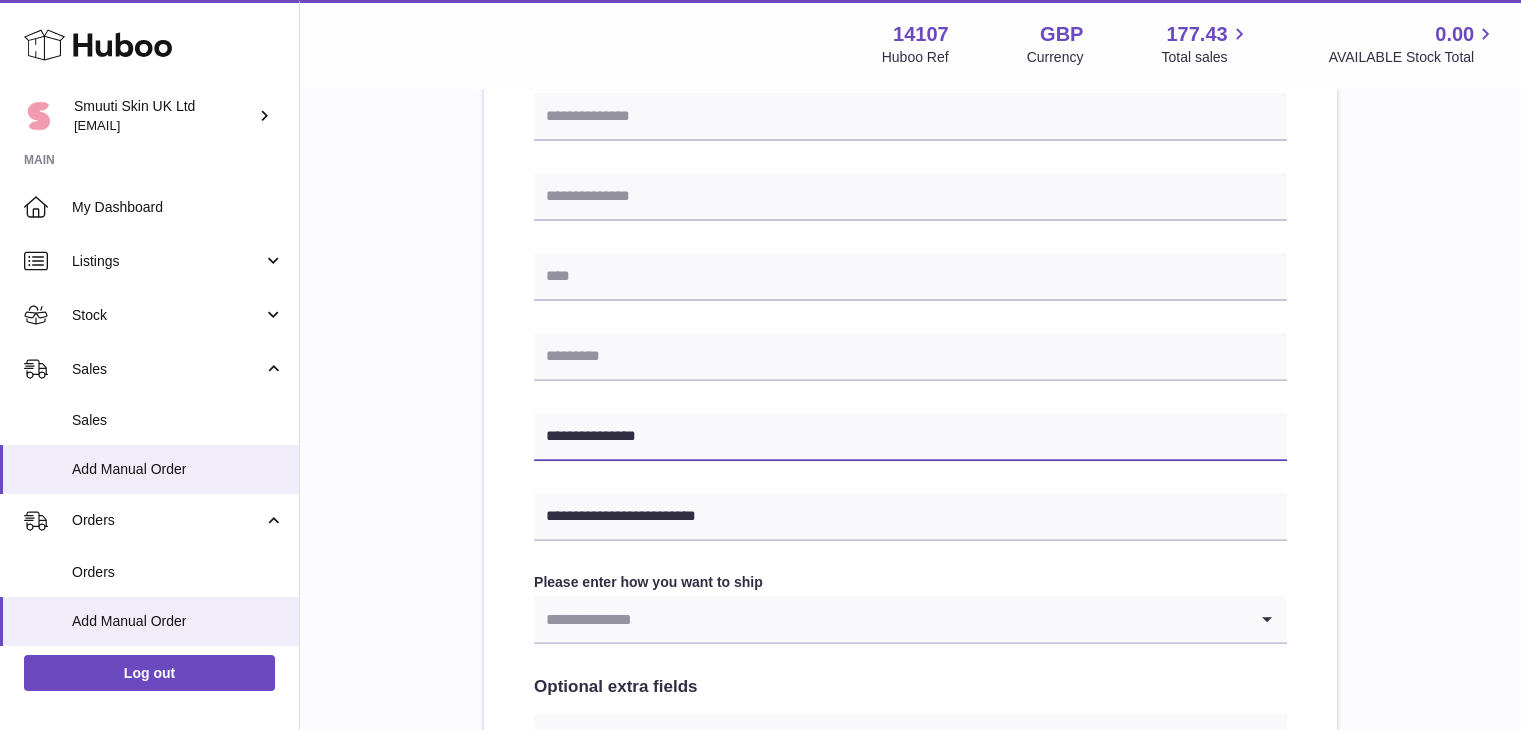 type on "**********" 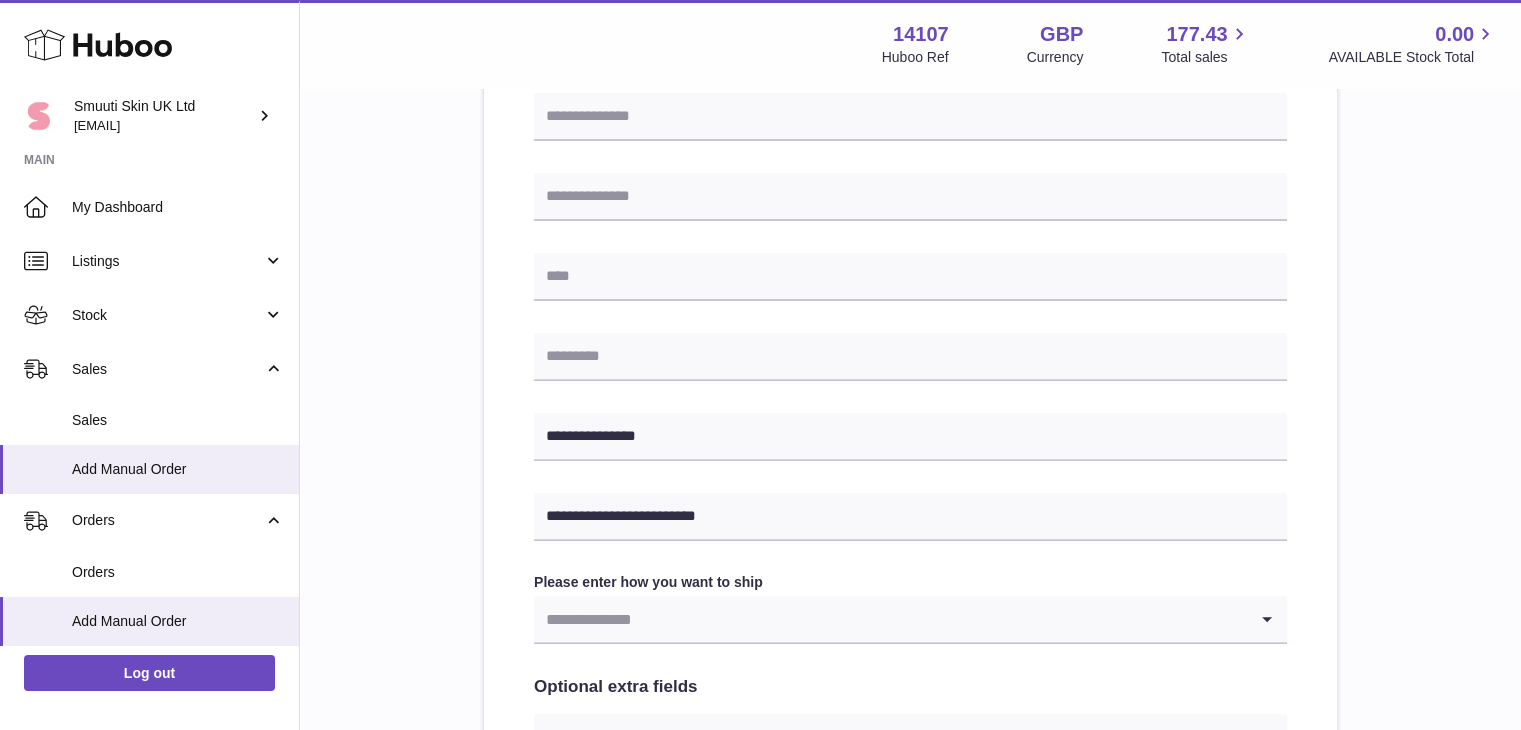 click on "**********" at bounding box center (910, 289) 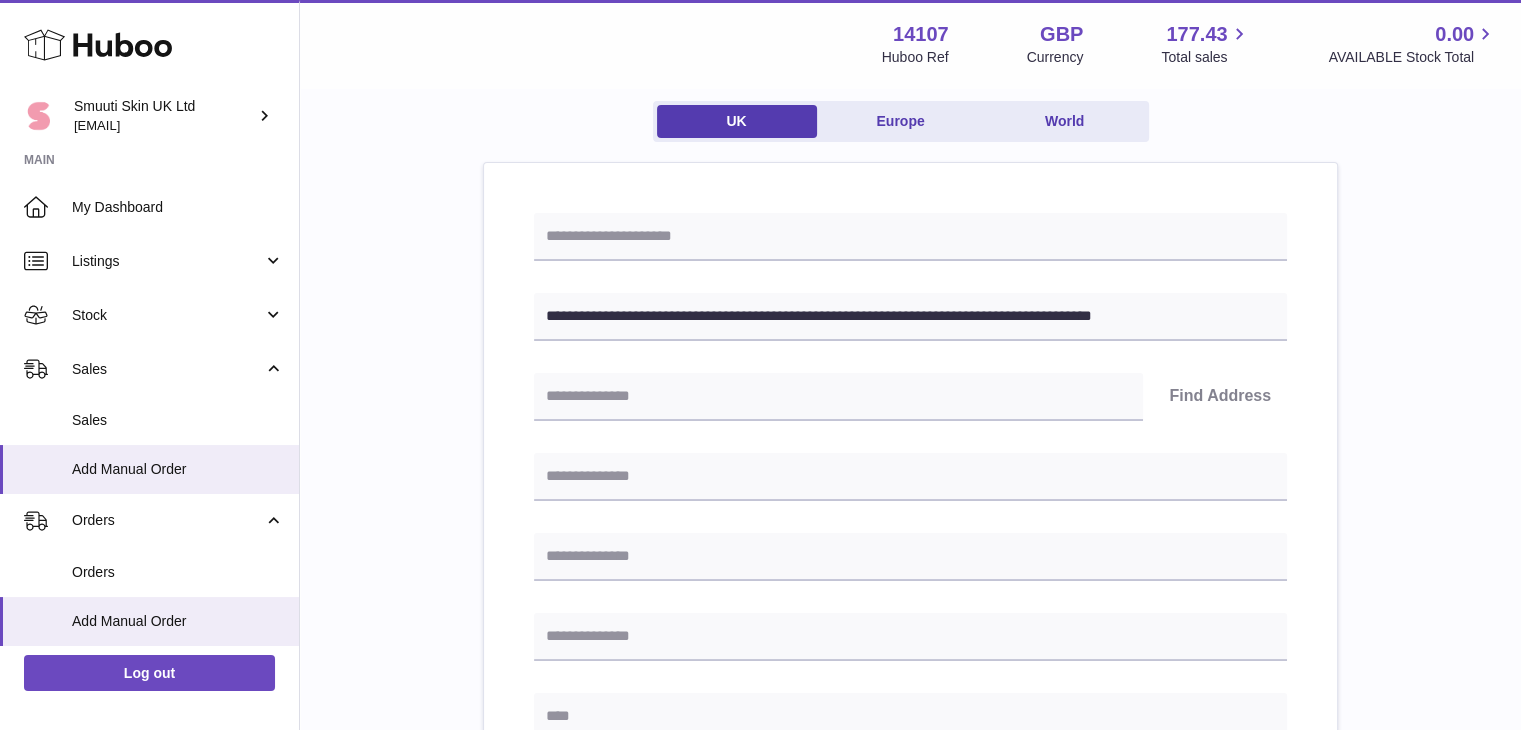 scroll, scrollTop: 119, scrollLeft: 0, axis: vertical 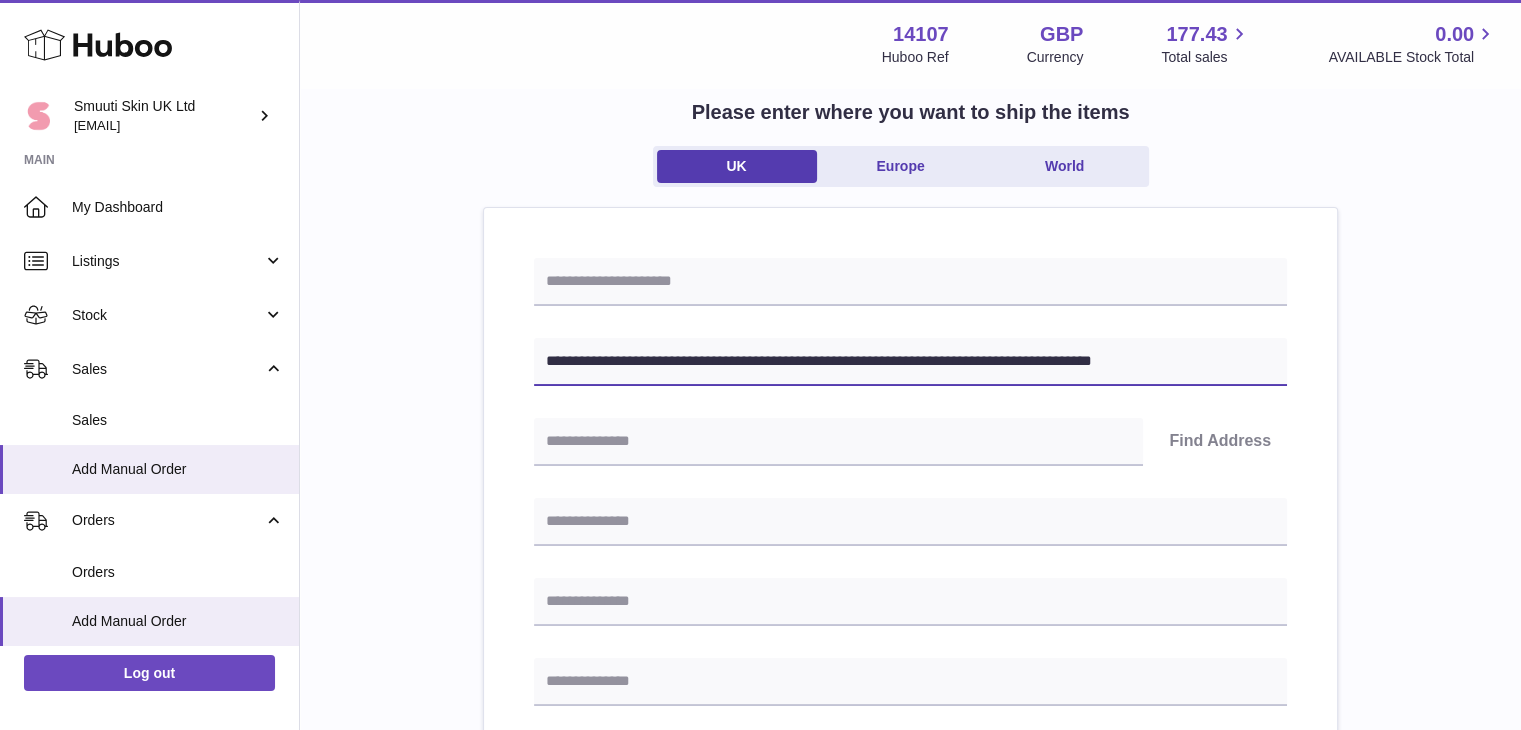 drag, startPoint x: 679, startPoint y: 361, endPoint x: 770, endPoint y: 354, distance: 91.26884 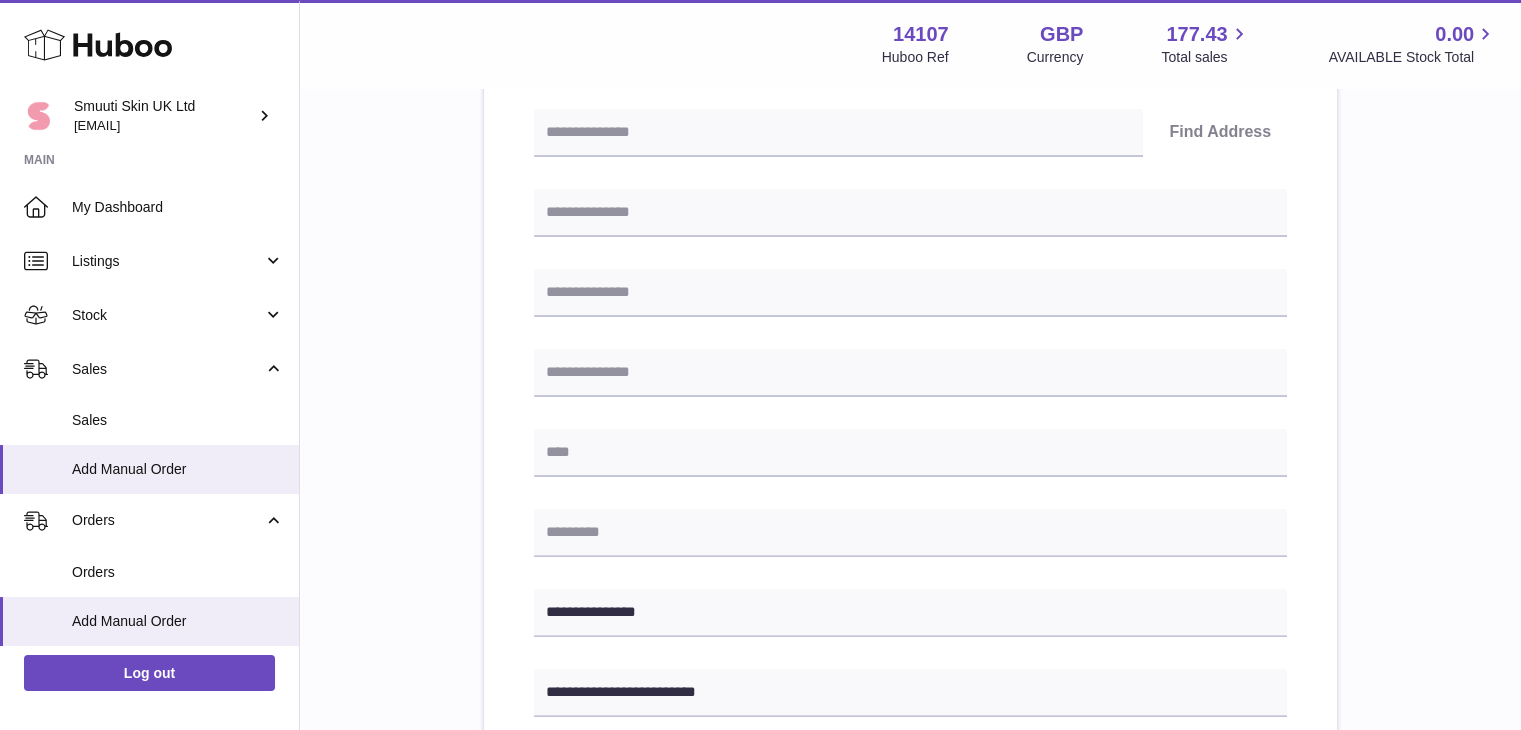 scroll, scrollTop: 483, scrollLeft: 0, axis: vertical 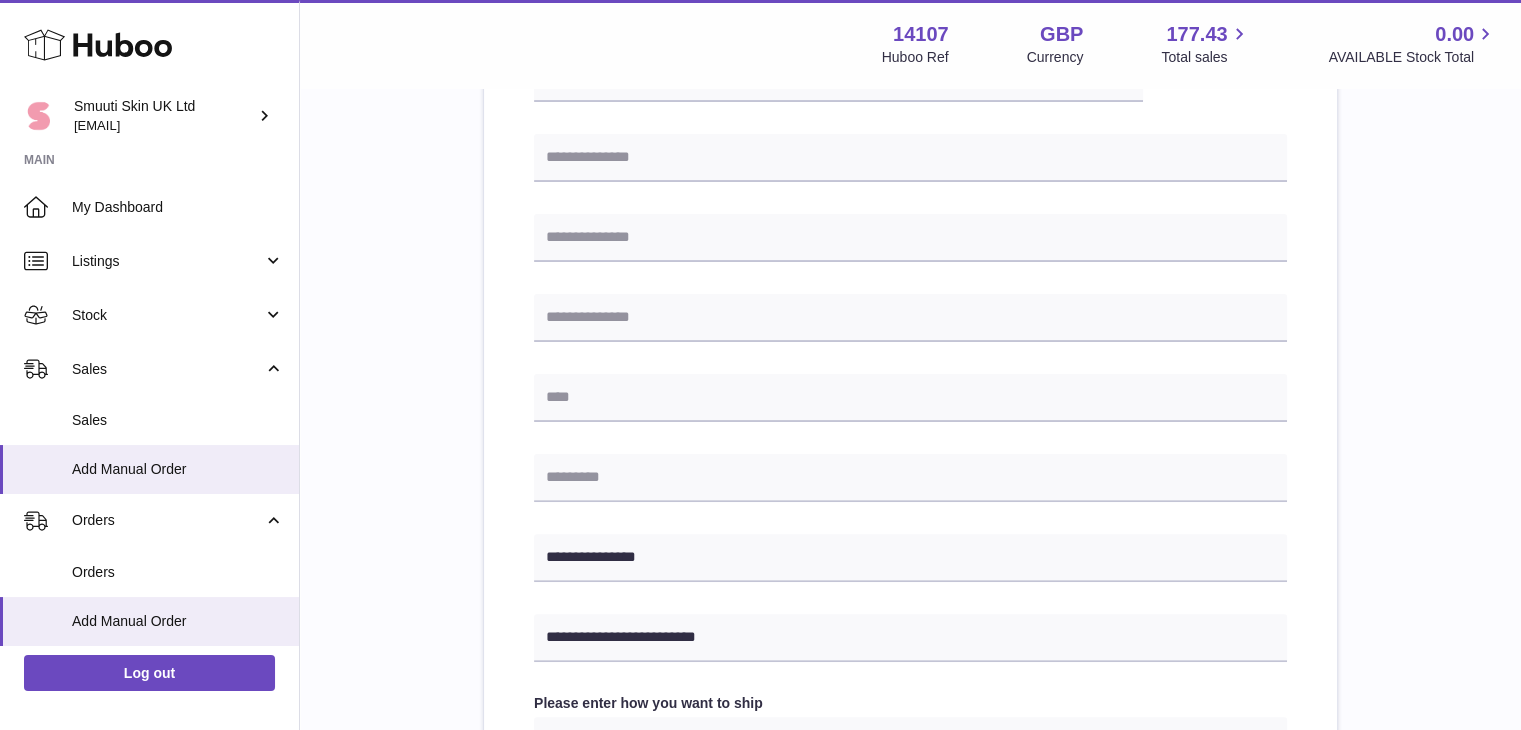 type on "**********" 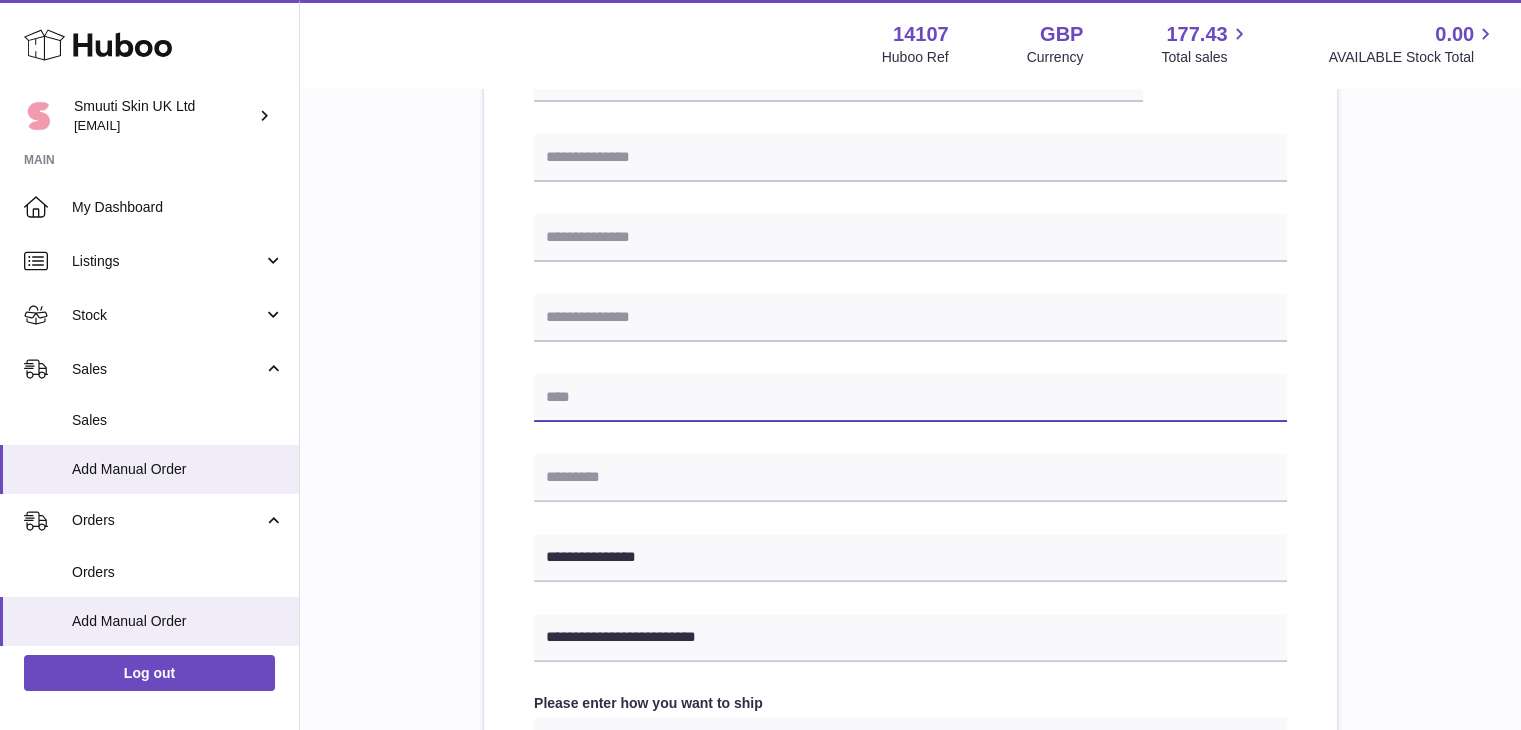 click at bounding box center (910, 398) 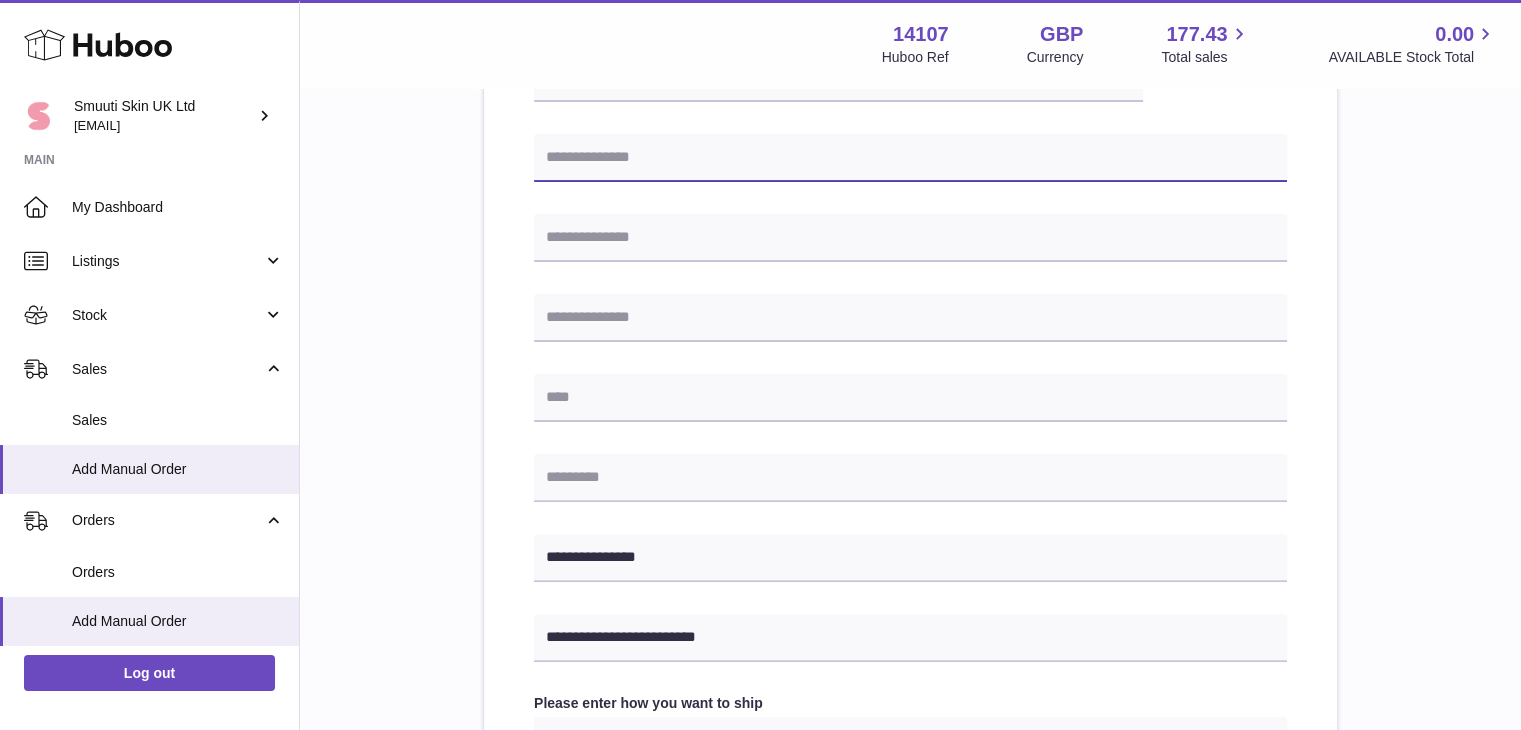 click at bounding box center [910, 158] 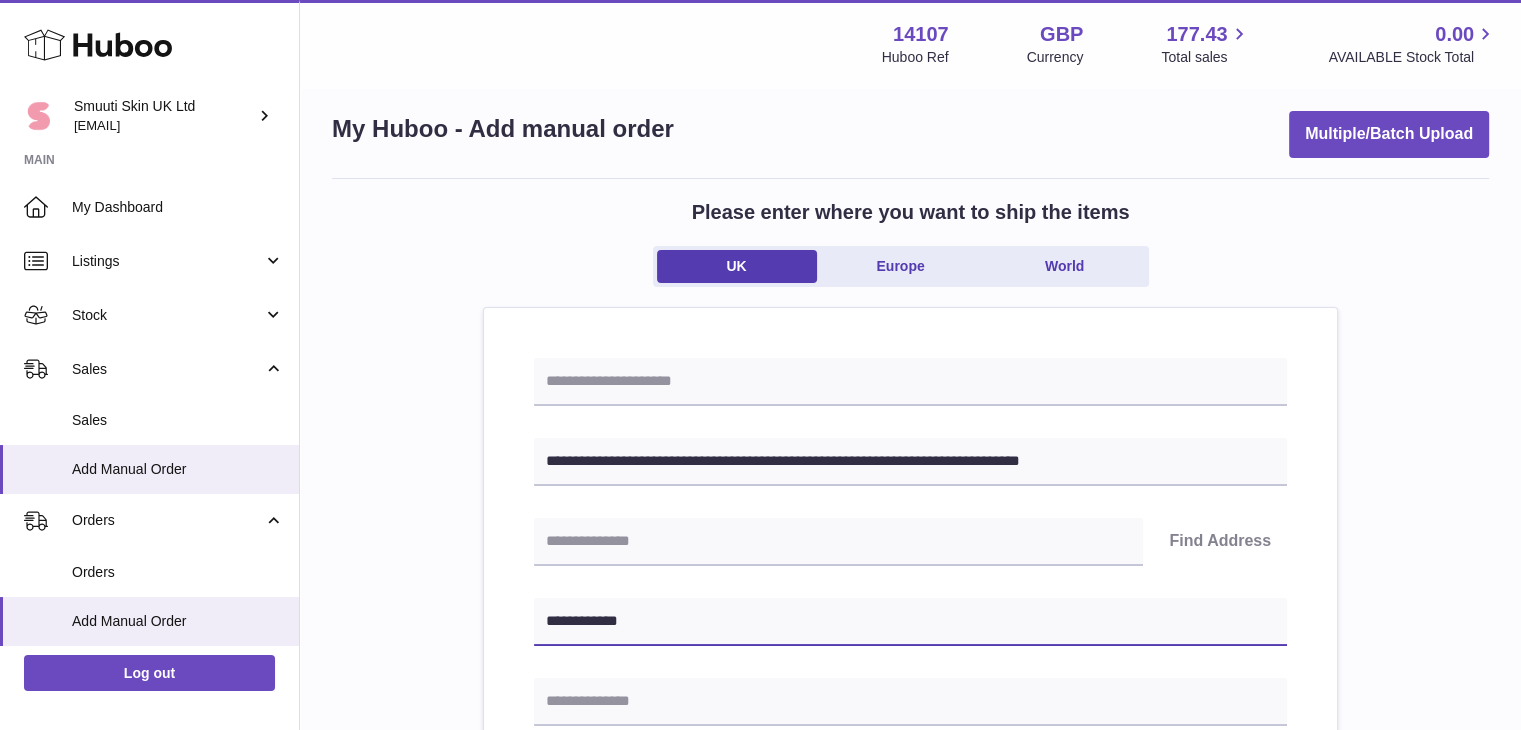 scroll, scrollTop: 16, scrollLeft: 0, axis: vertical 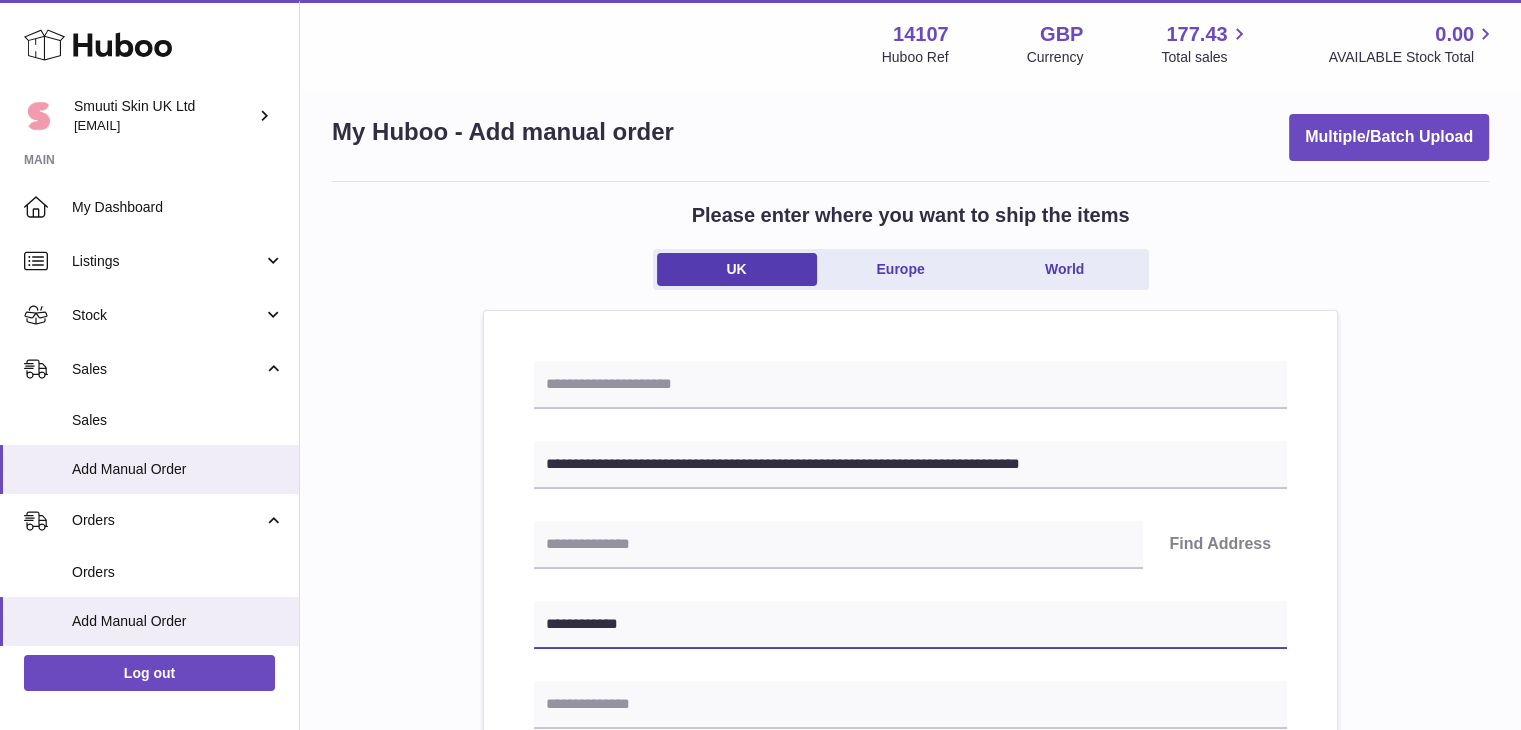 type on "**********" 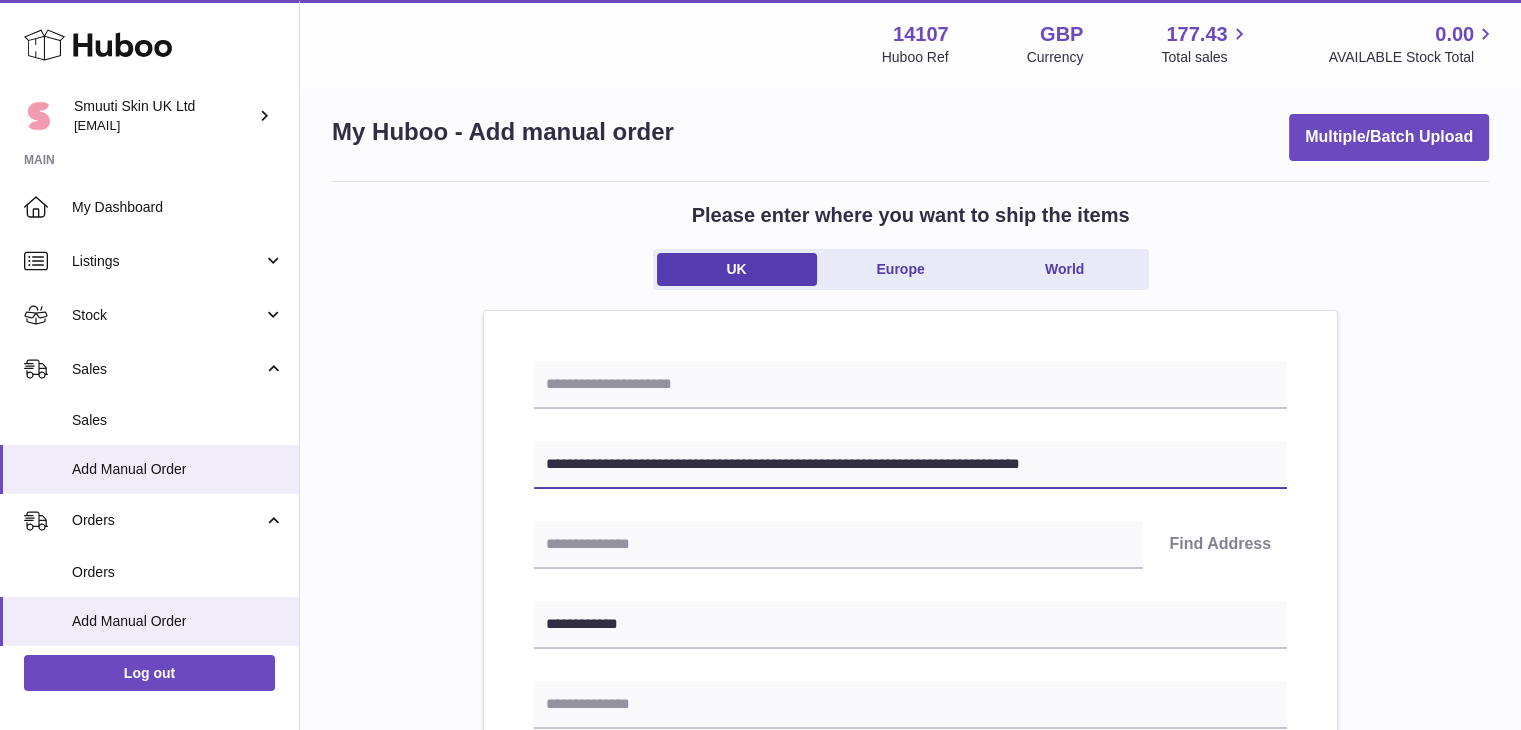 drag, startPoint x: 691, startPoint y: 463, endPoint x: 887, endPoint y: 457, distance: 196.09181 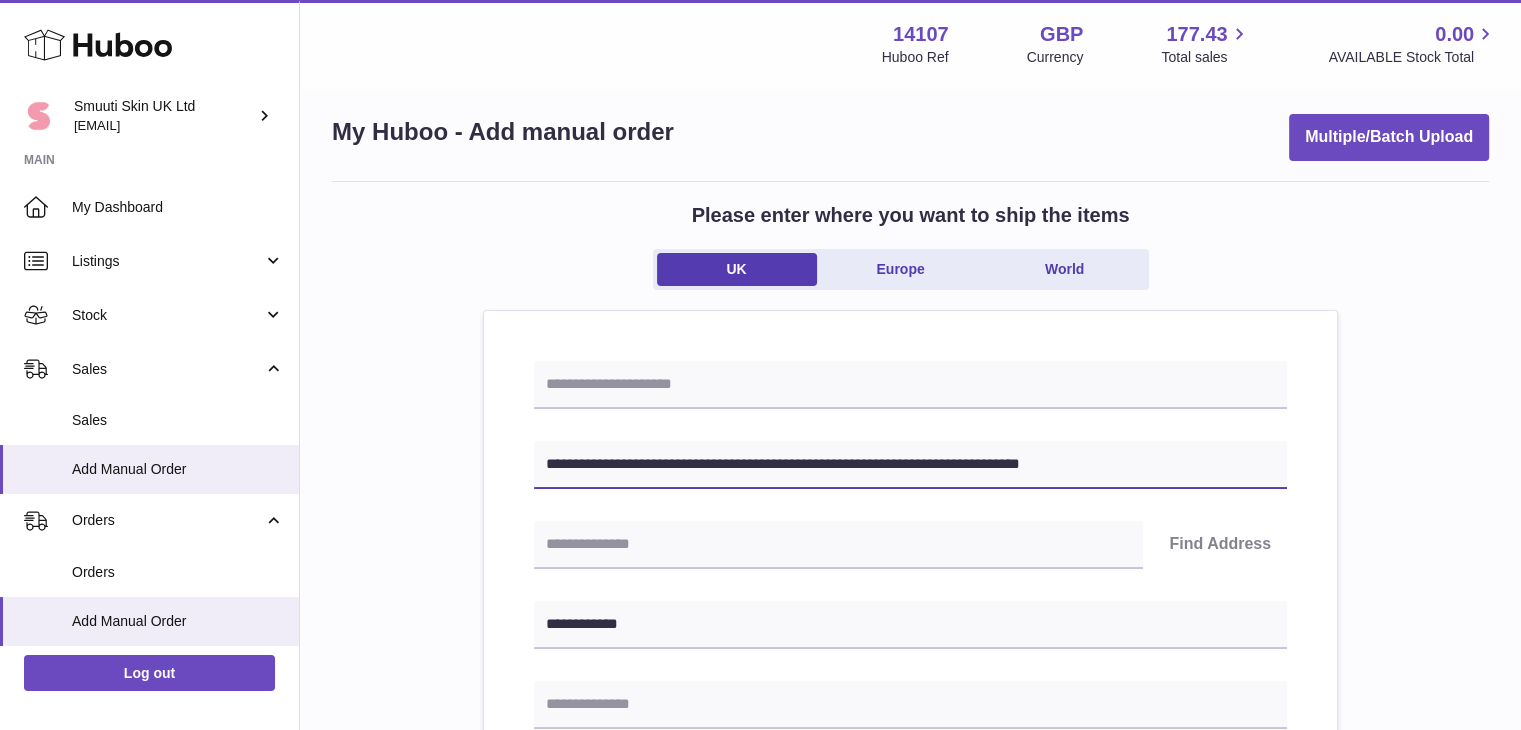 click on "**********" at bounding box center (910, 465) 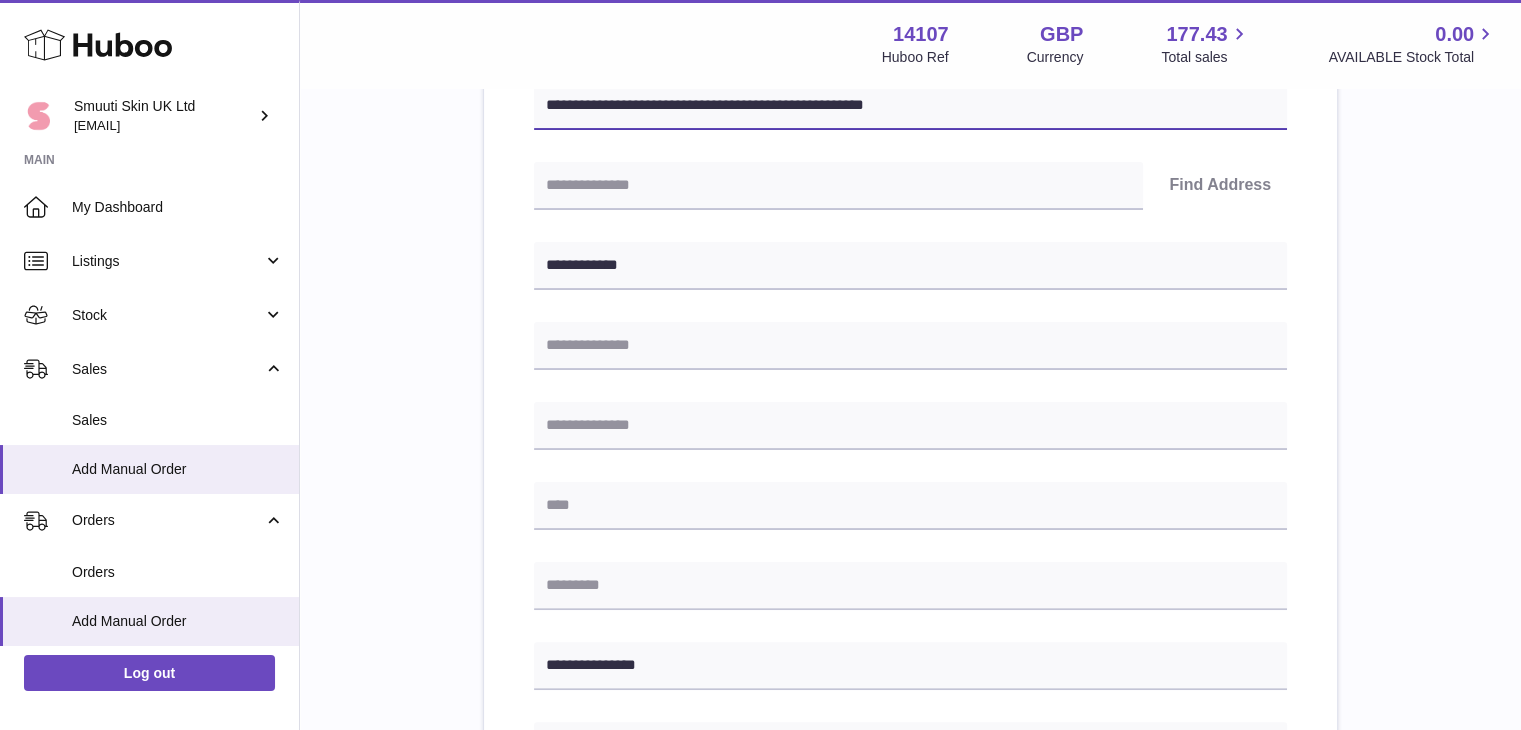 scroll, scrollTop: 378, scrollLeft: 0, axis: vertical 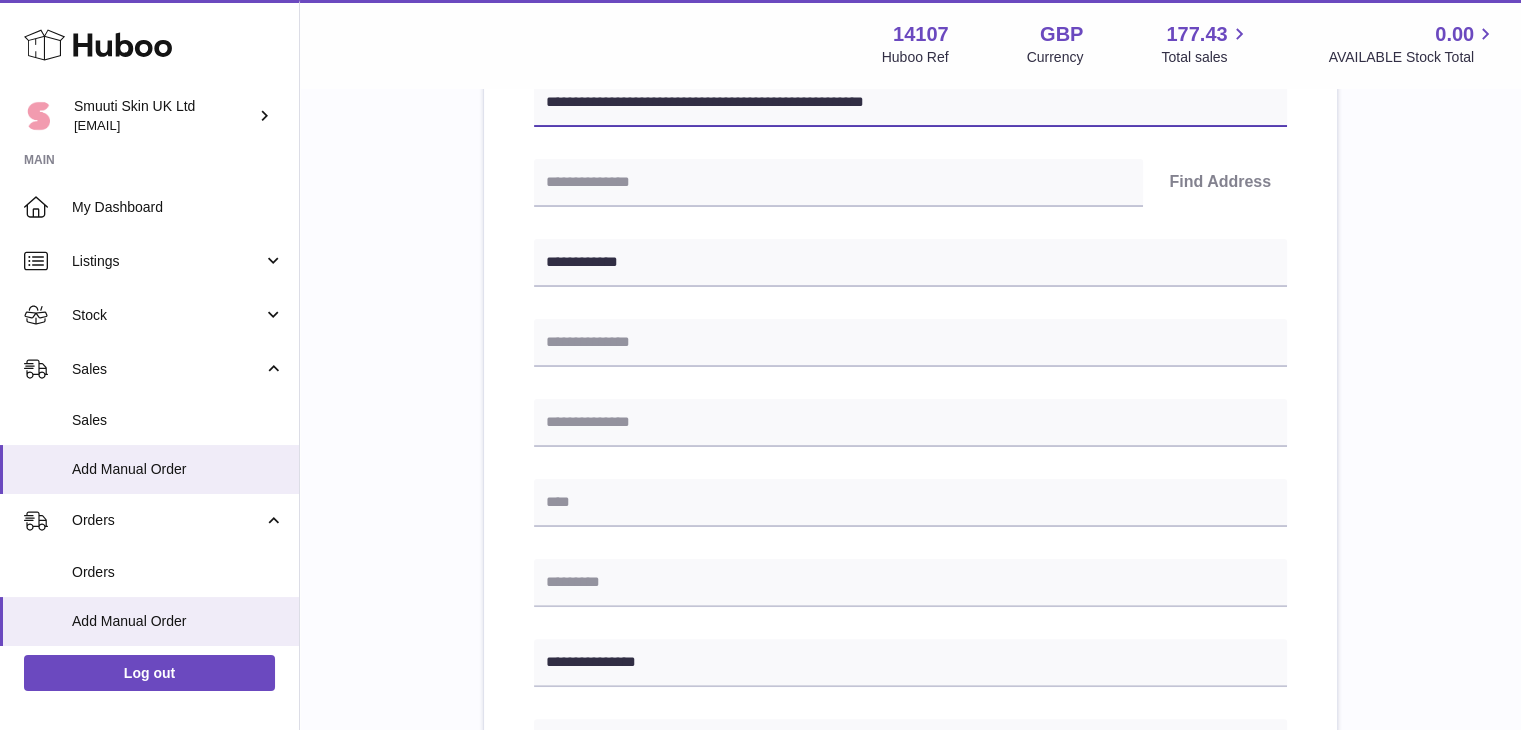 type on "**********" 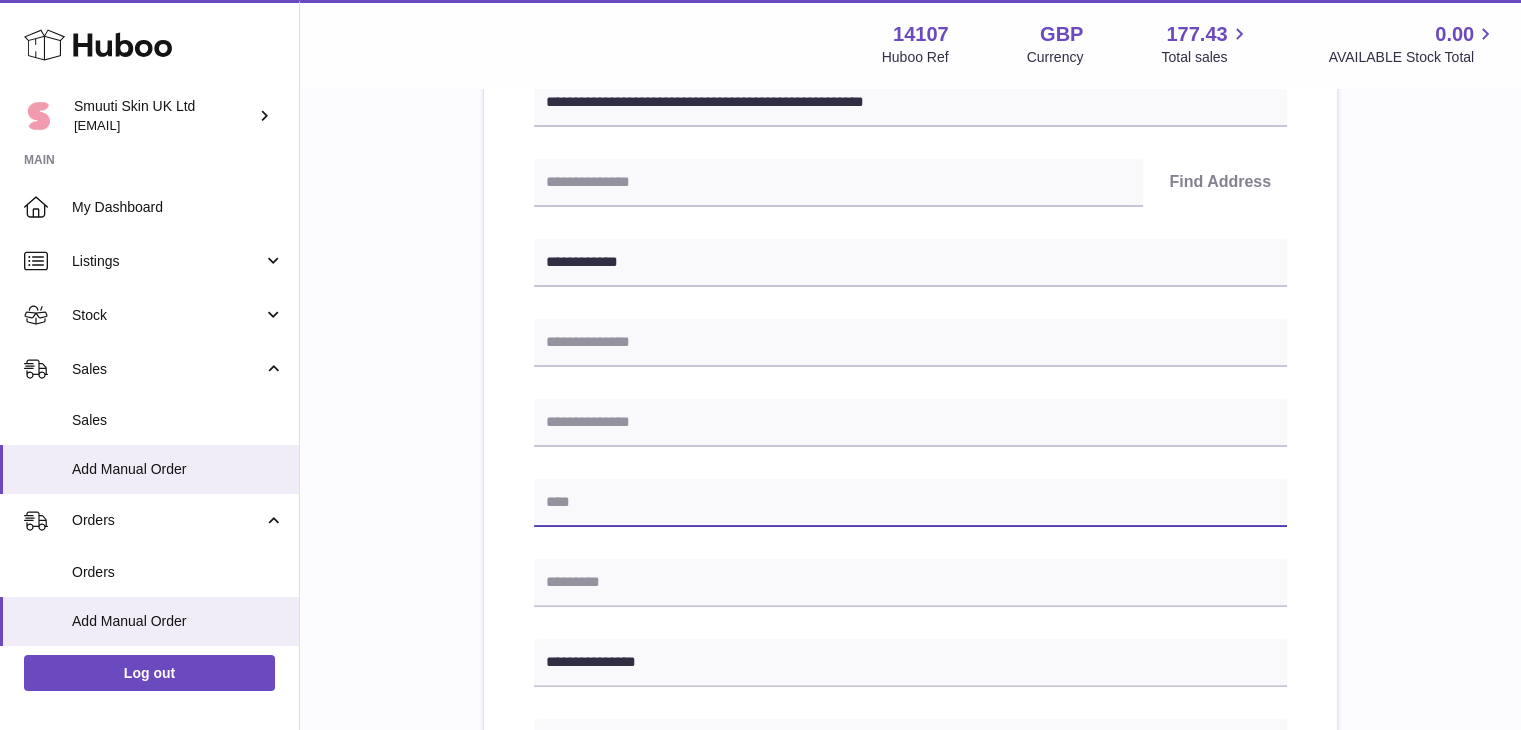 click at bounding box center (910, 503) 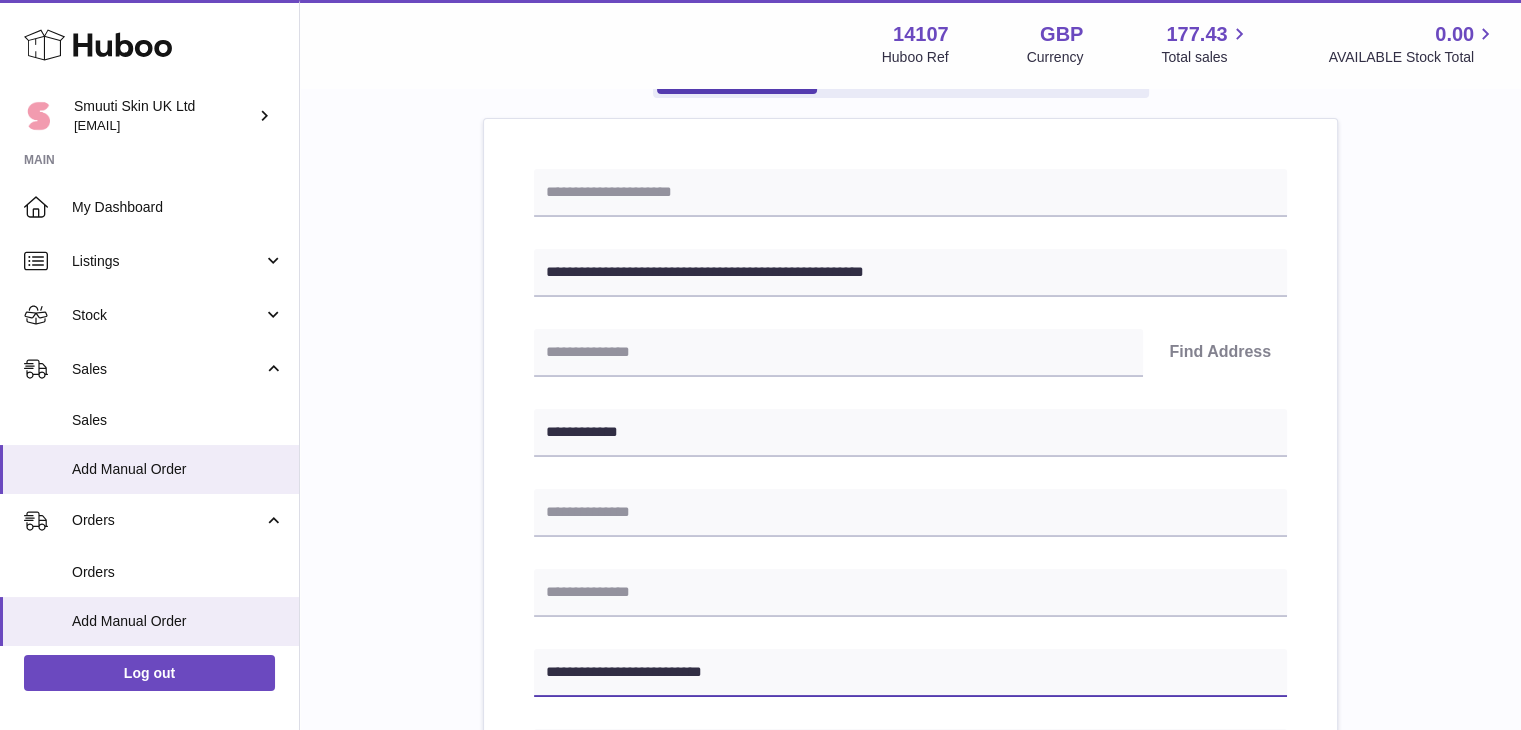 scroll, scrollTop: 200, scrollLeft: 0, axis: vertical 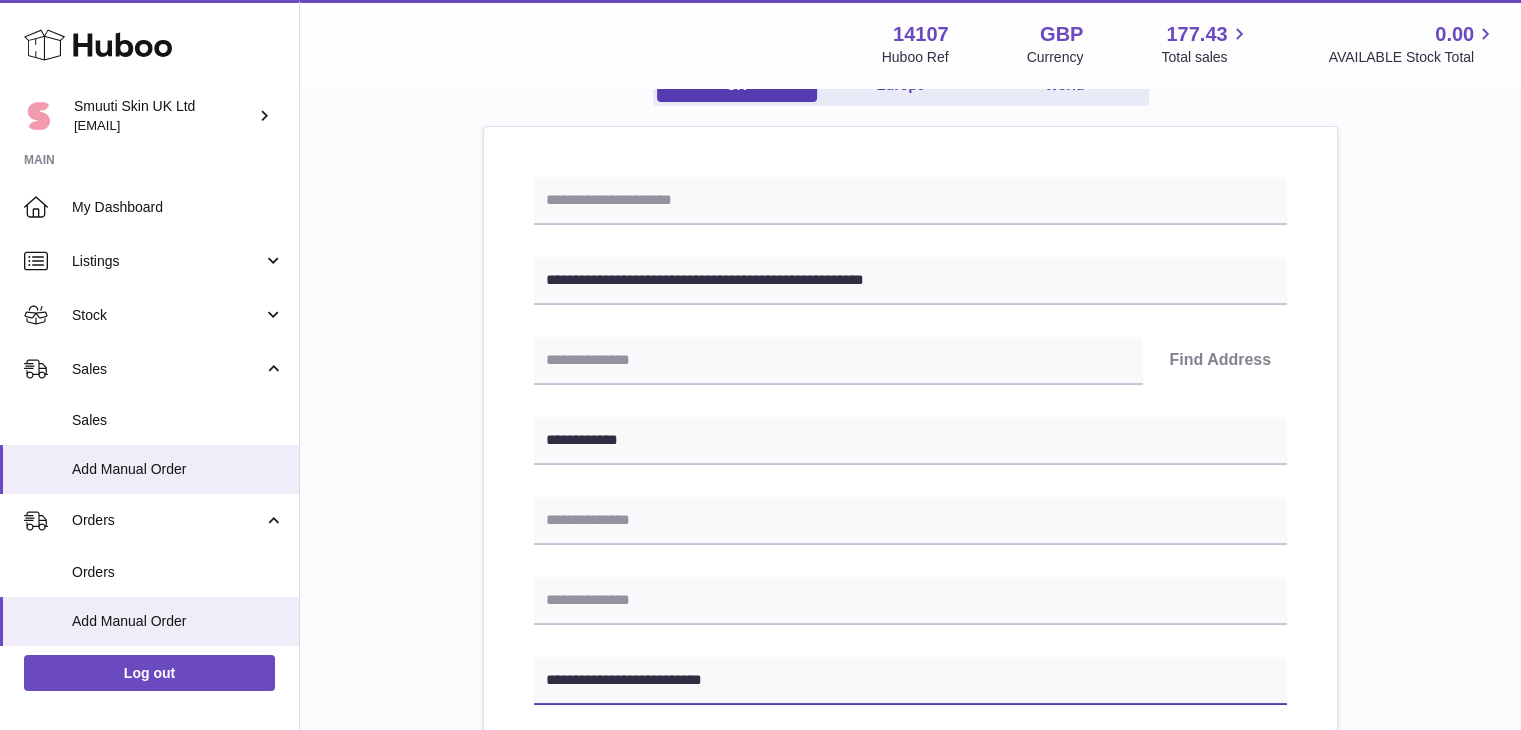 type on "**********" 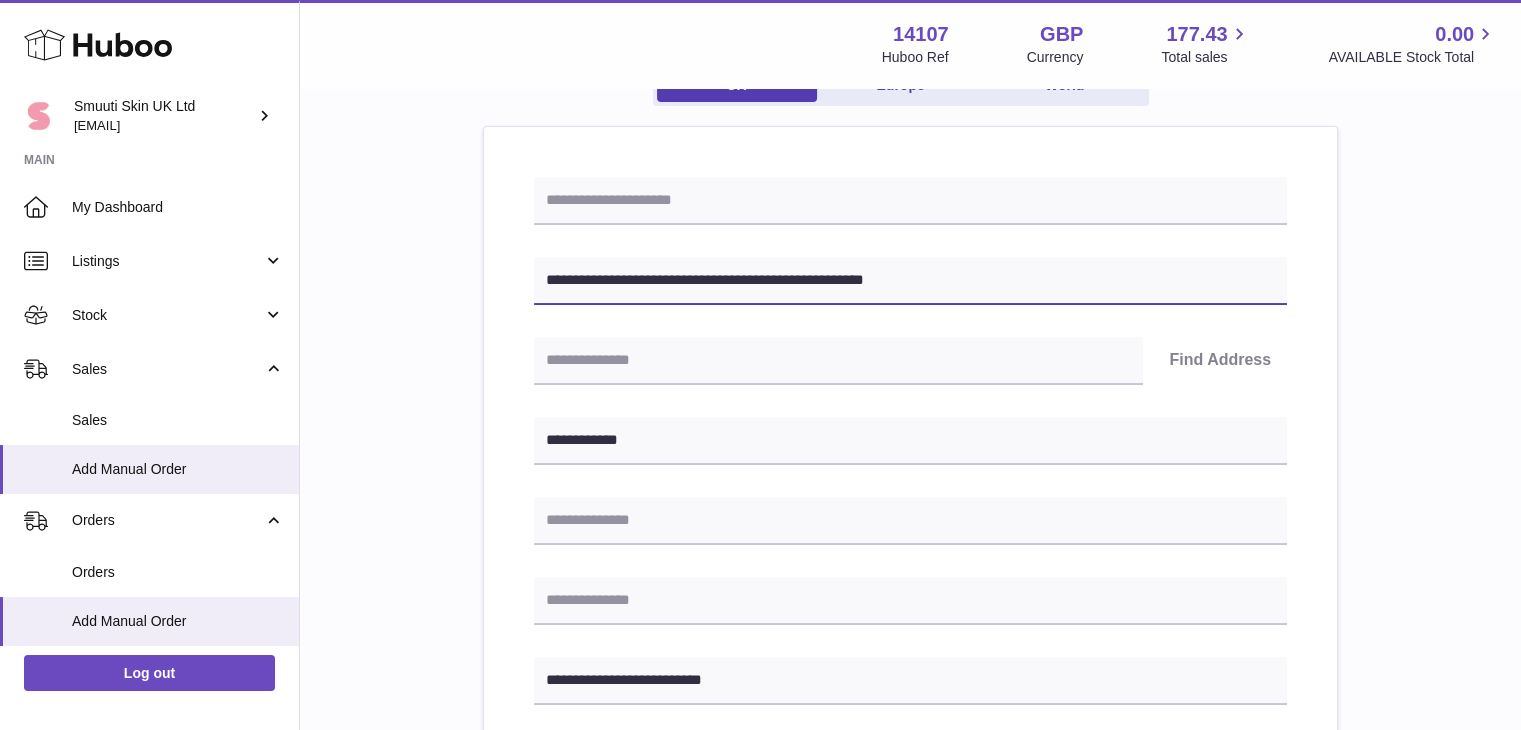 drag, startPoint x: 940, startPoint y: 278, endPoint x: 868, endPoint y: 276, distance: 72.02777 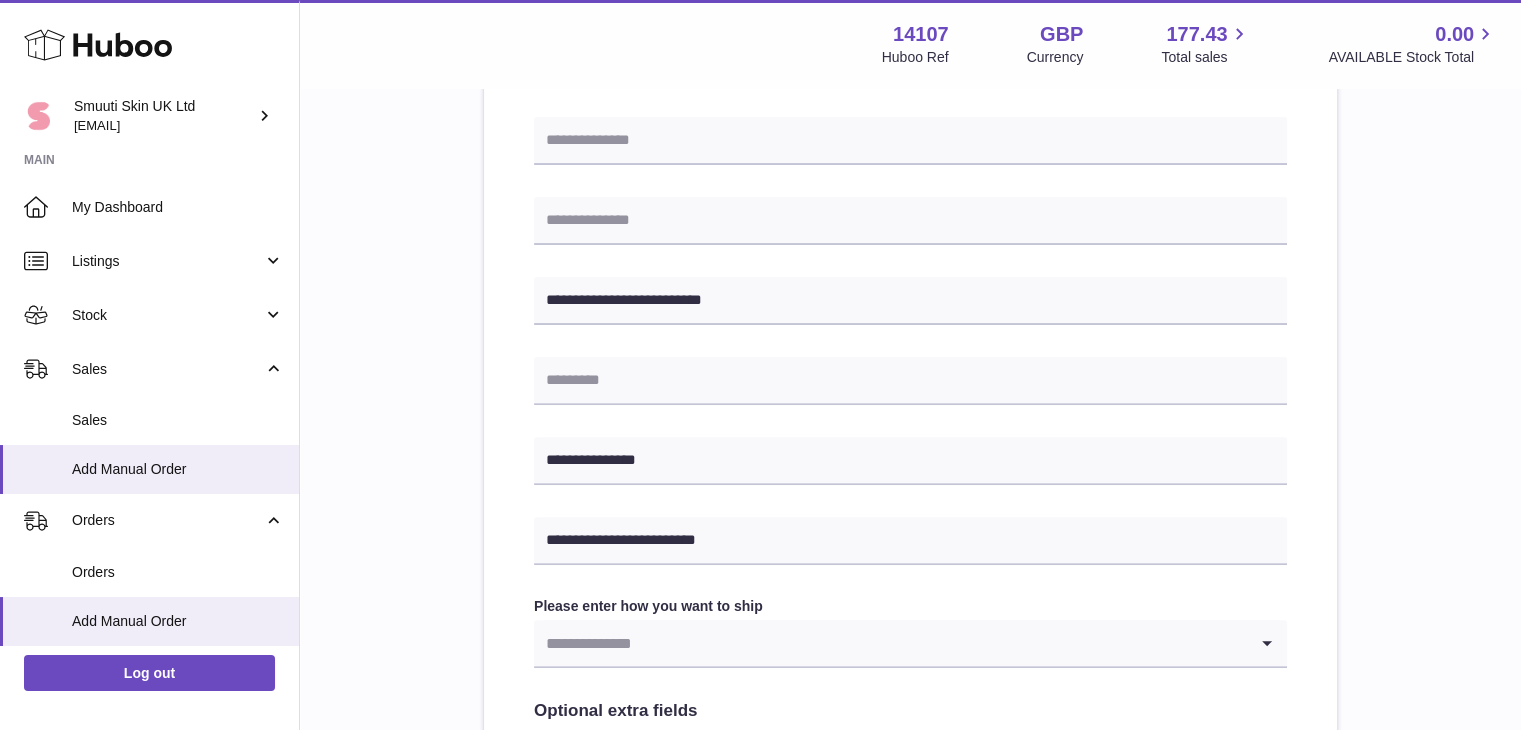 scroll, scrollTop: 624, scrollLeft: 0, axis: vertical 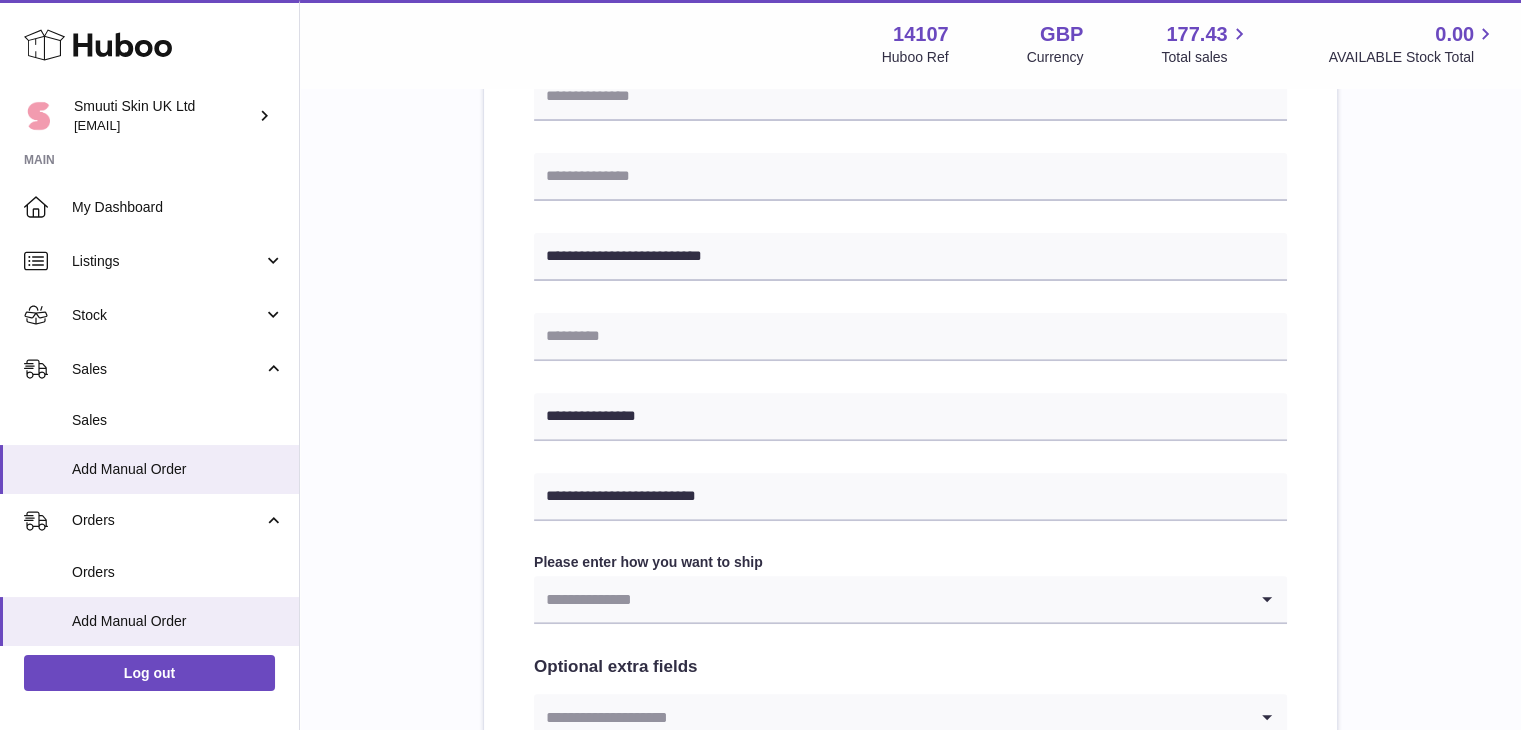 type on "**********" 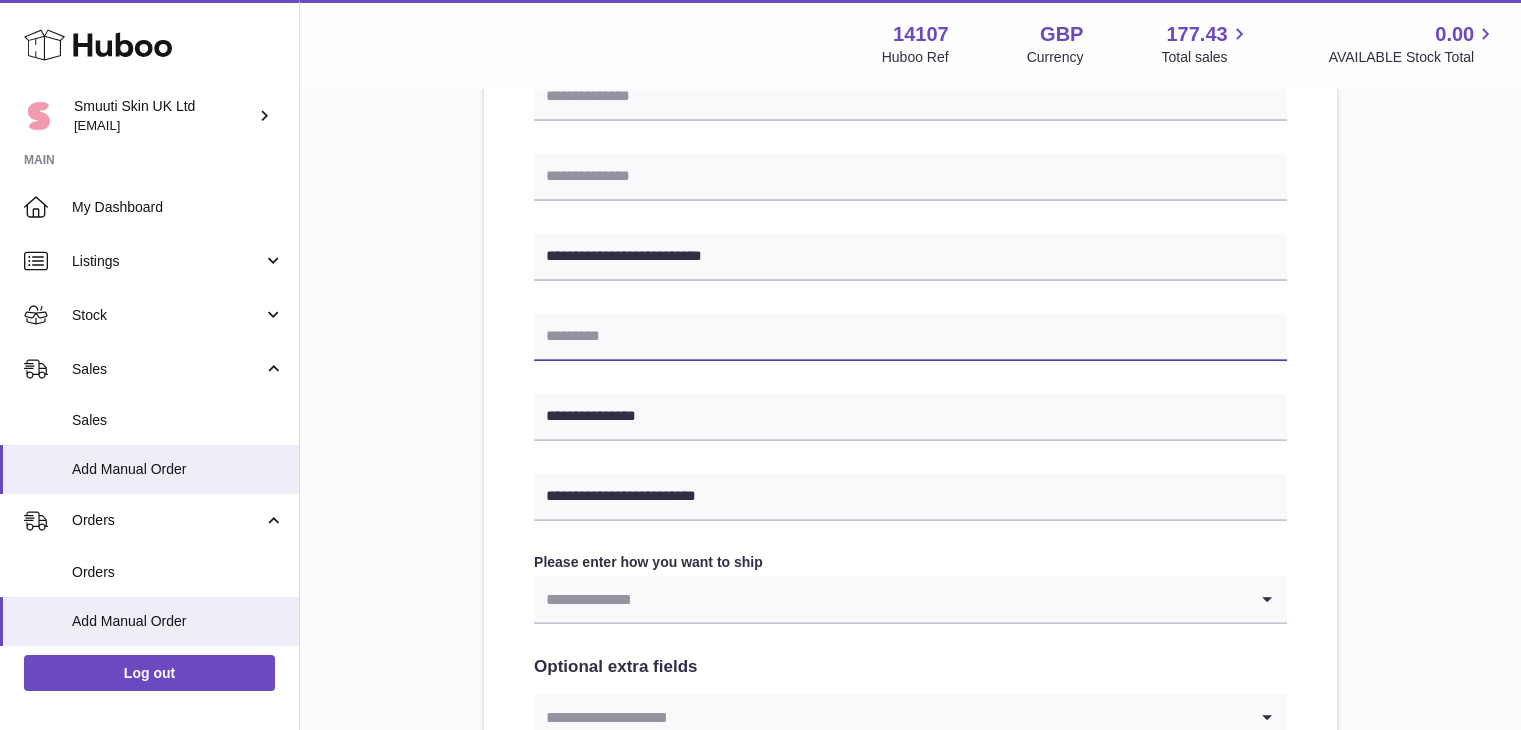 click at bounding box center [910, 337] 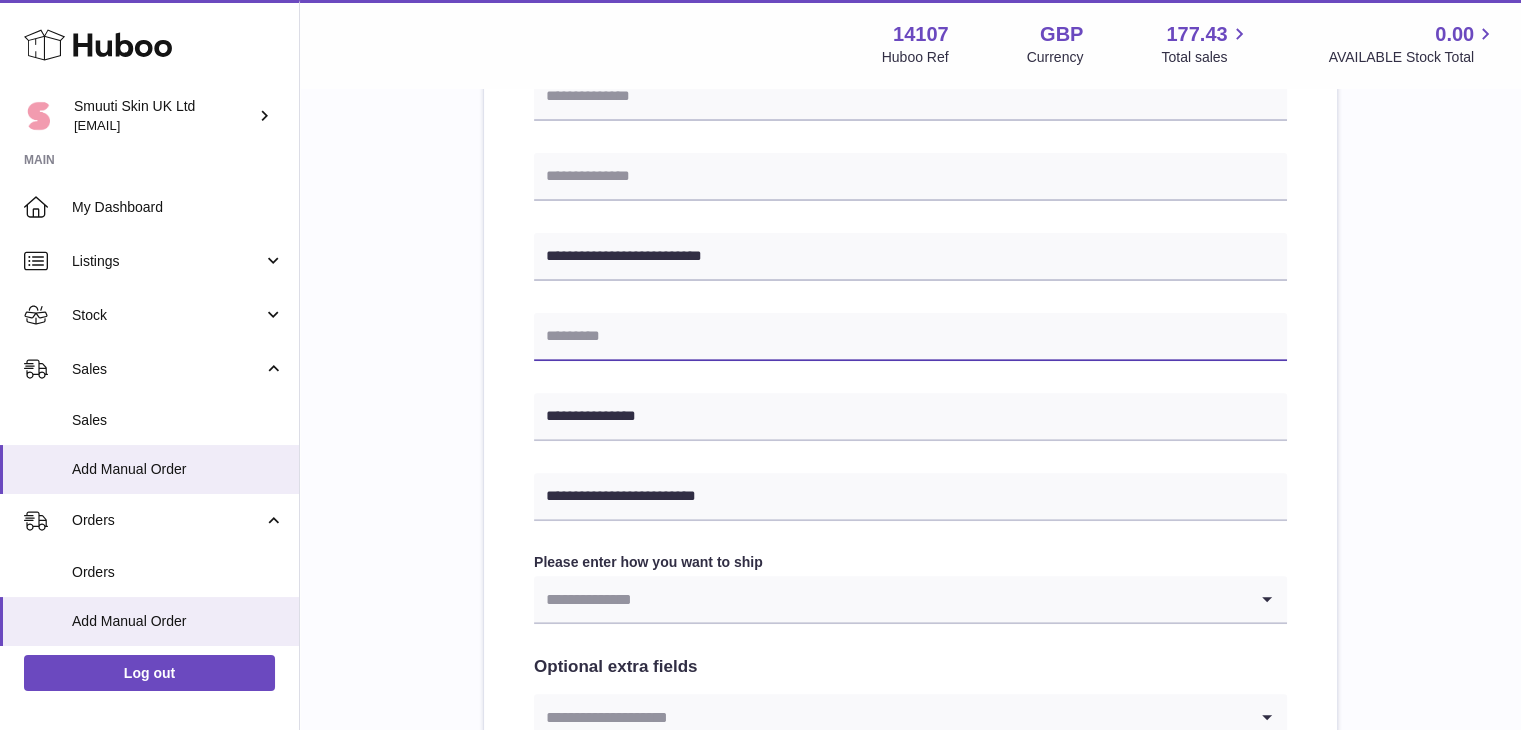 paste on "********" 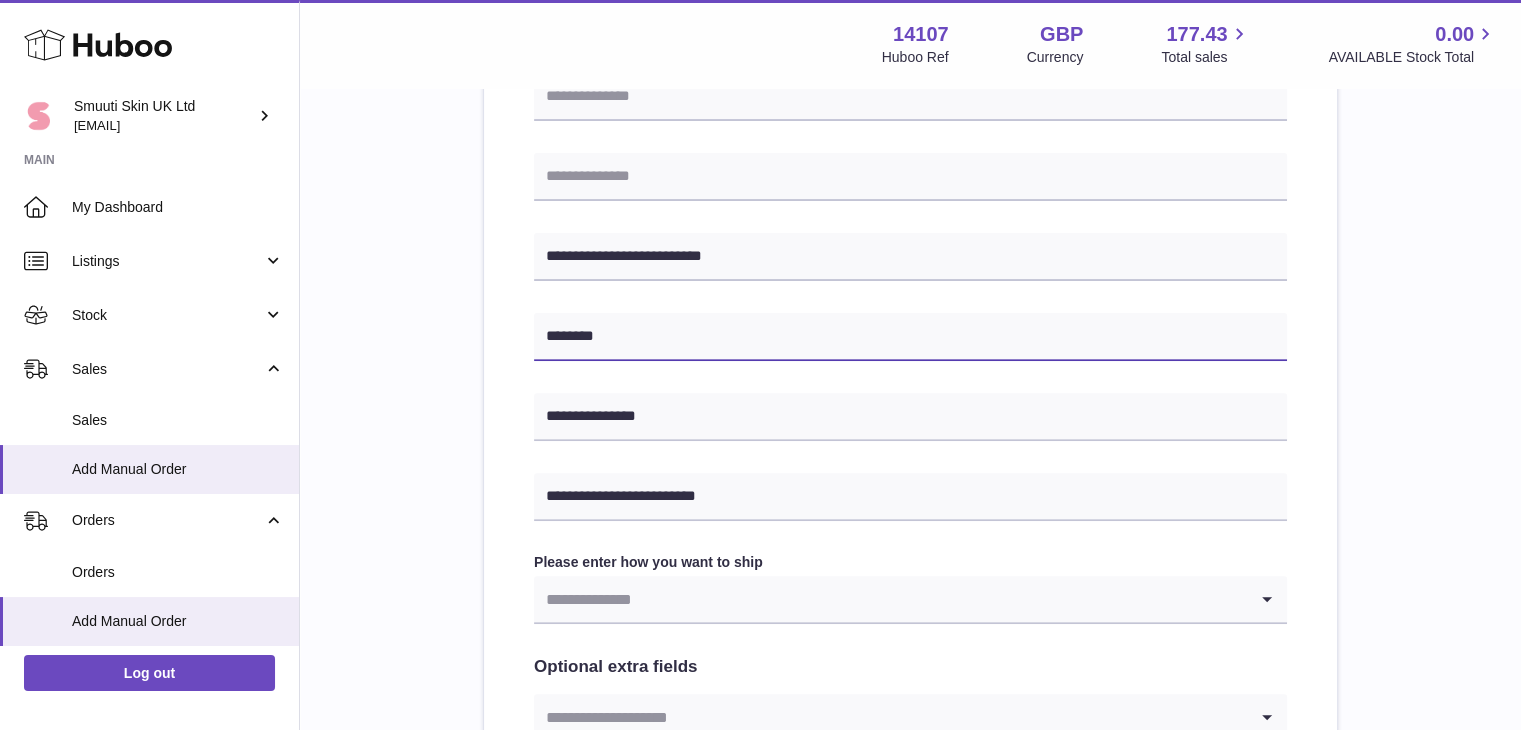 type on "********" 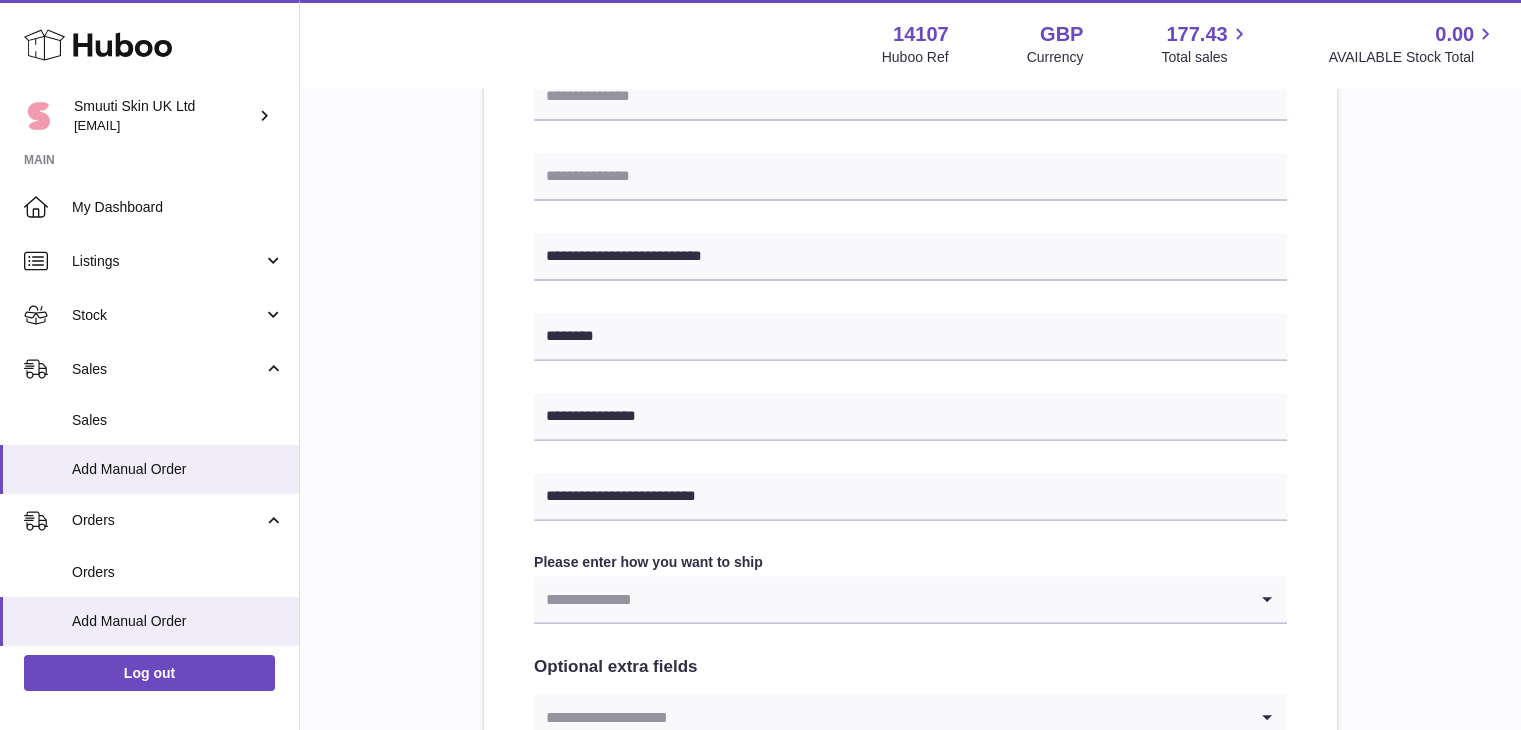 click on "**********" at bounding box center (910, 269) 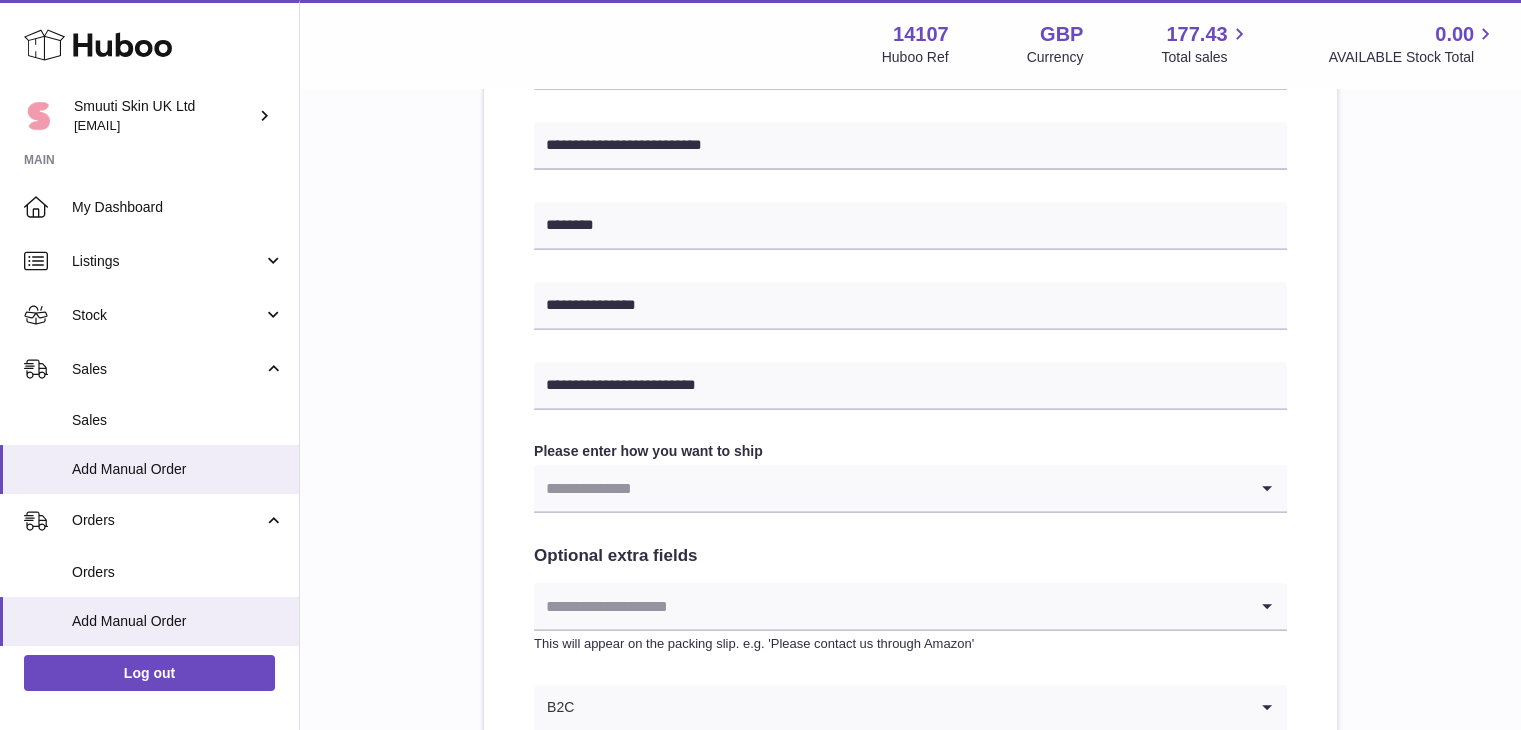 scroll, scrollTop: 738, scrollLeft: 0, axis: vertical 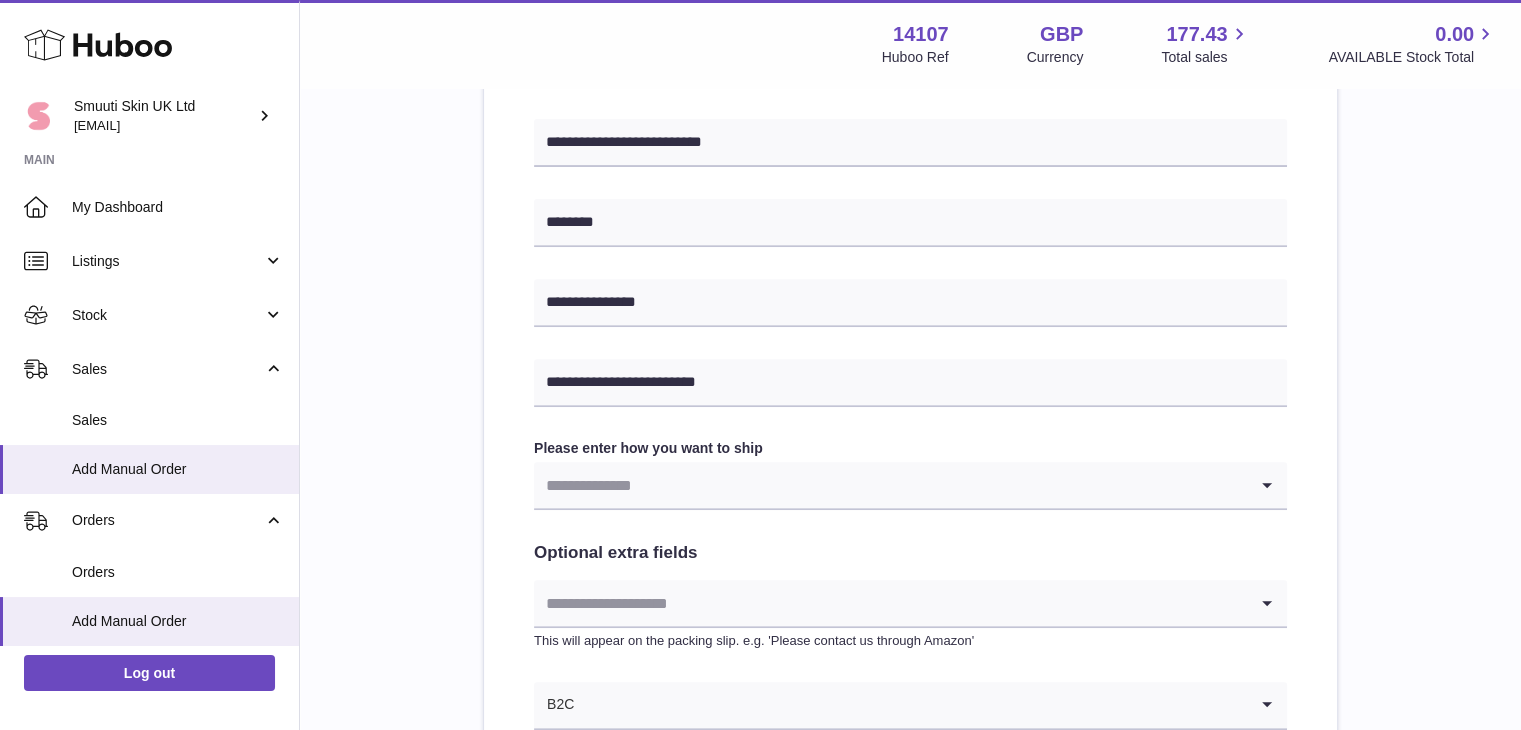 click 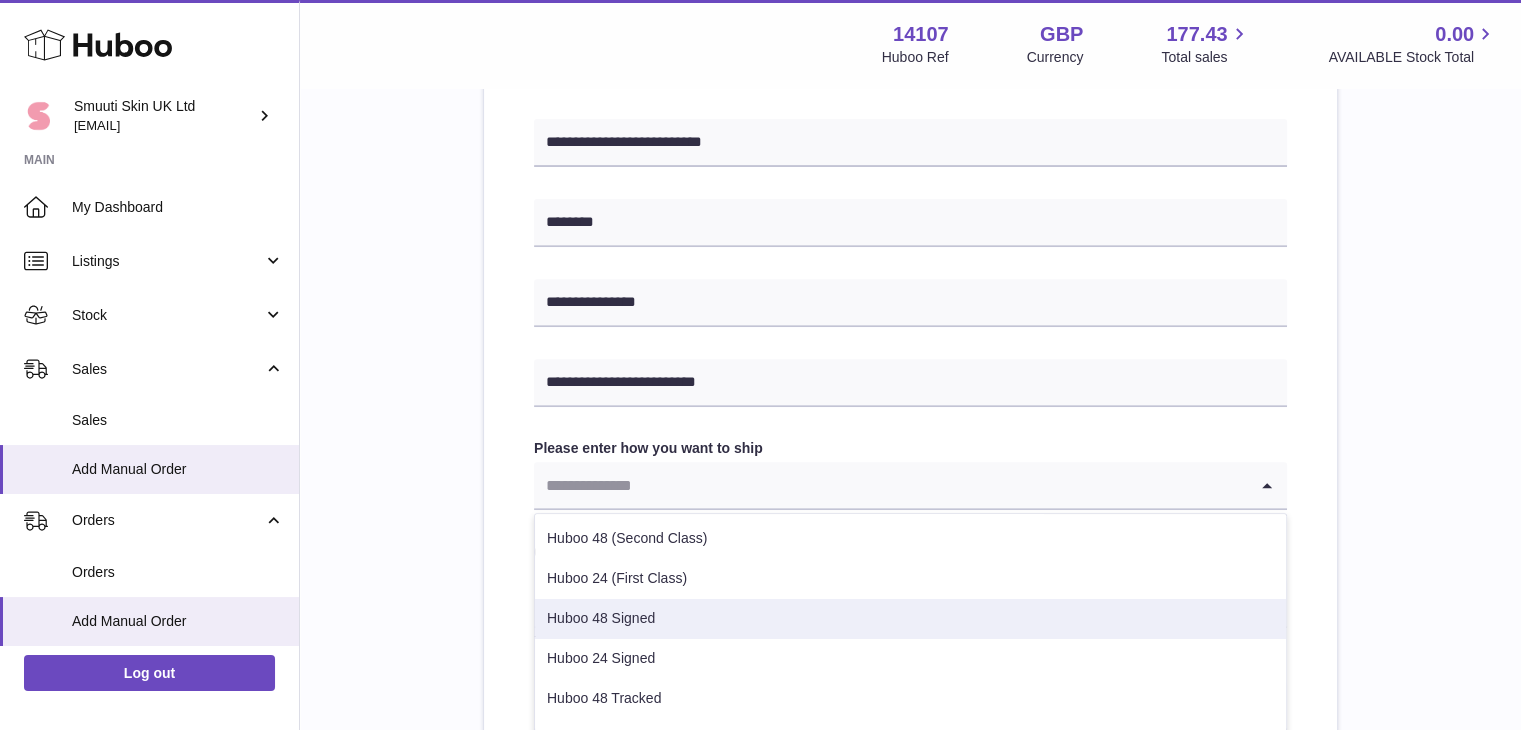 click on "Huboo 48 Signed" at bounding box center (910, 619) 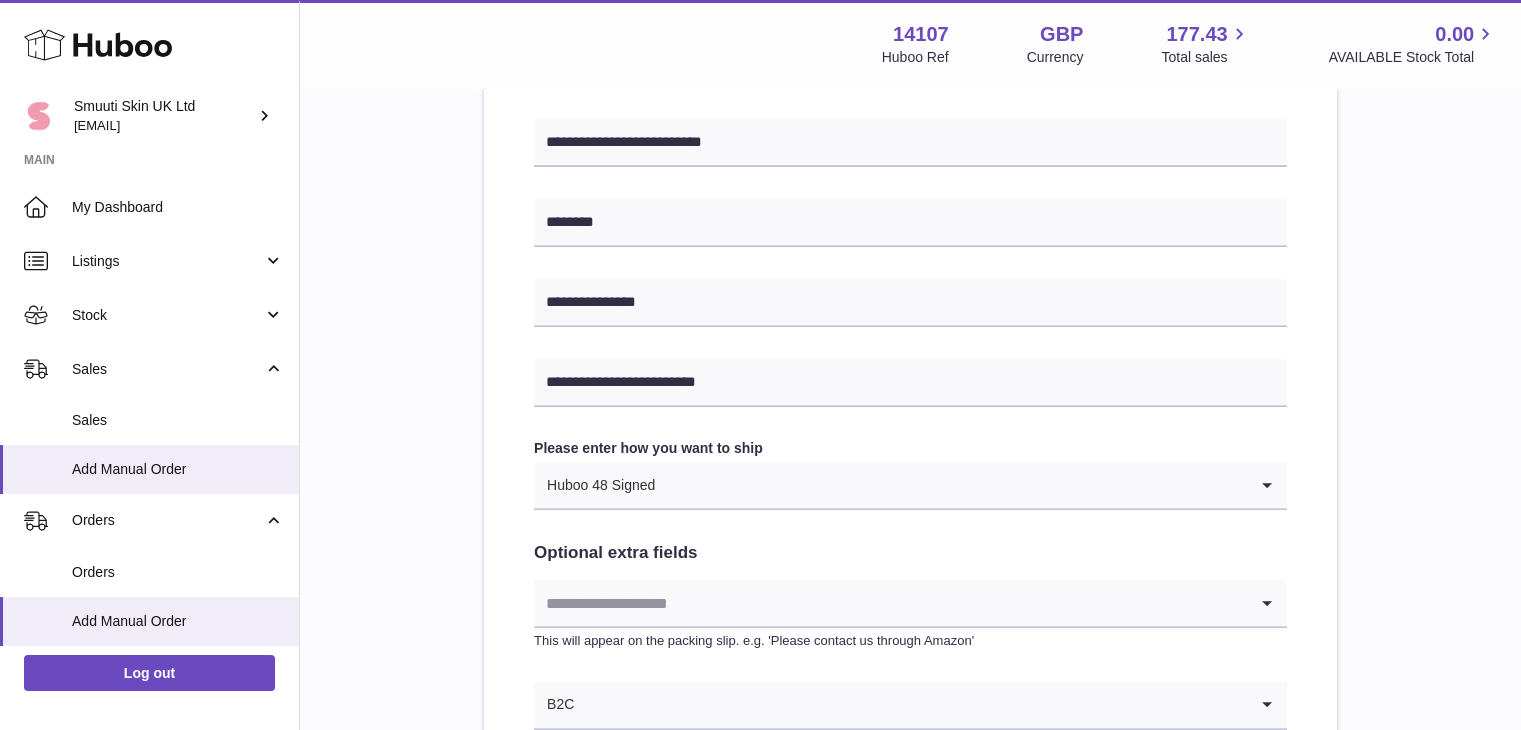 click 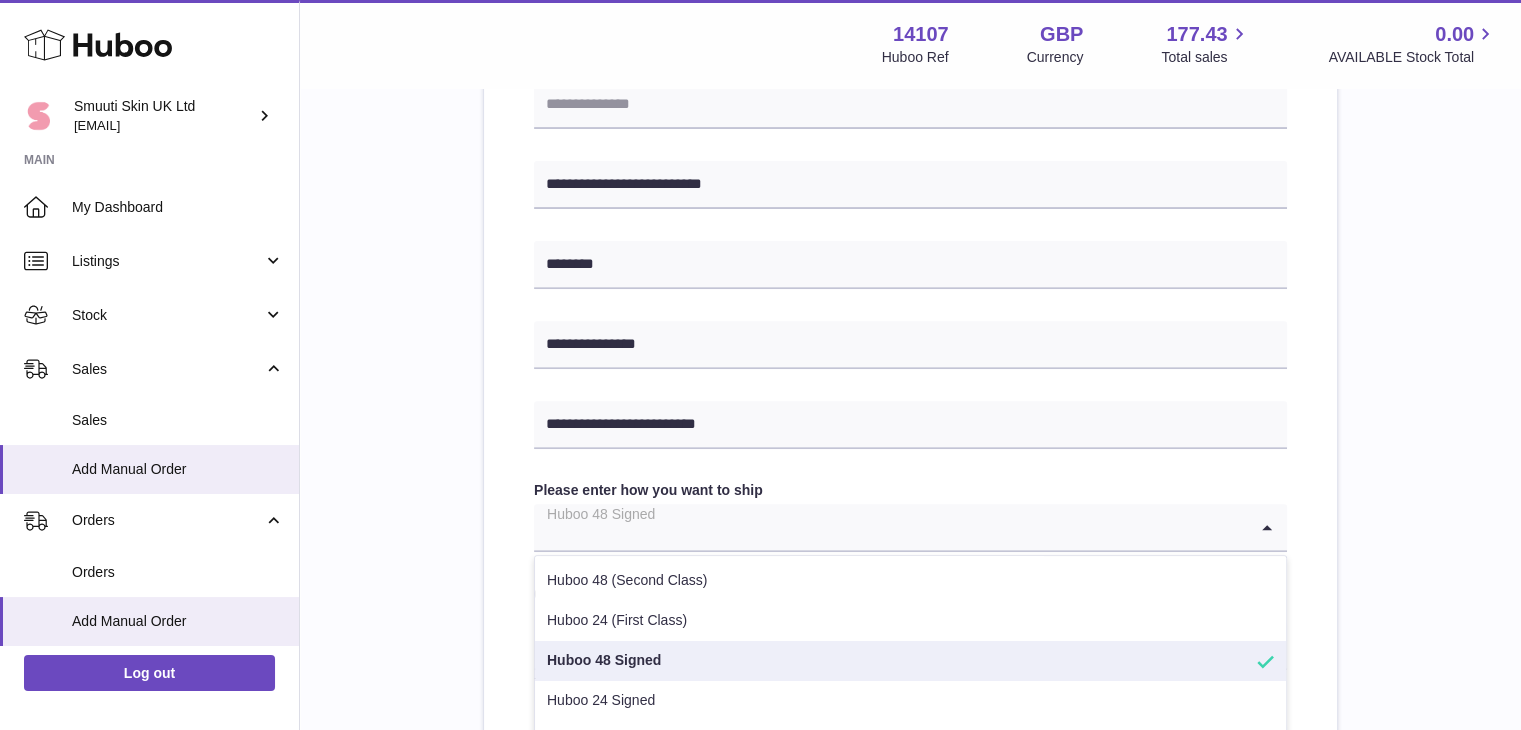 scroll, scrollTop: 692, scrollLeft: 0, axis: vertical 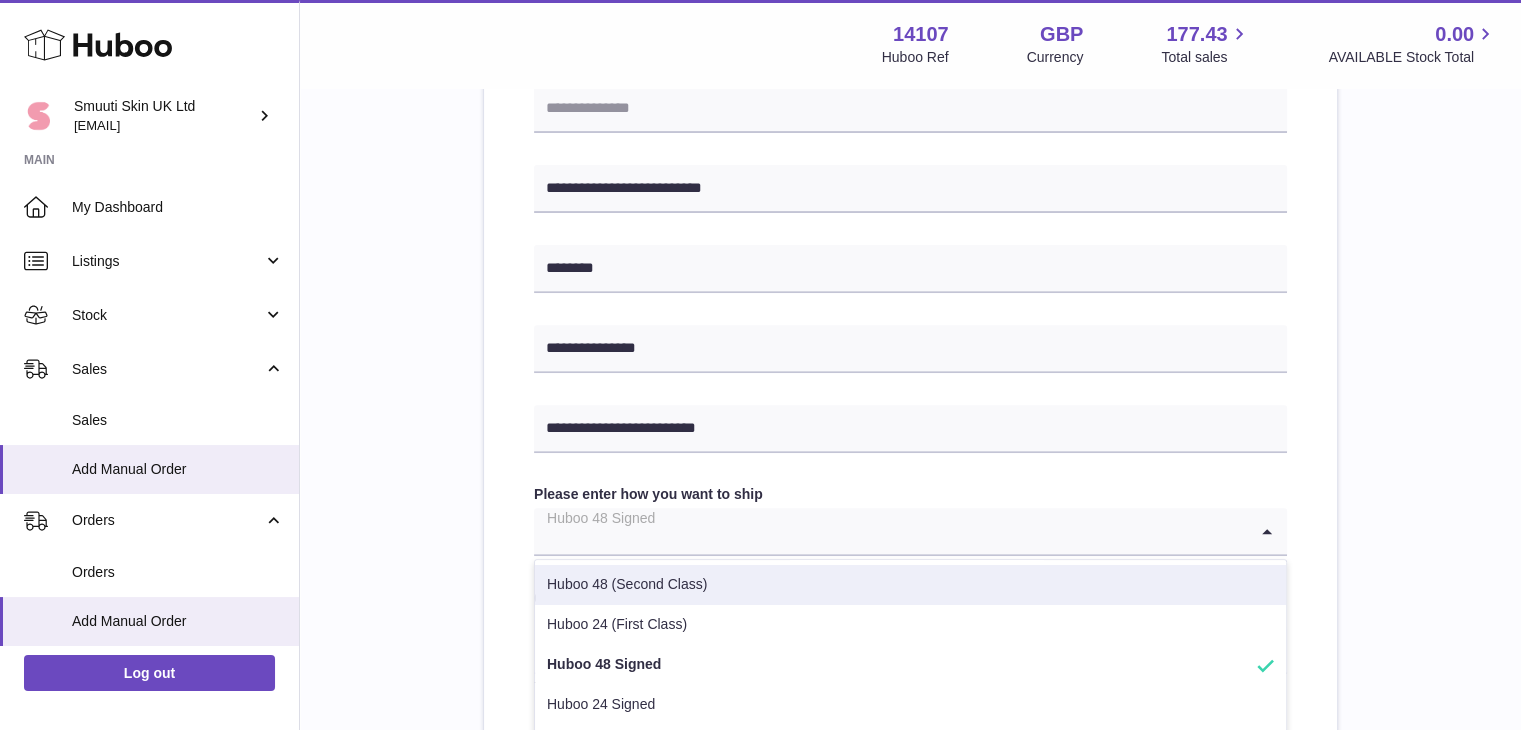 click on "Huboo 48 (Second Class)" at bounding box center [910, 585] 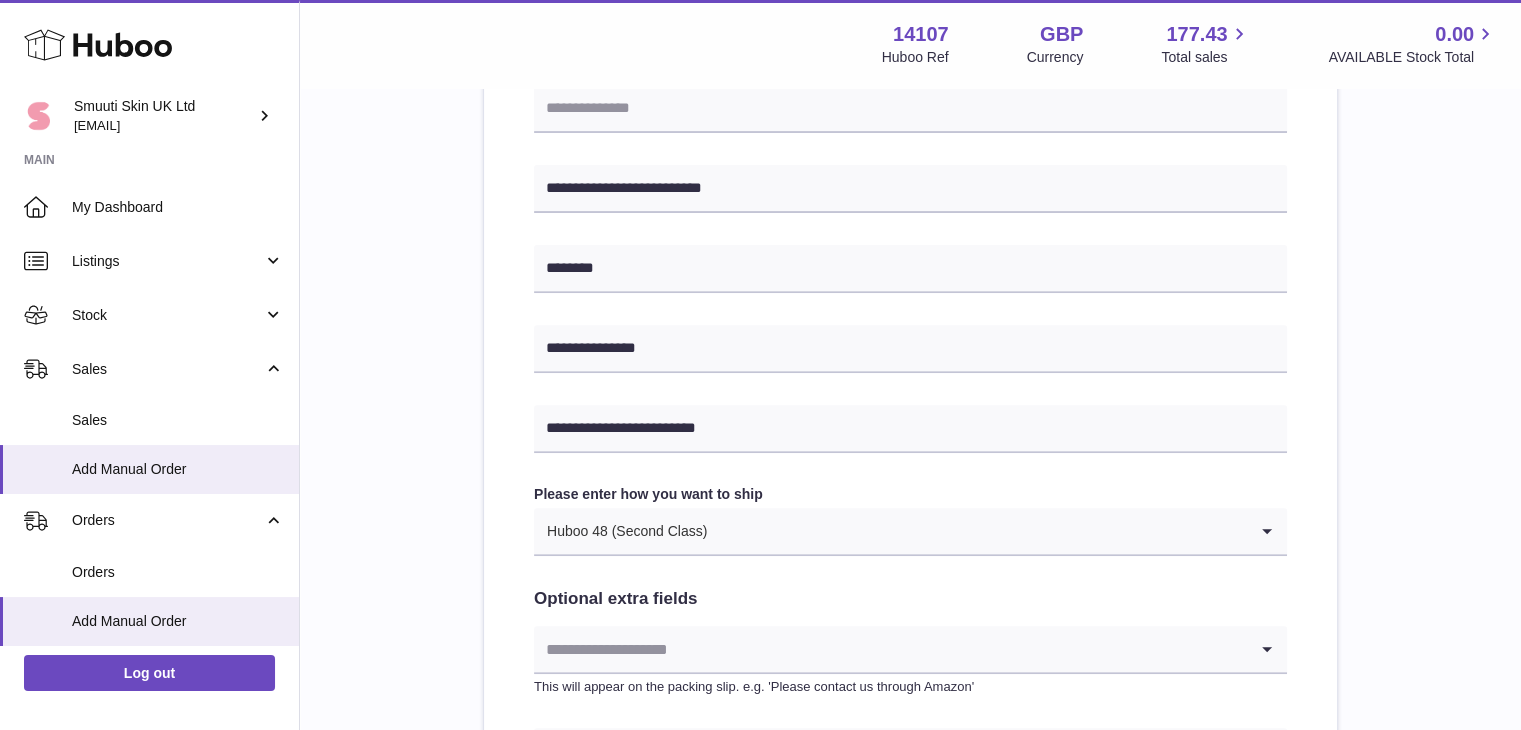 click on "**********" at bounding box center (910, 201) 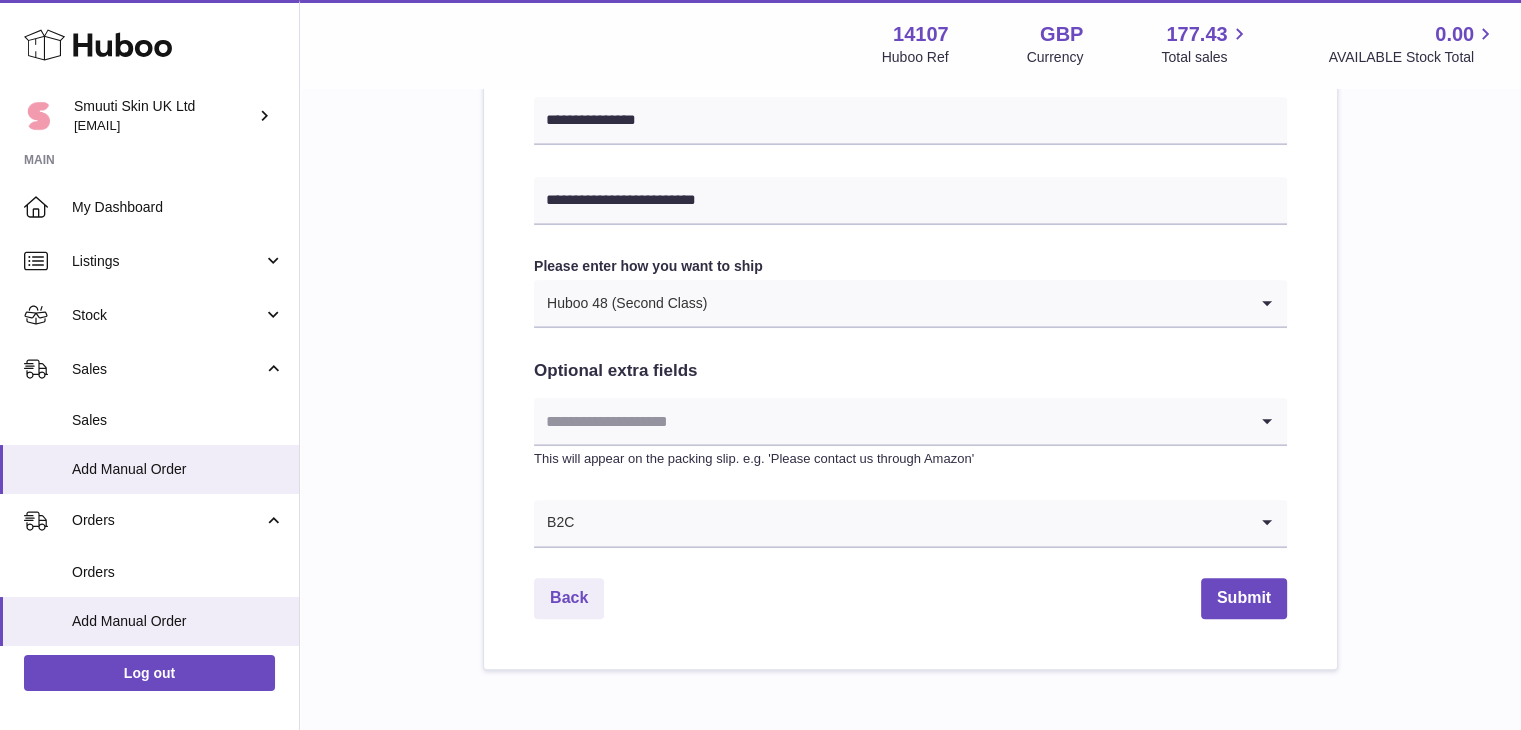 scroll, scrollTop: 922, scrollLeft: 0, axis: vertical 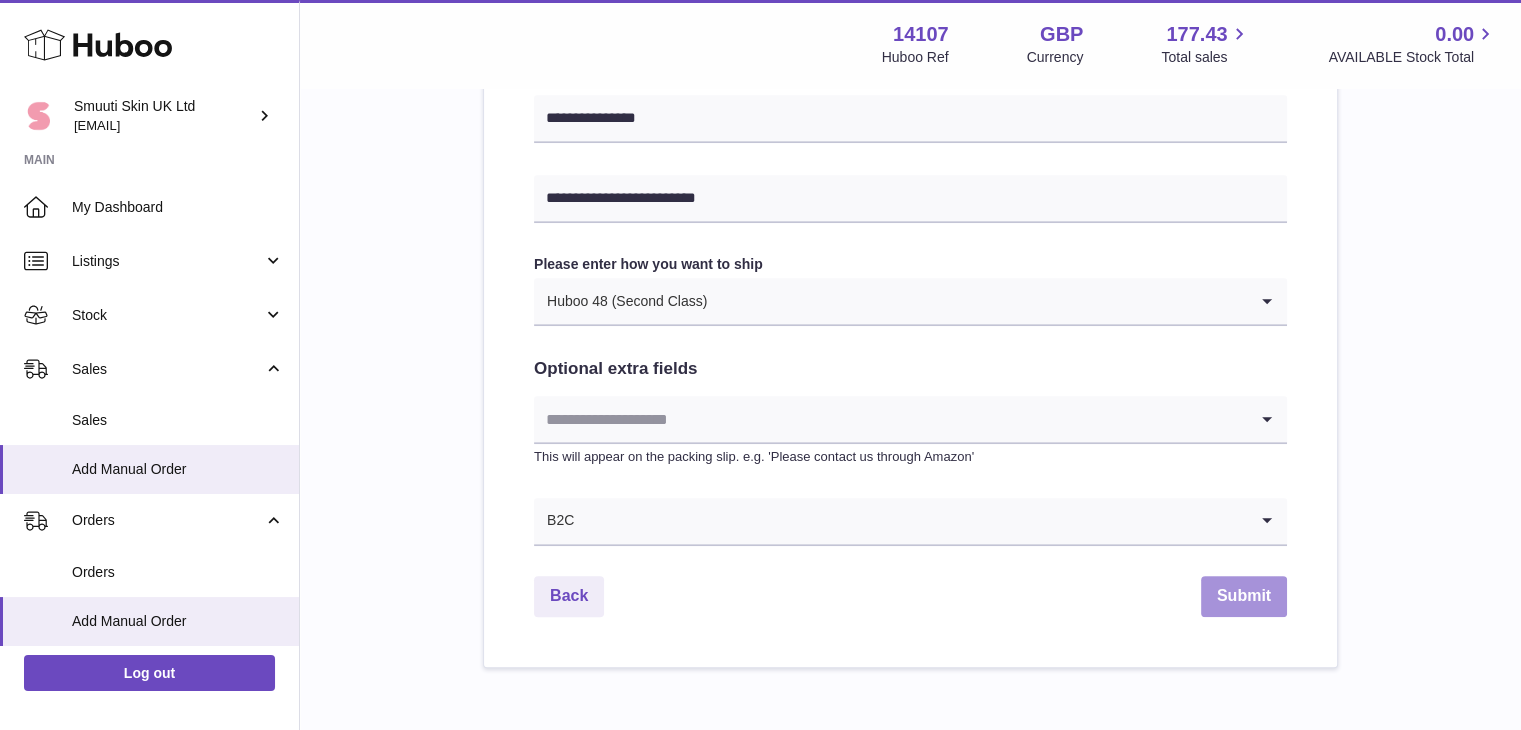 click on "Submit" at bounding box center [1244, 596] 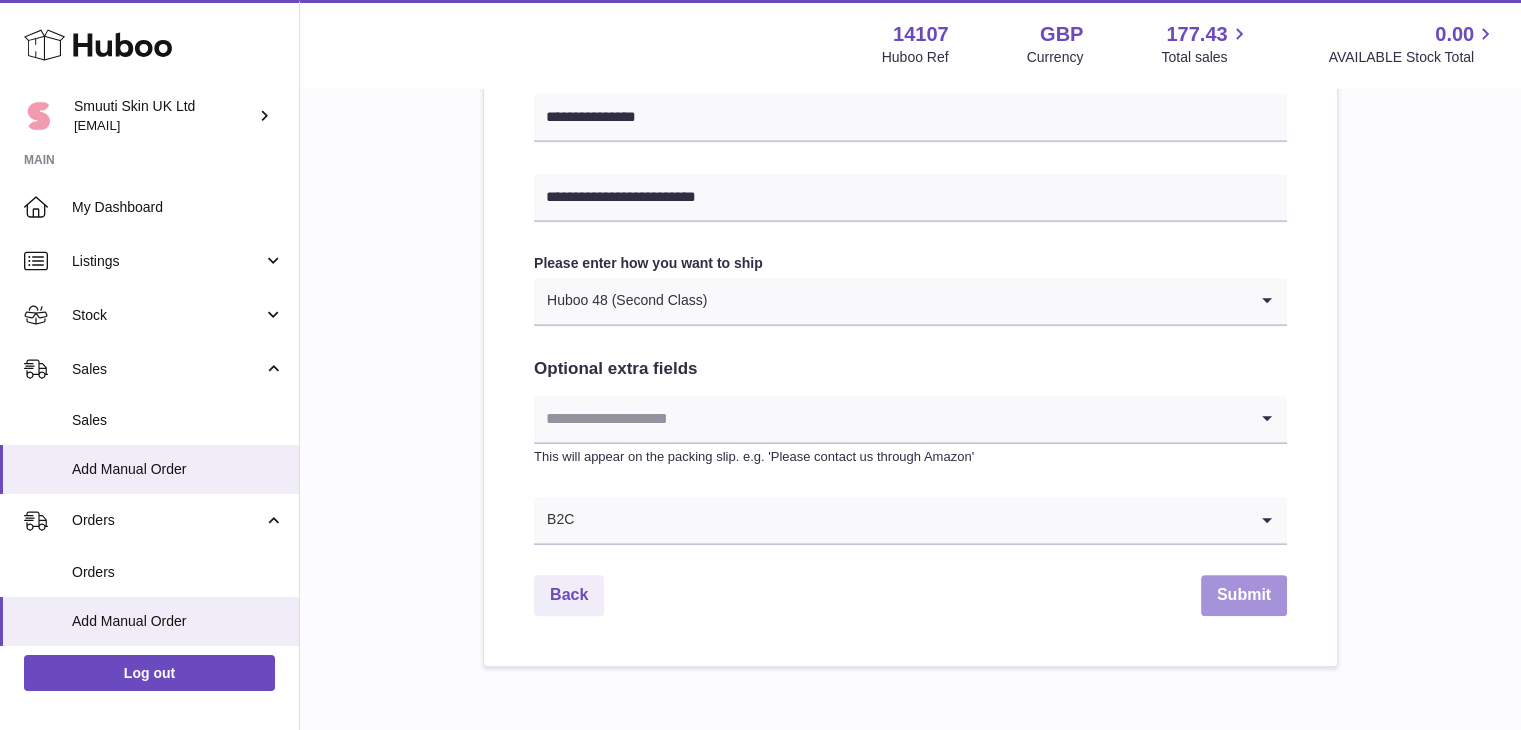 click on "Submit" at bounding box center [1244, 595] 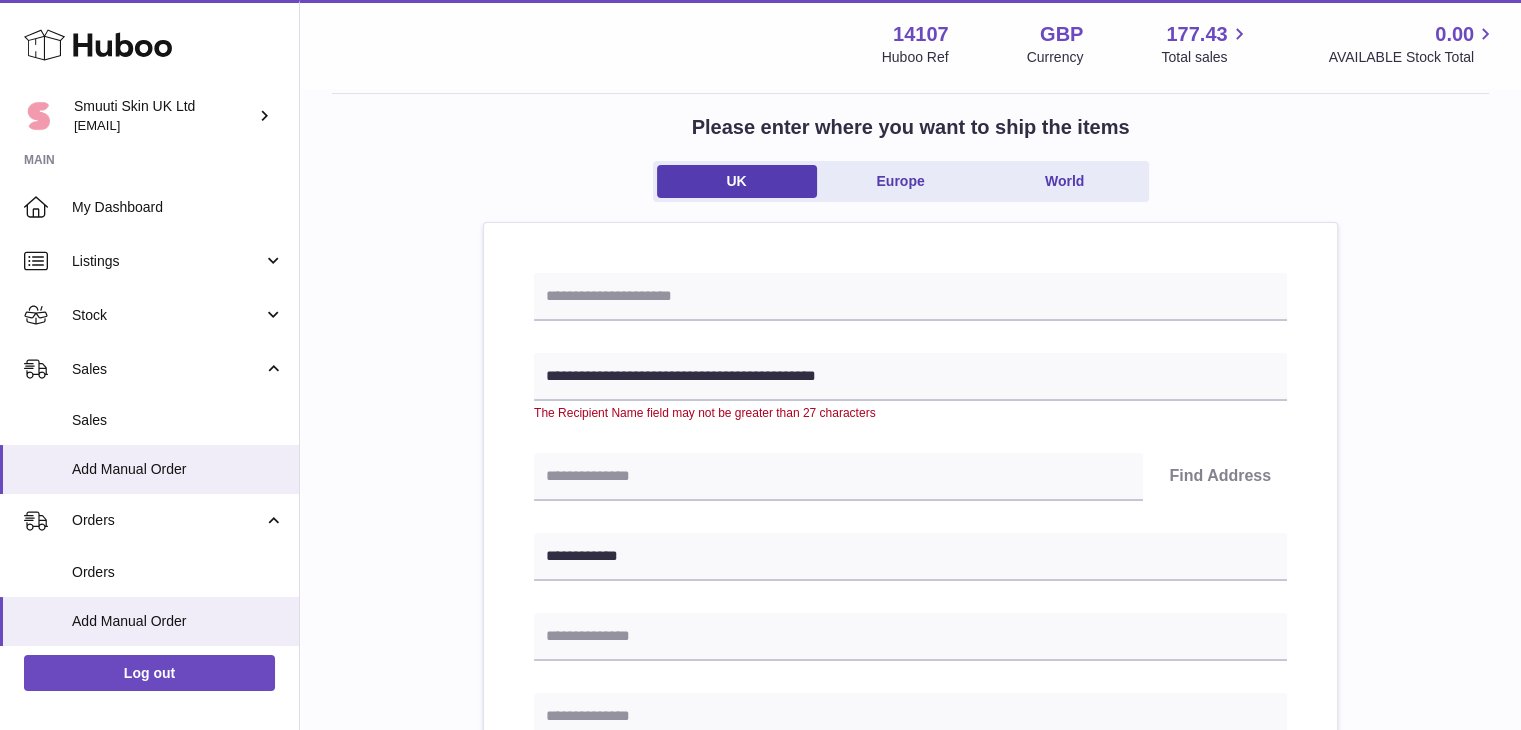 scroll, scrollTop: 0, scrollLeft: 0, axis: both 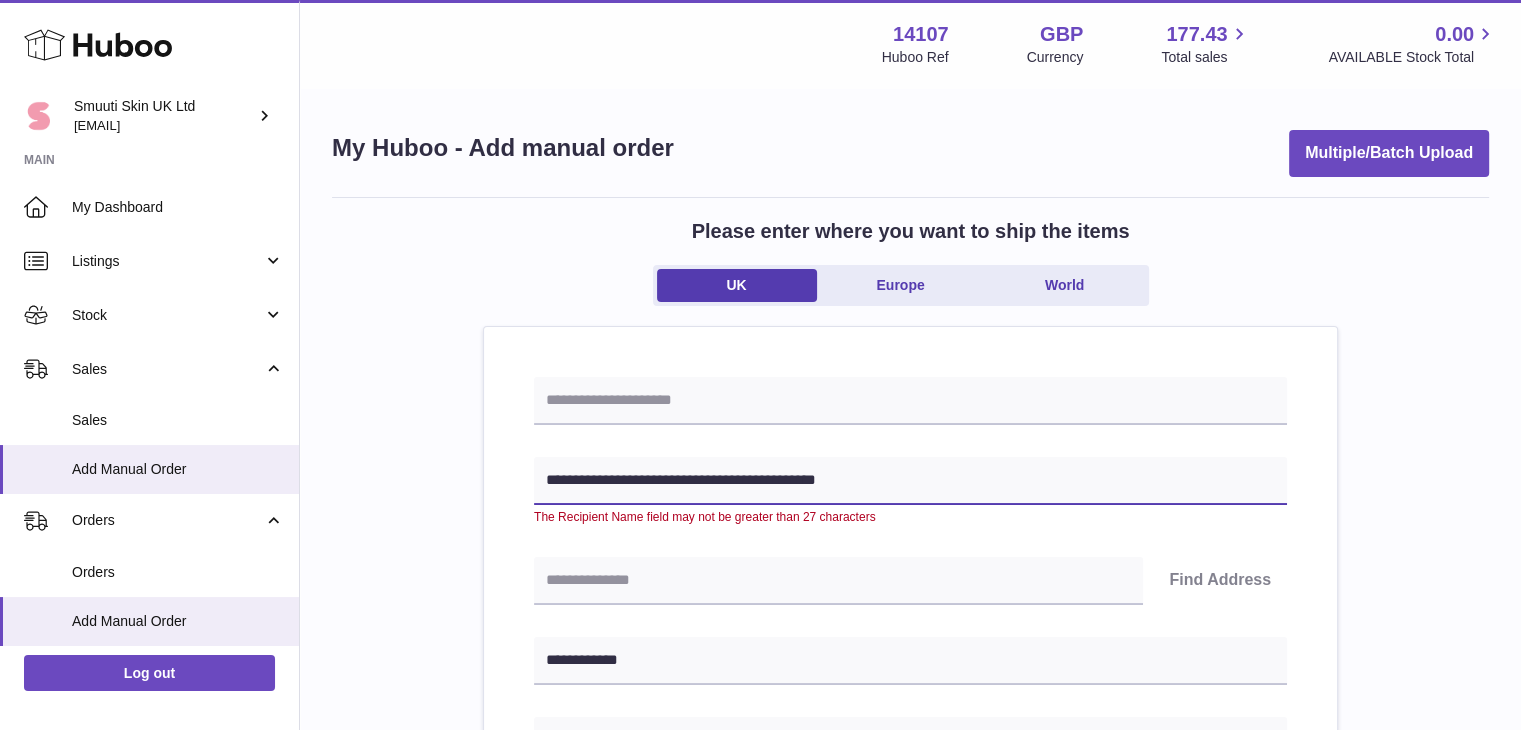 drag, startPoint x: 904, startPoint y: 477, endPoint x: 680, endPoint y: 483, distance: 224.08034 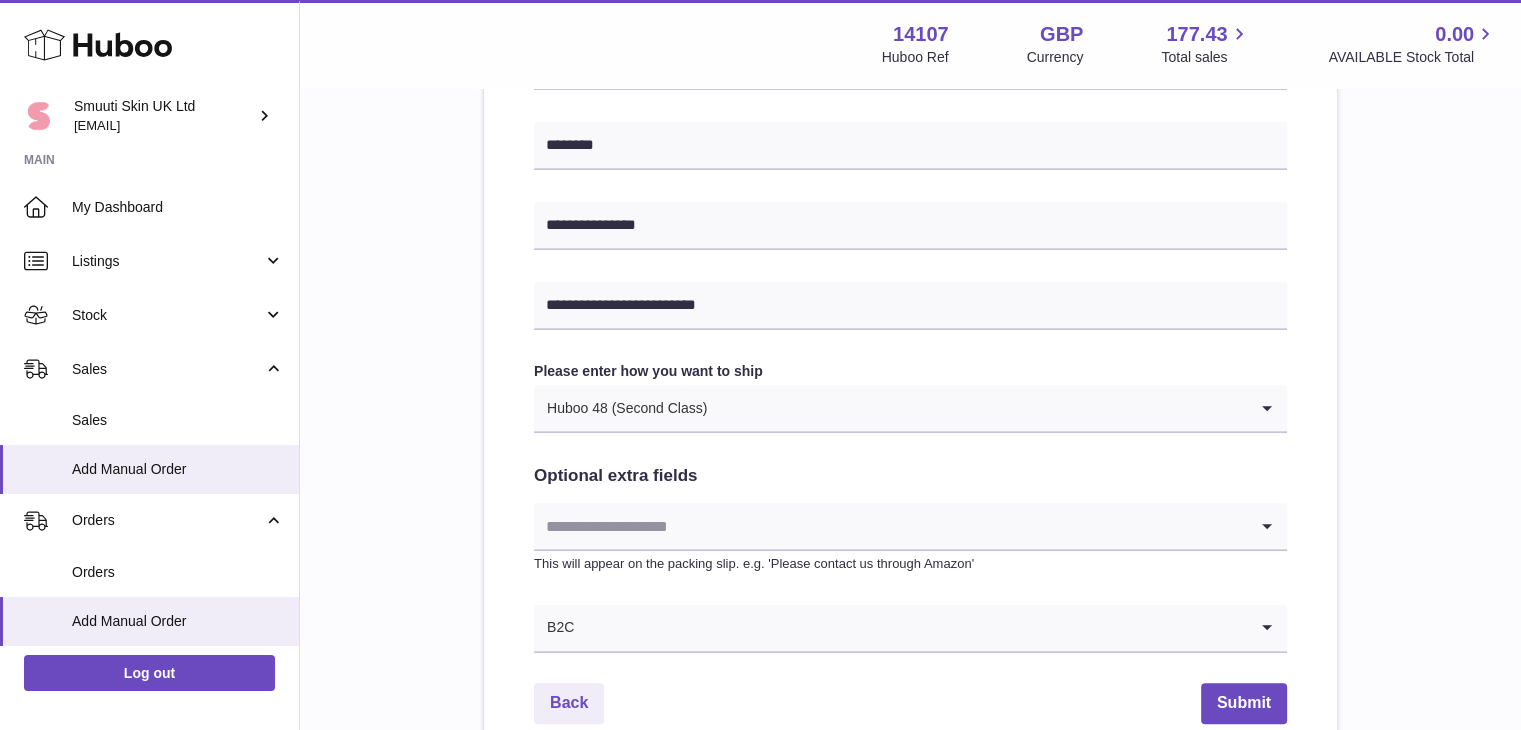 scroll, scrollTop: 1017, scrollLeft: 0, axis: vertical 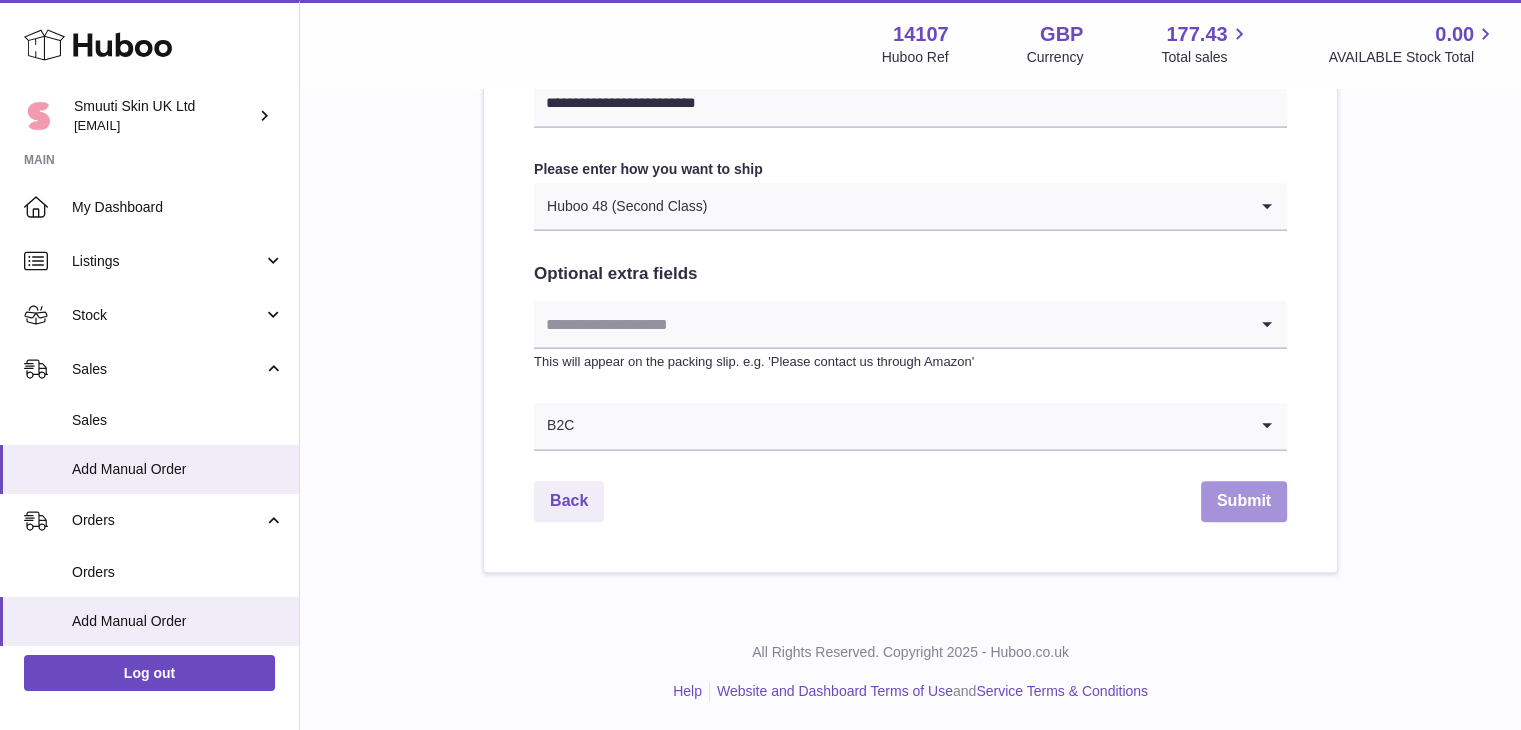 type on "**********" 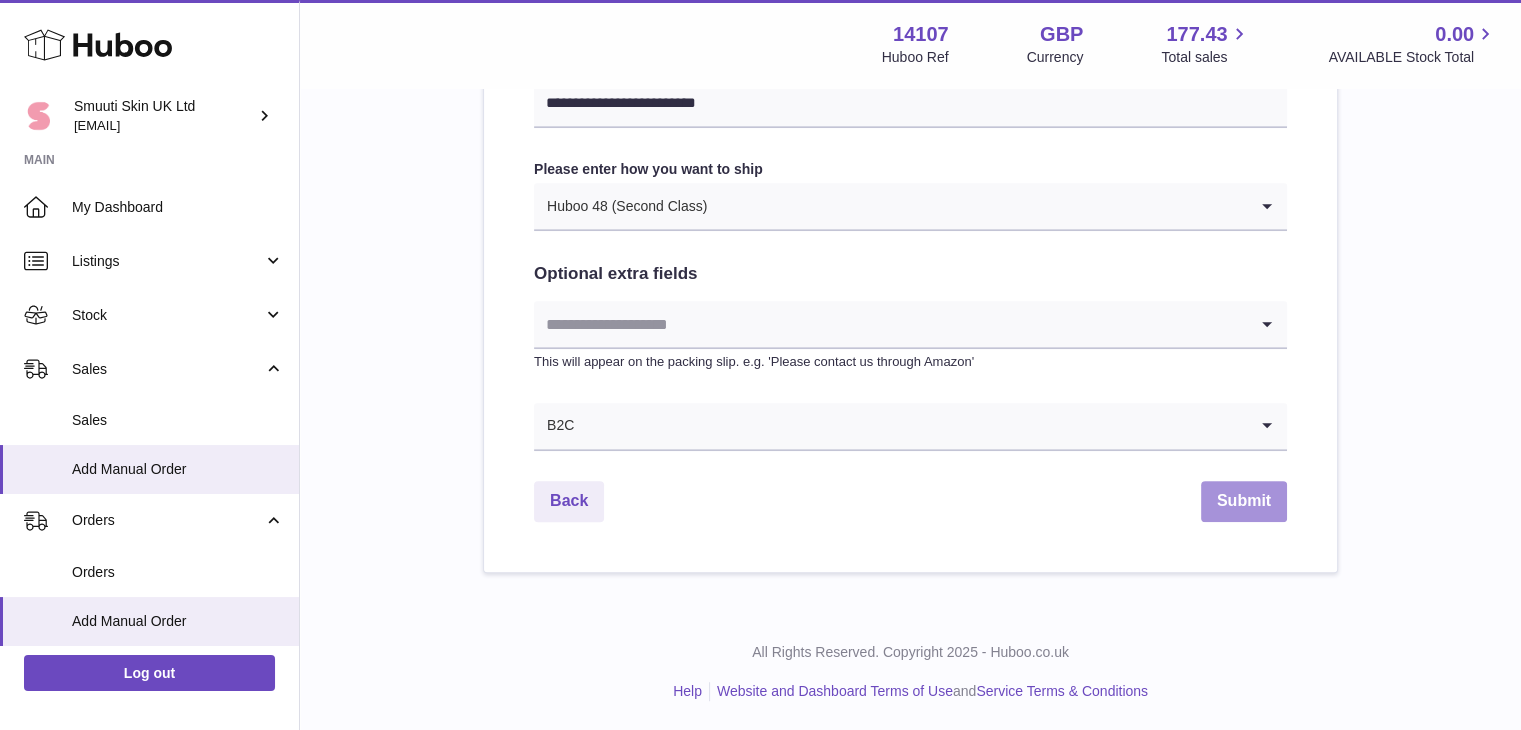 click on "Submit" at bounding box center [1244, 501] 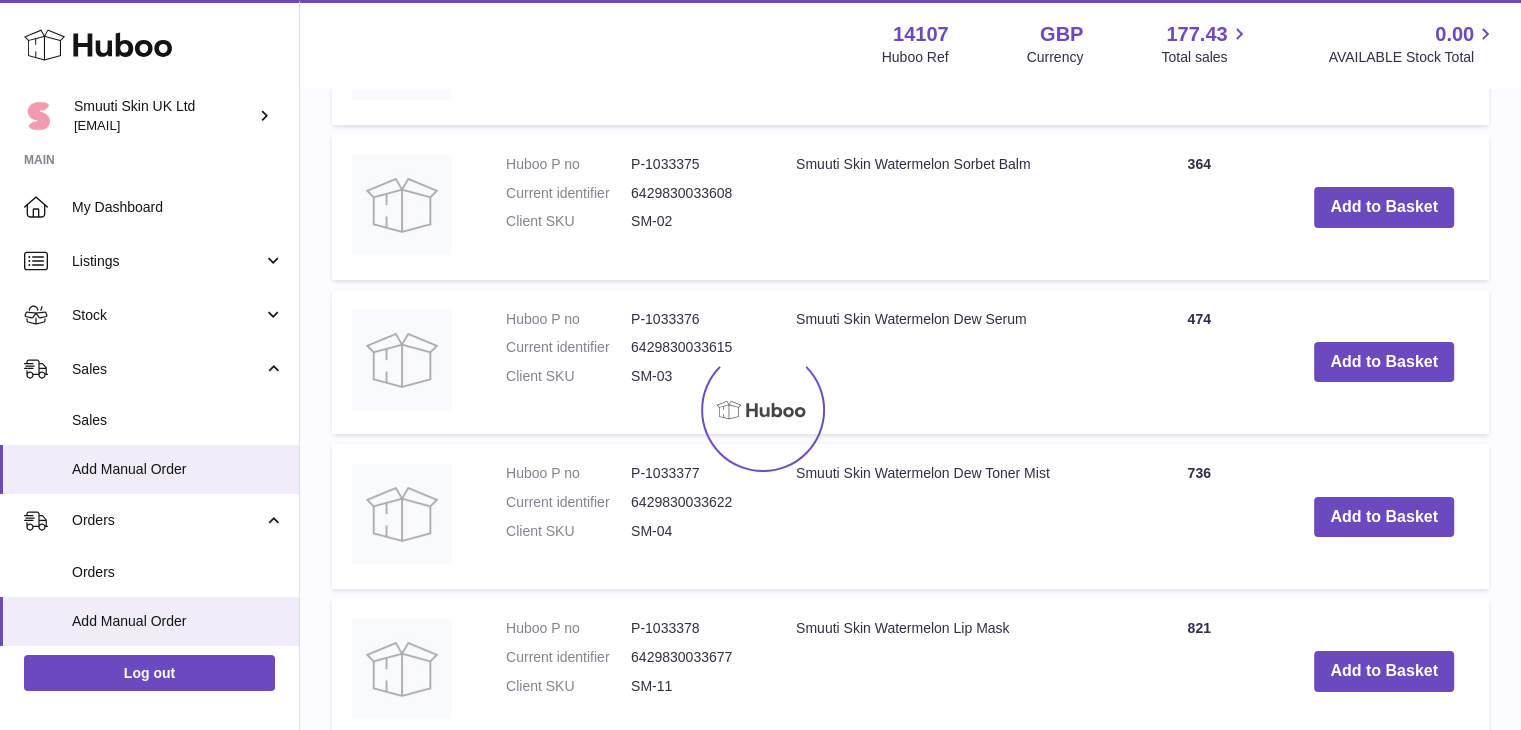scroll, scrollTop: 0, scrollLeft: 0, axis: both 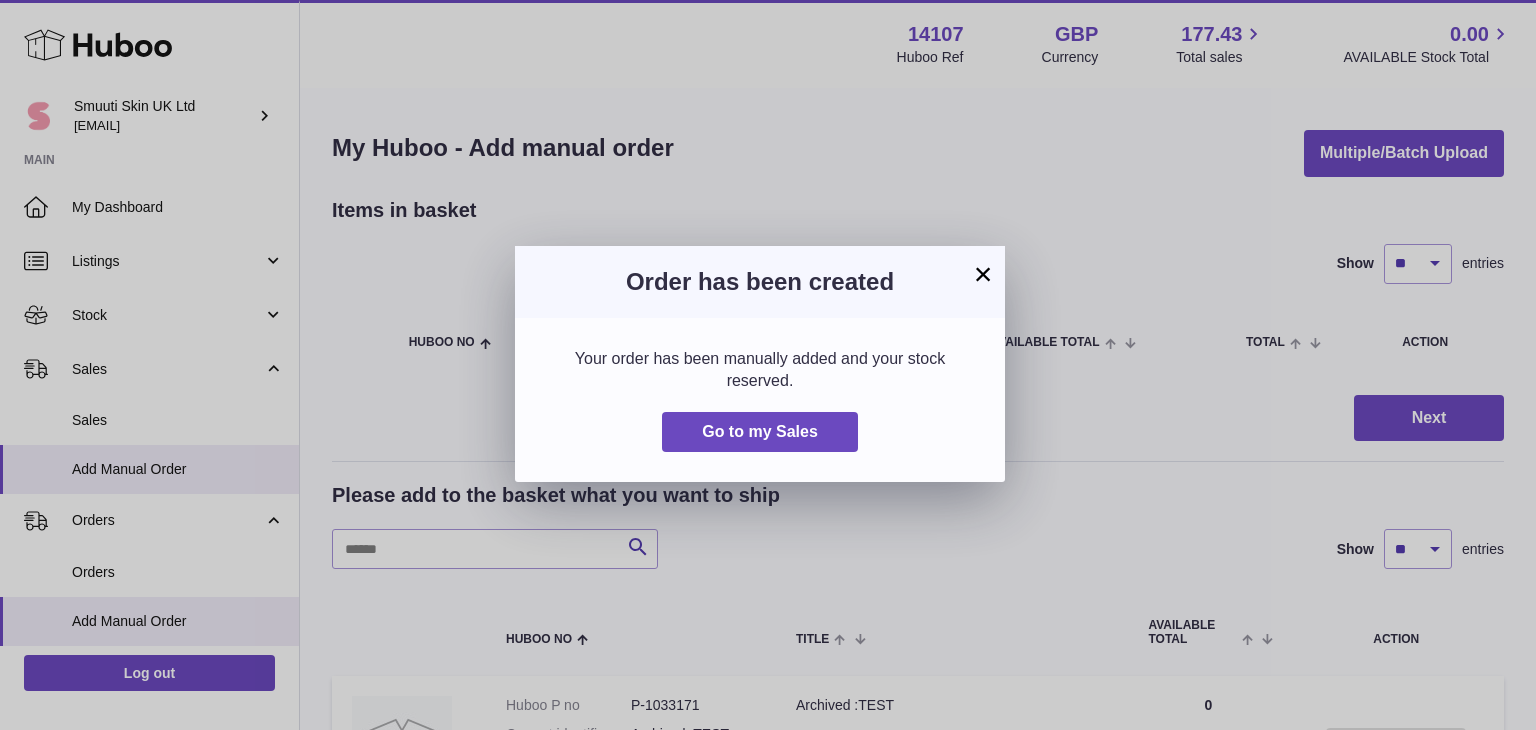 click on "×" at bounding box center [983, 274] 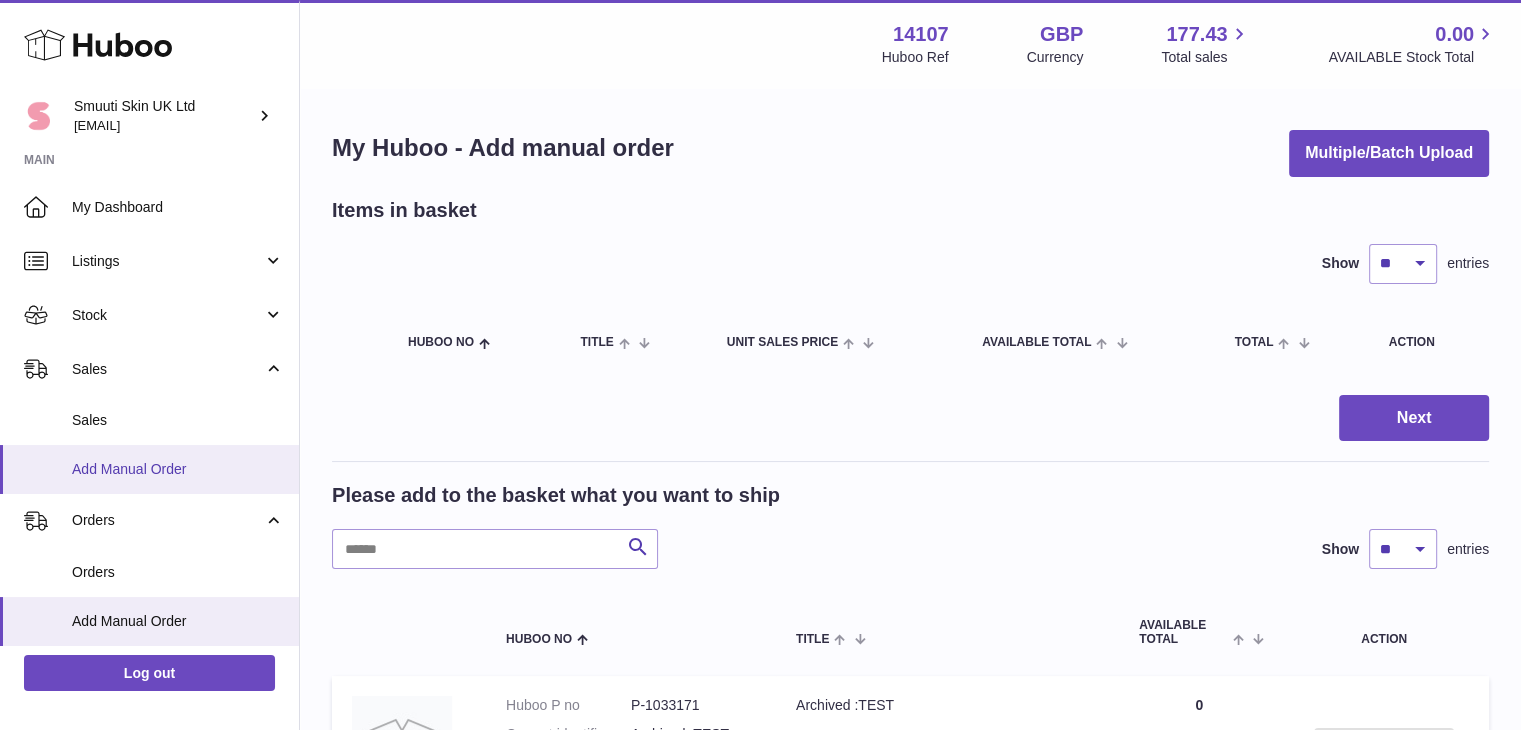 click on "Add Manual Order" at bounding box center (178, 469) 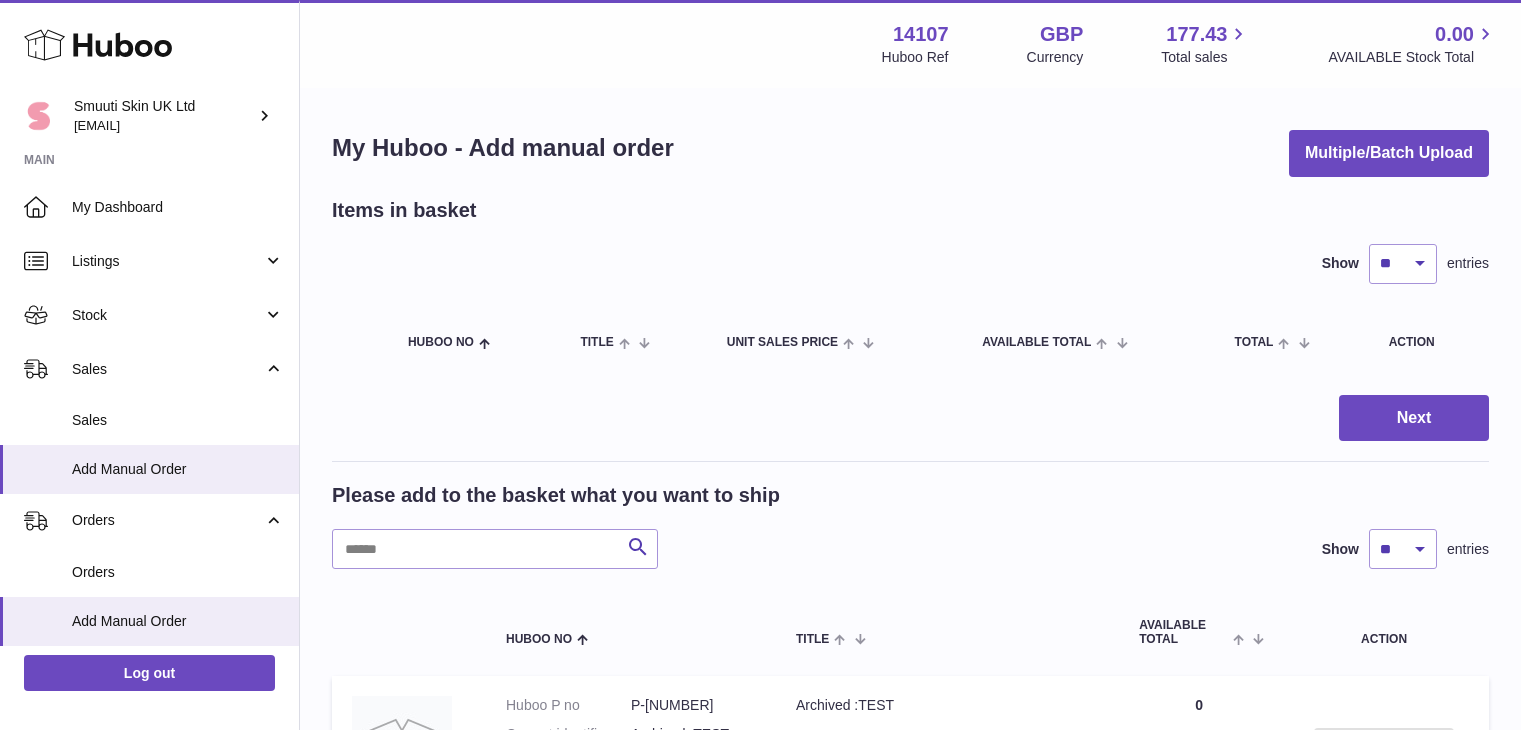 scroll, scrollTop: 0, scrollLeft: 0, axis: both 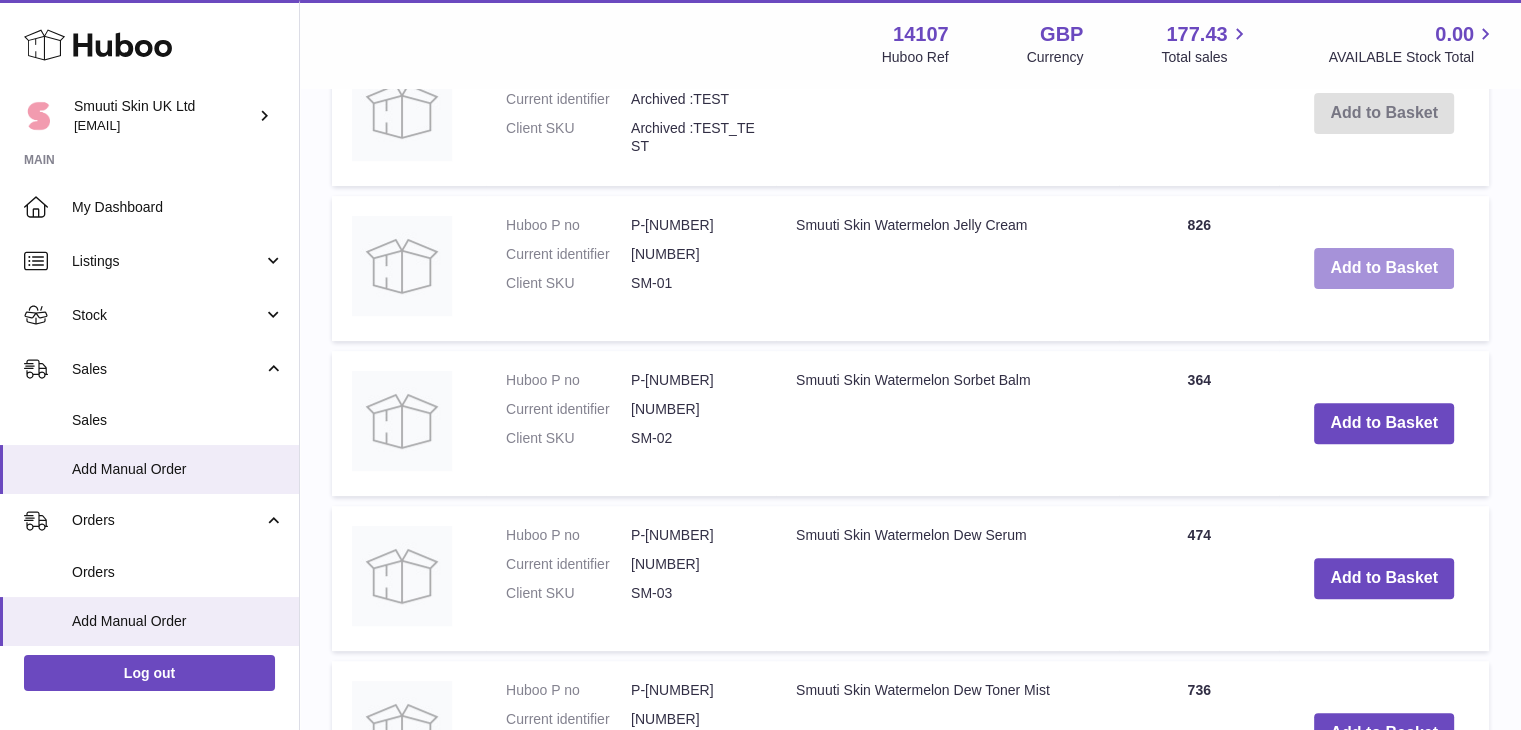 click on "Add to Basket" at bounding box center (1384, 268) 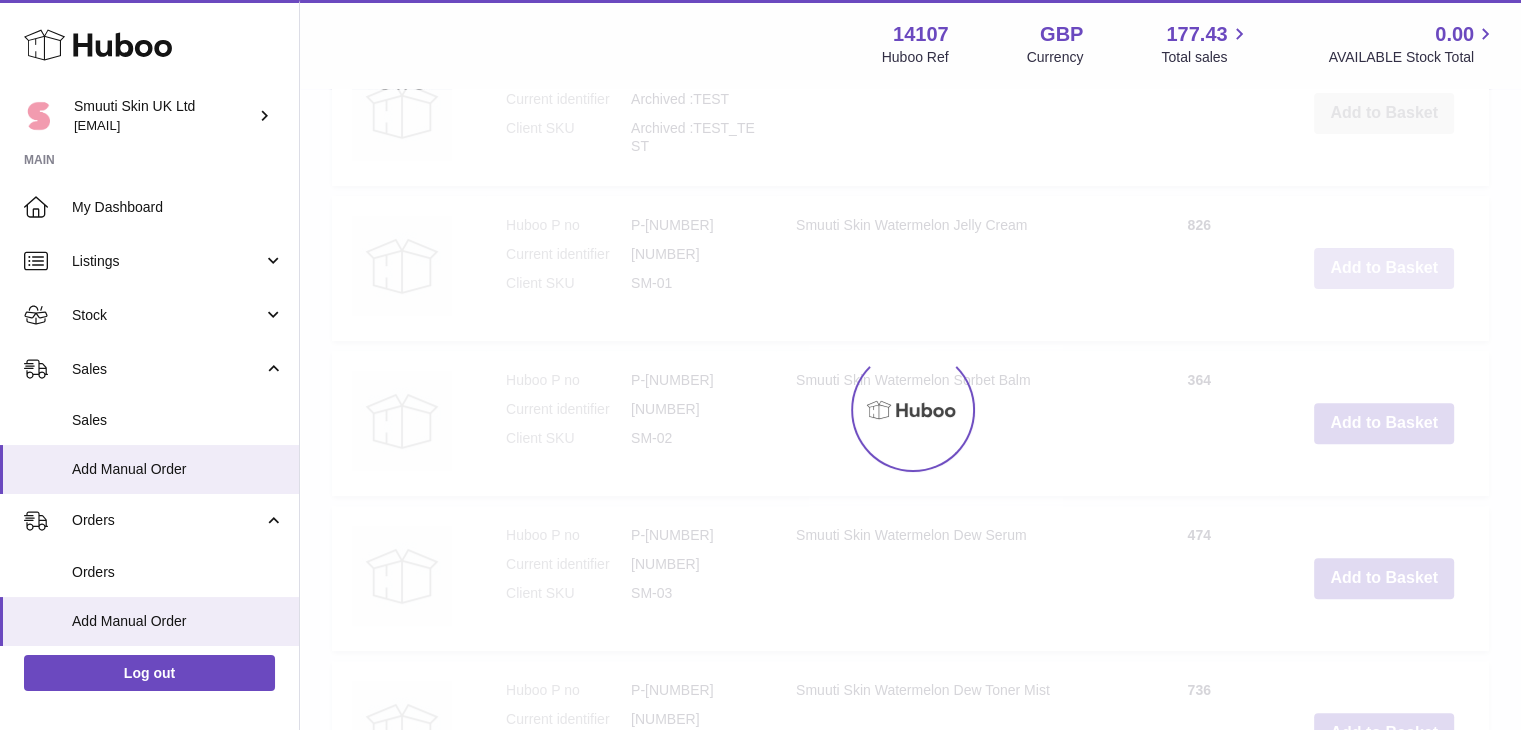 scroll, scrollTop: 800, scrollLeft: 0, axis: vertical 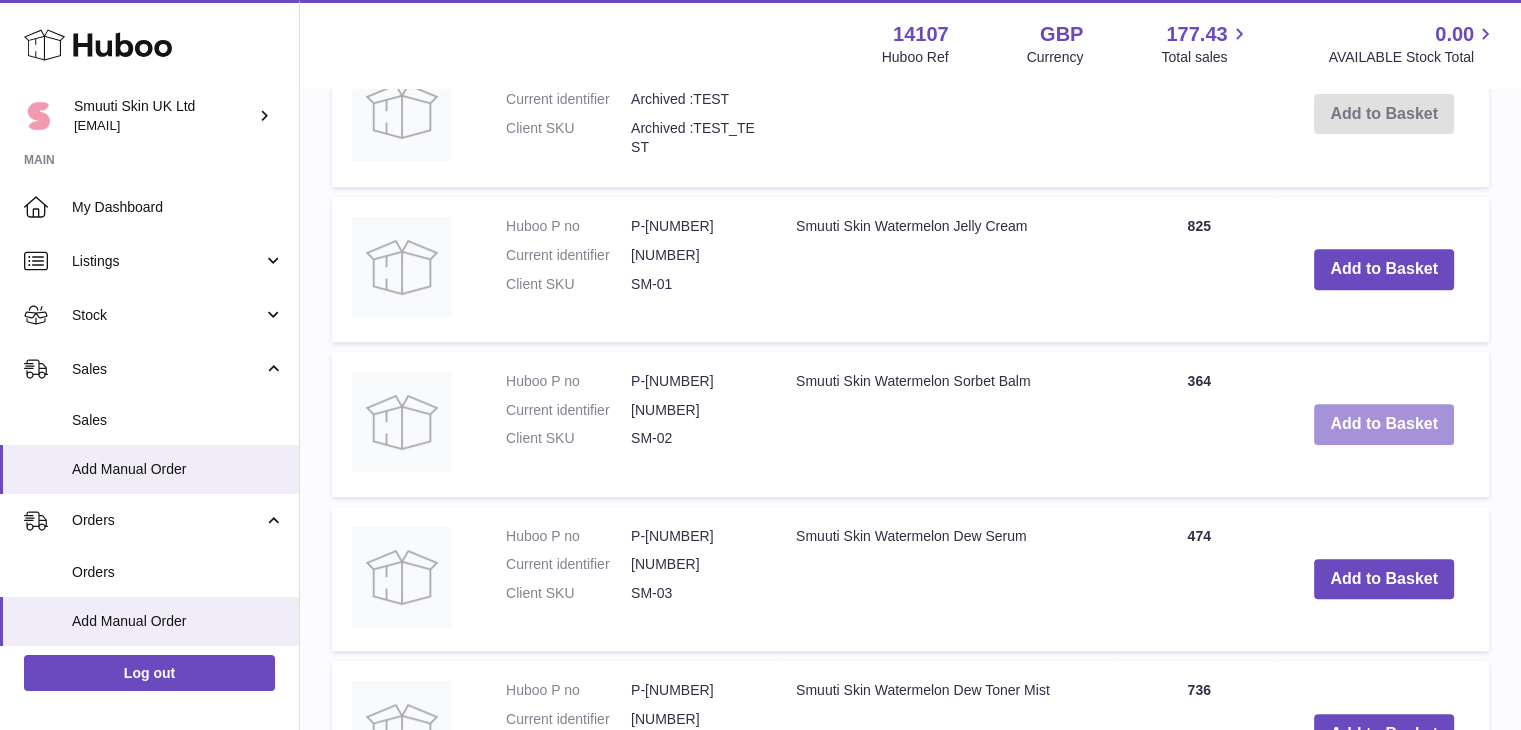 click on "Add to Basket" at bounding box center (1384, 424) 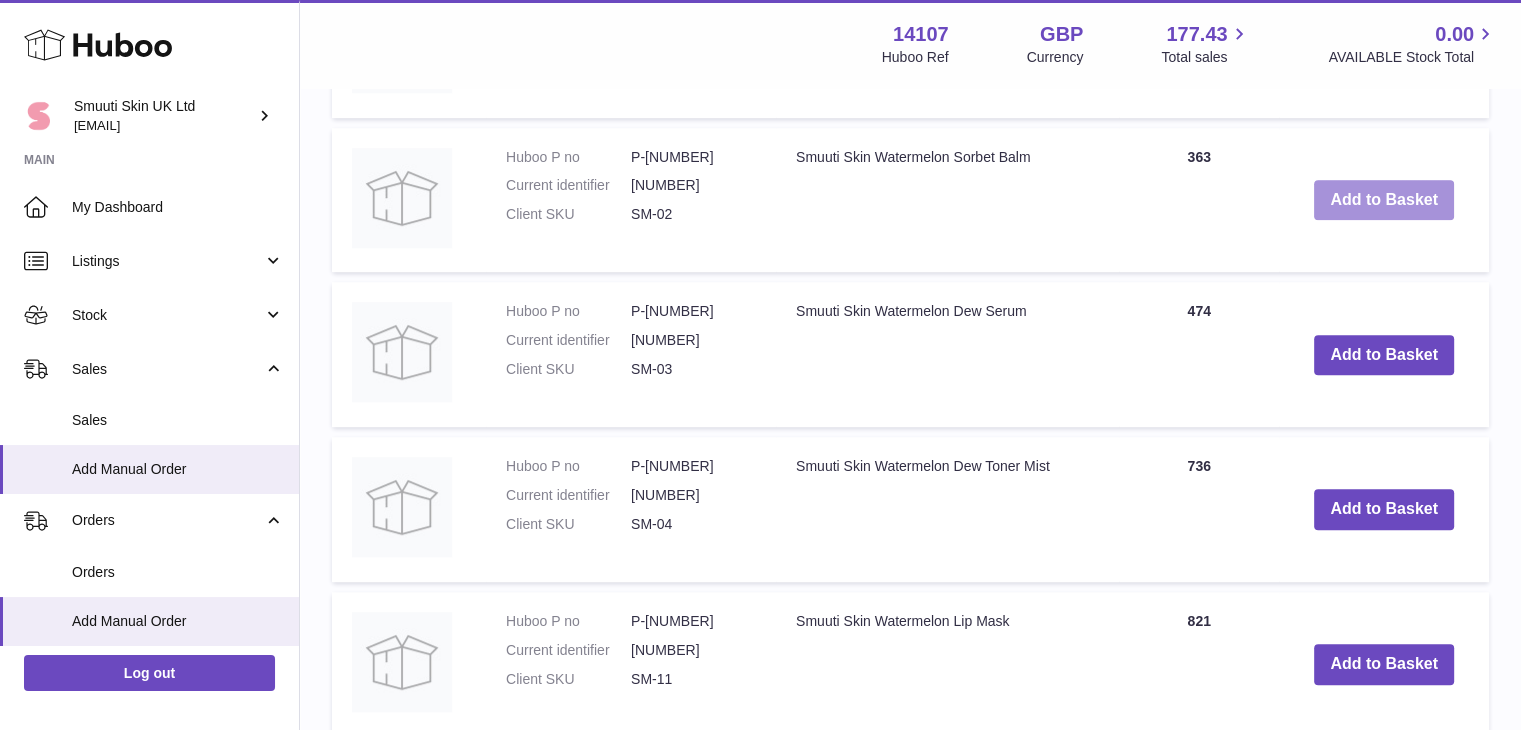 scroll, scrollTop: 1180, scrollLeft: 0, axis: vertical 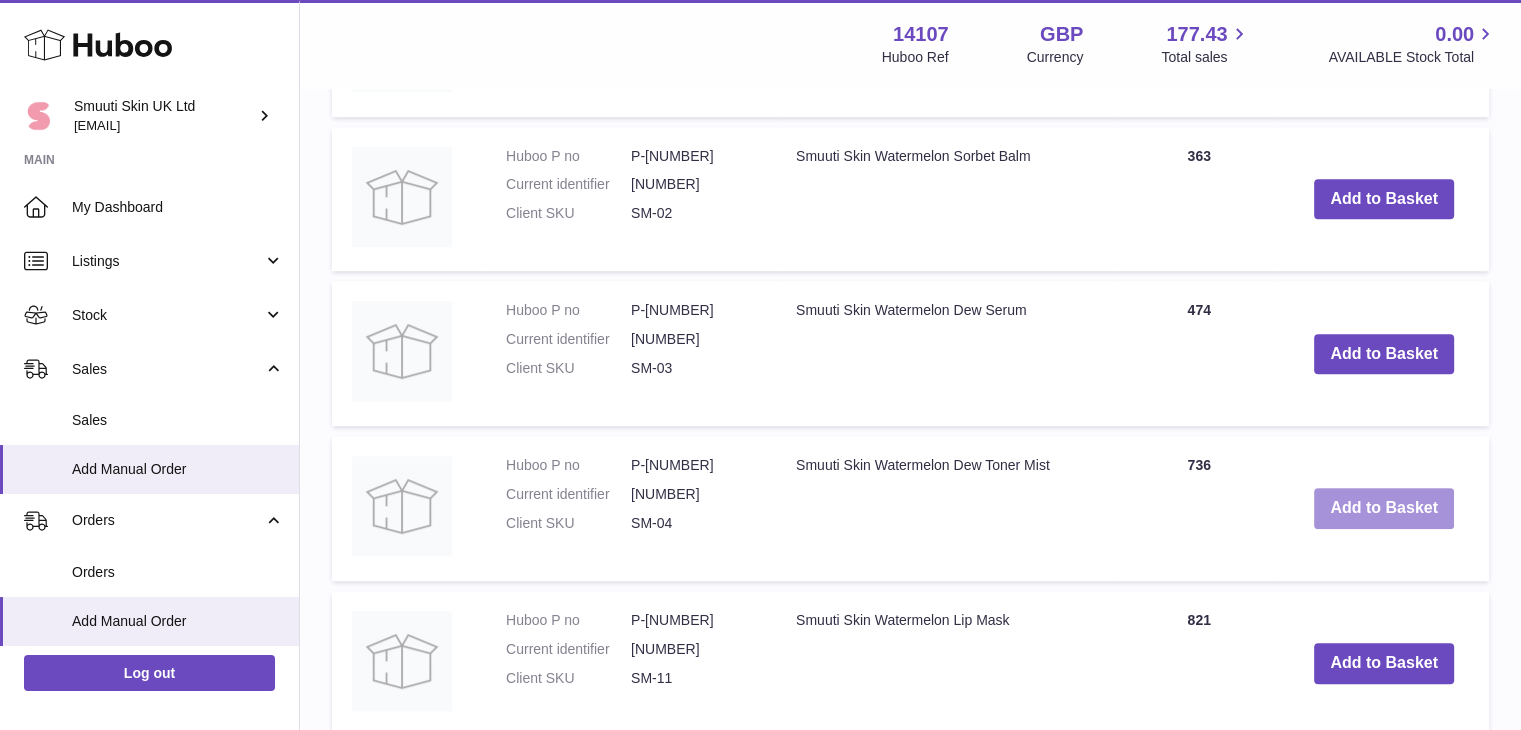 click on "Add to Basket" at bounding box center [1384, 508] 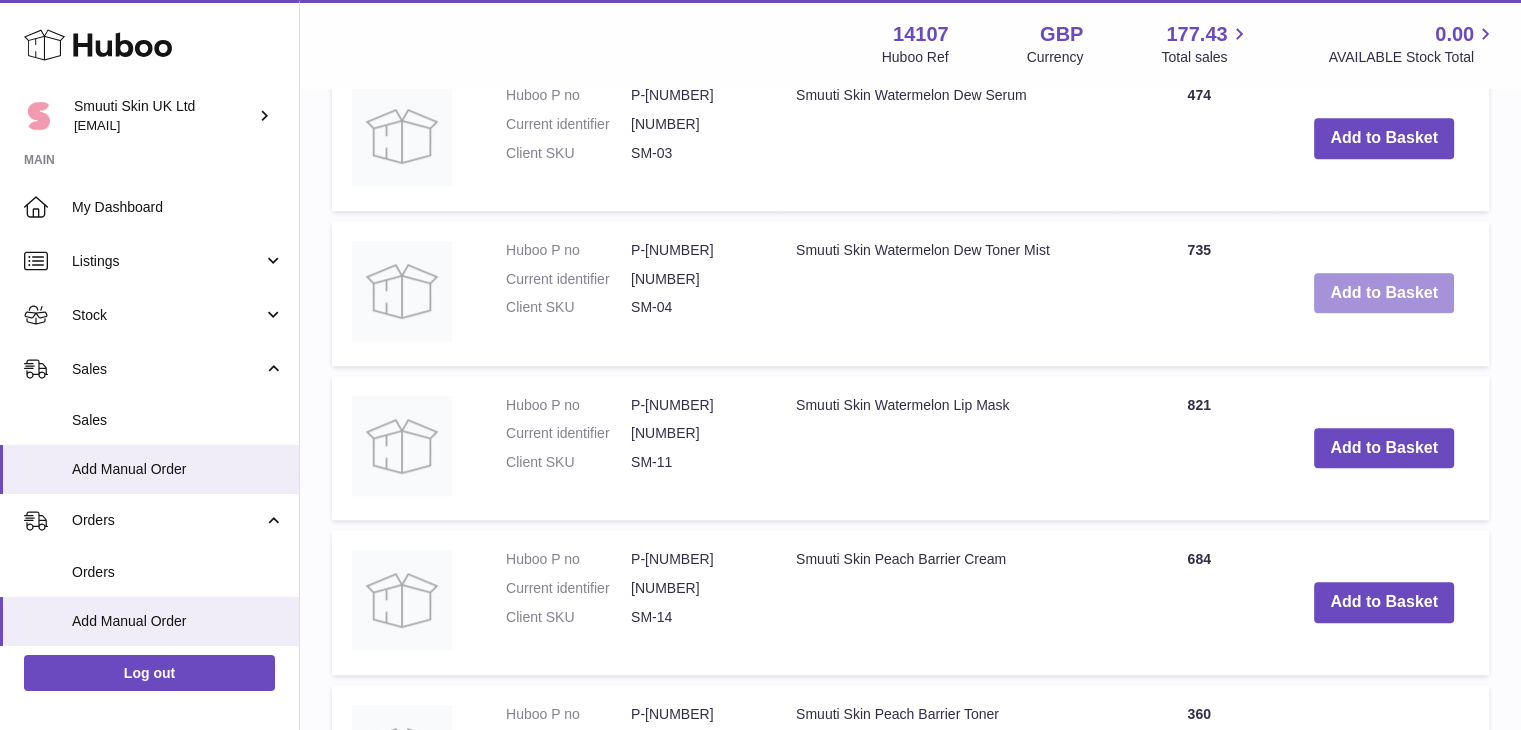 scroll, scrollTop: 1626, scrollLeft: 0, axis: vertical 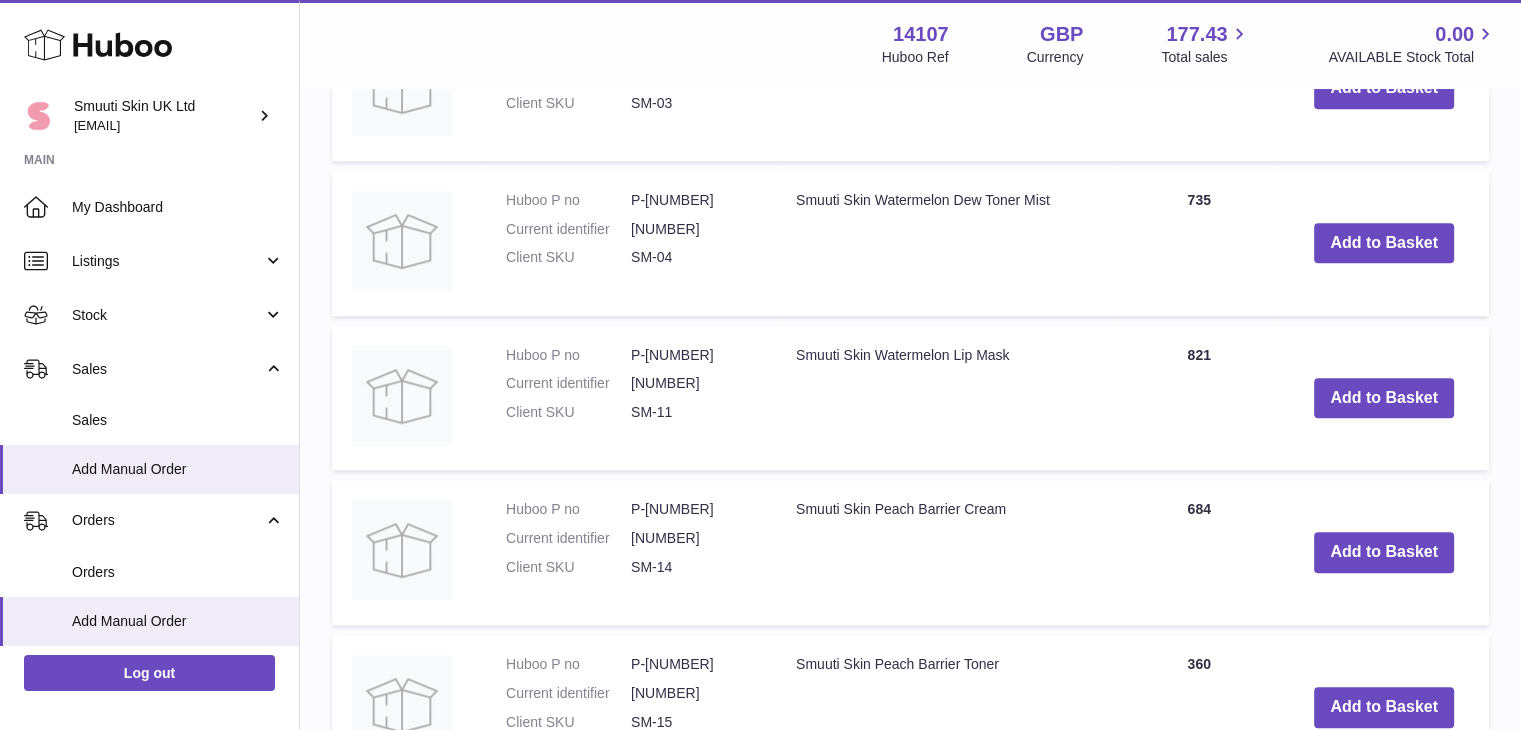 drag, startPoint x: 1377, startPoint y: 698, endPoint x: 1037, endPoint y: 626, distance: 347.53992 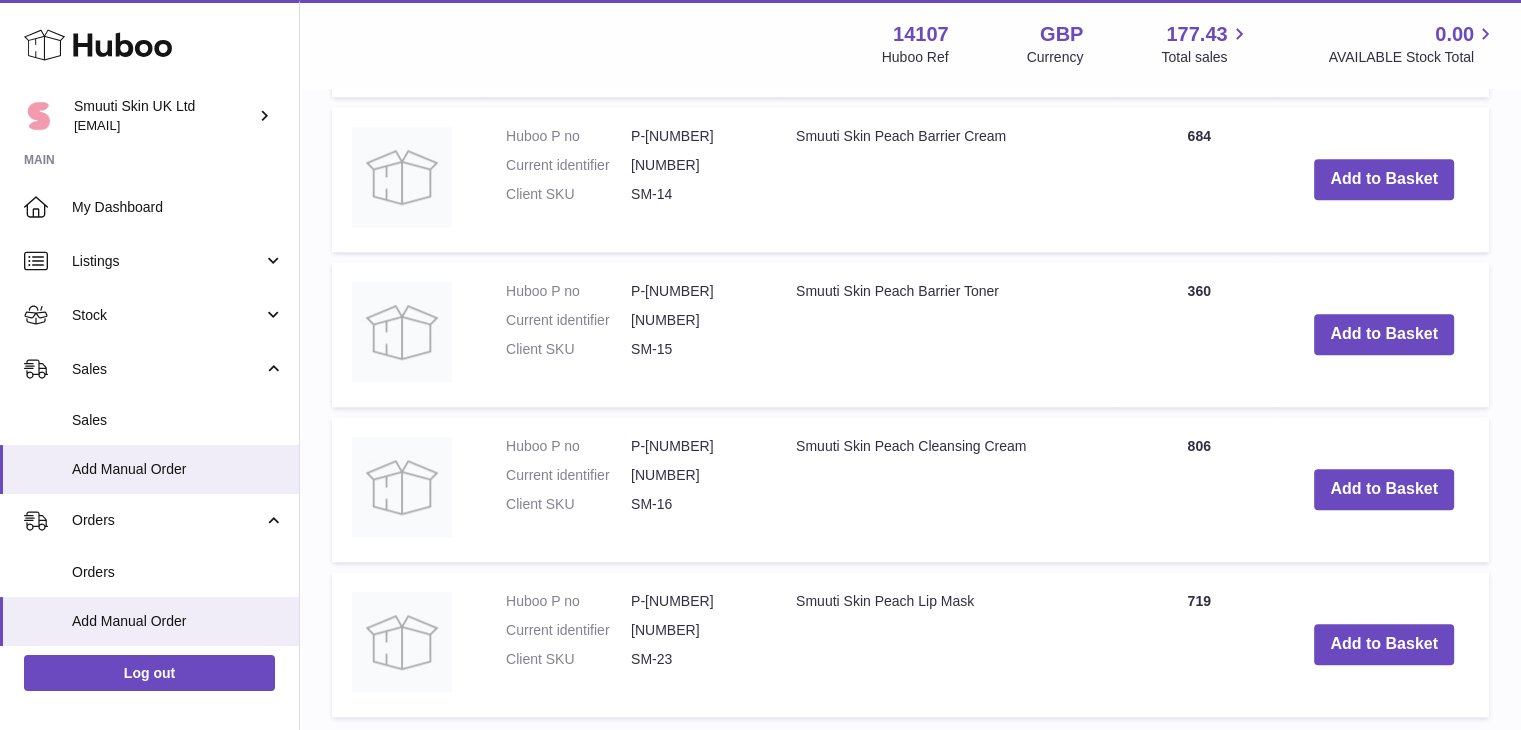 scroll, scrollTop: 1996, scrollLeft: 0, axis: vertical 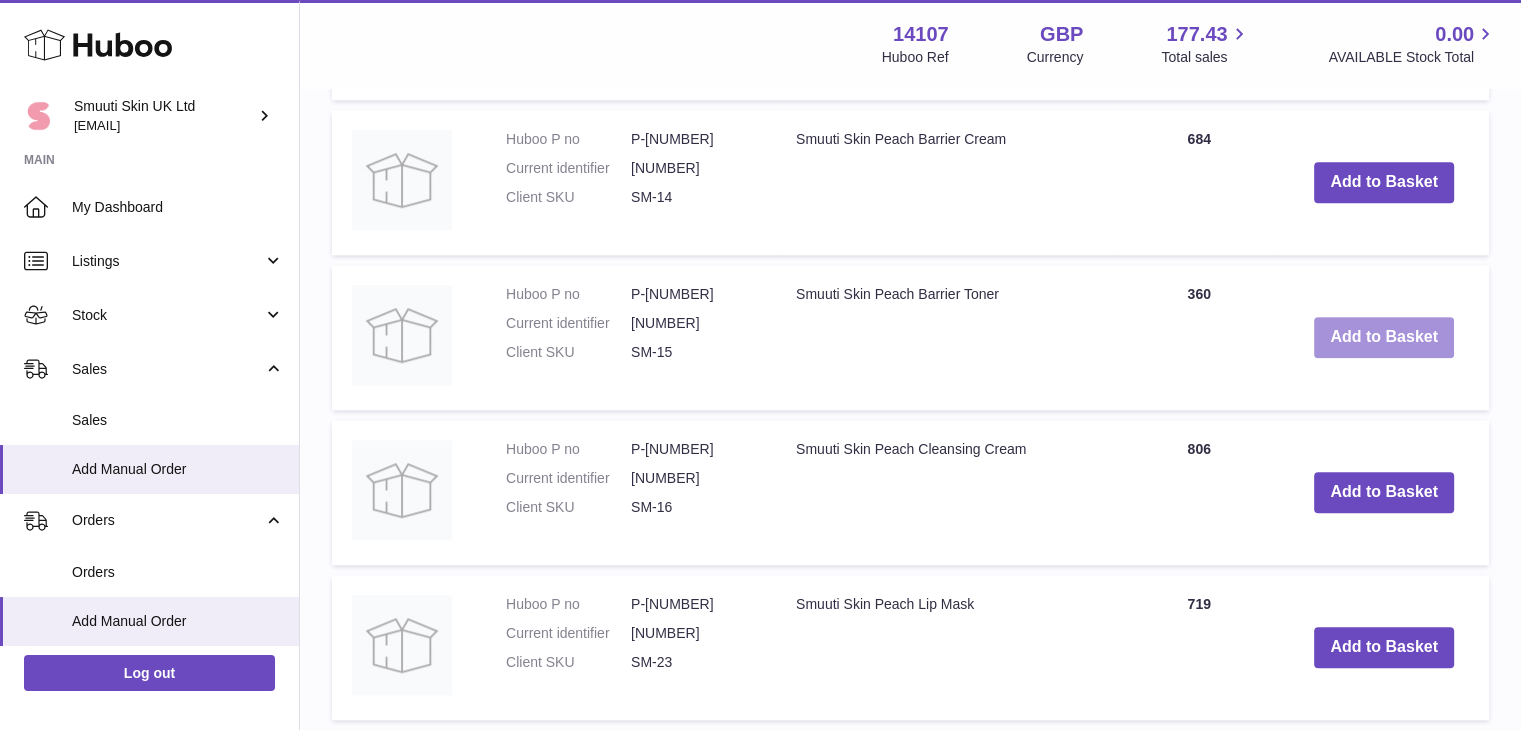 click on "Add to Basket" at bounding box center [1384, 337] 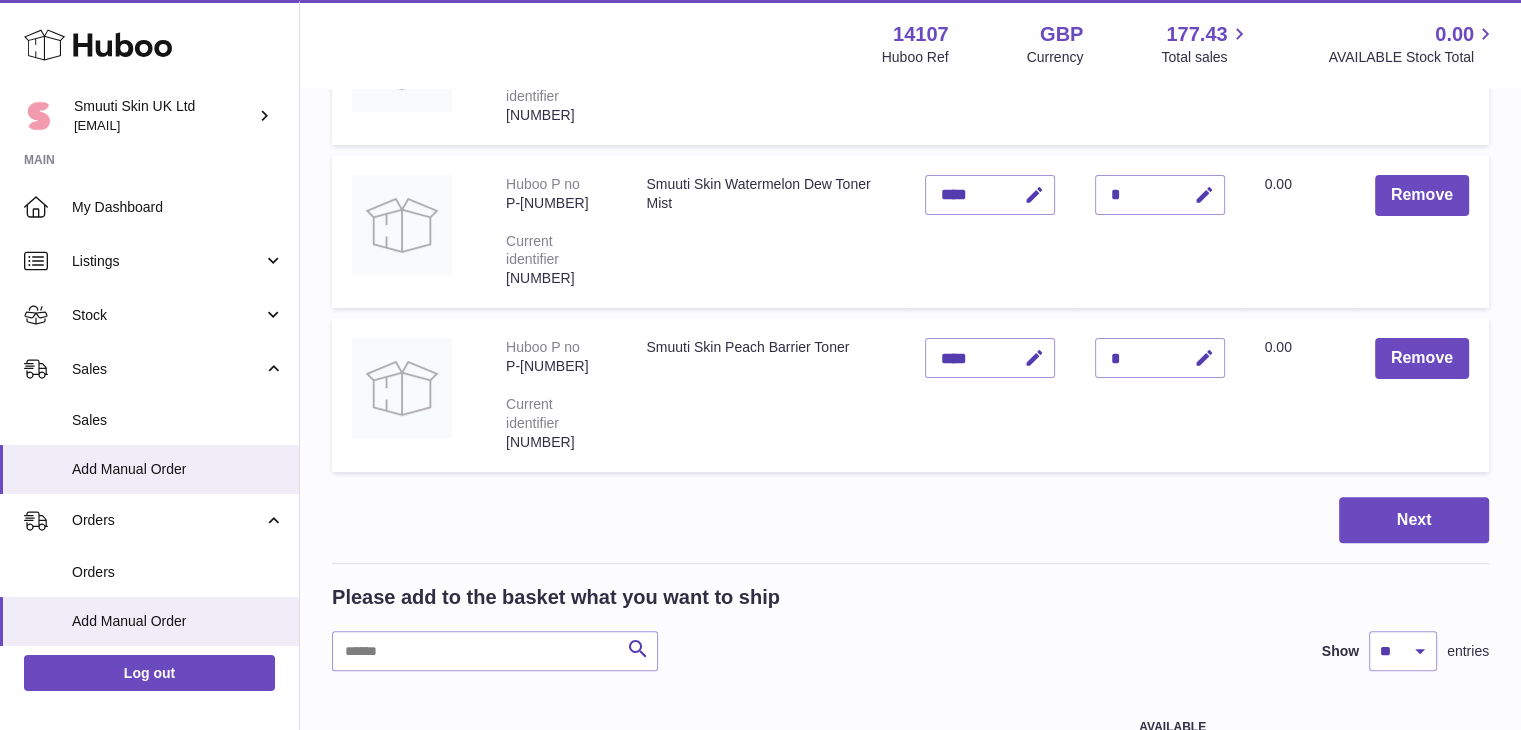 scroll, scrollTop: 568, scrollLeft: 0, axis: vertical 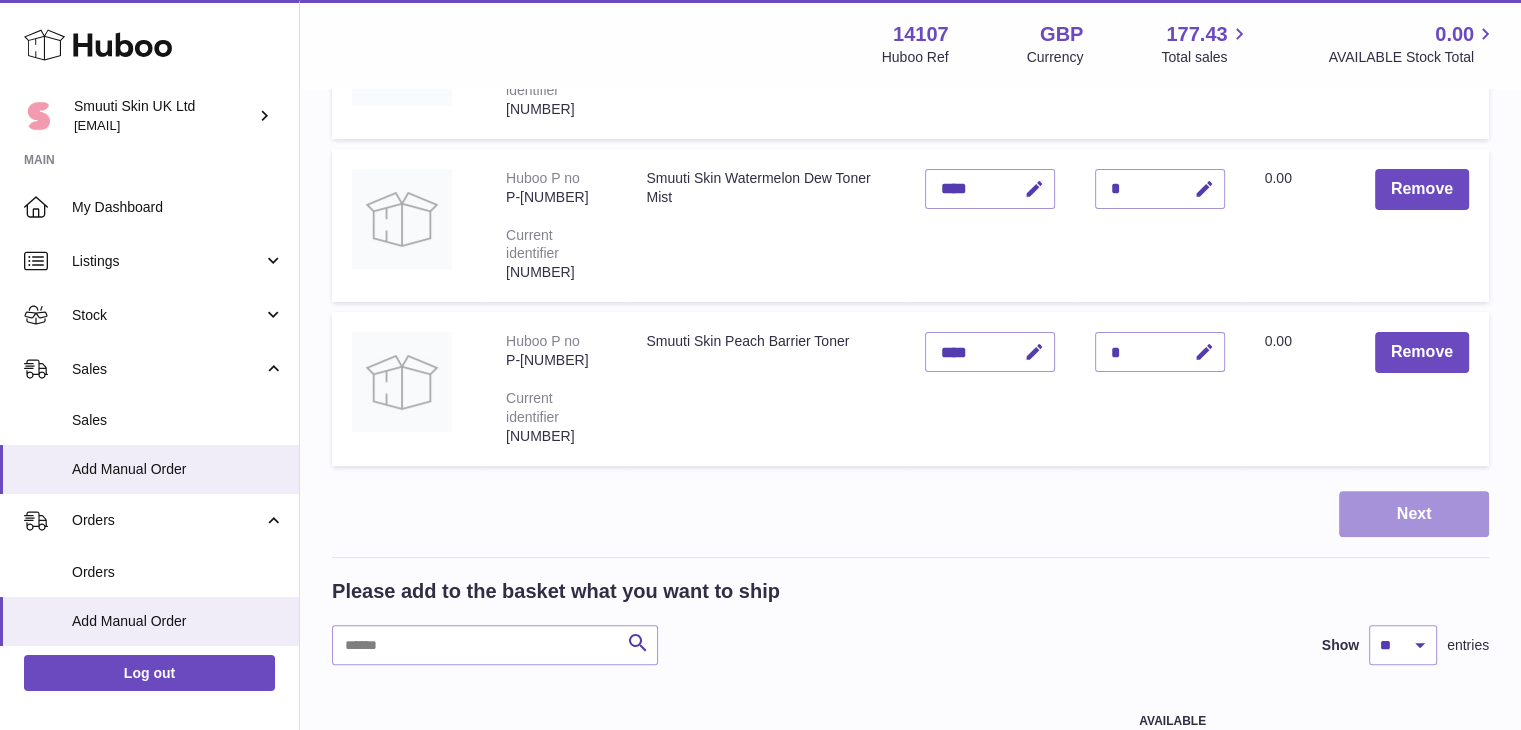 click on "Next" at bounding box center (1414, 514) 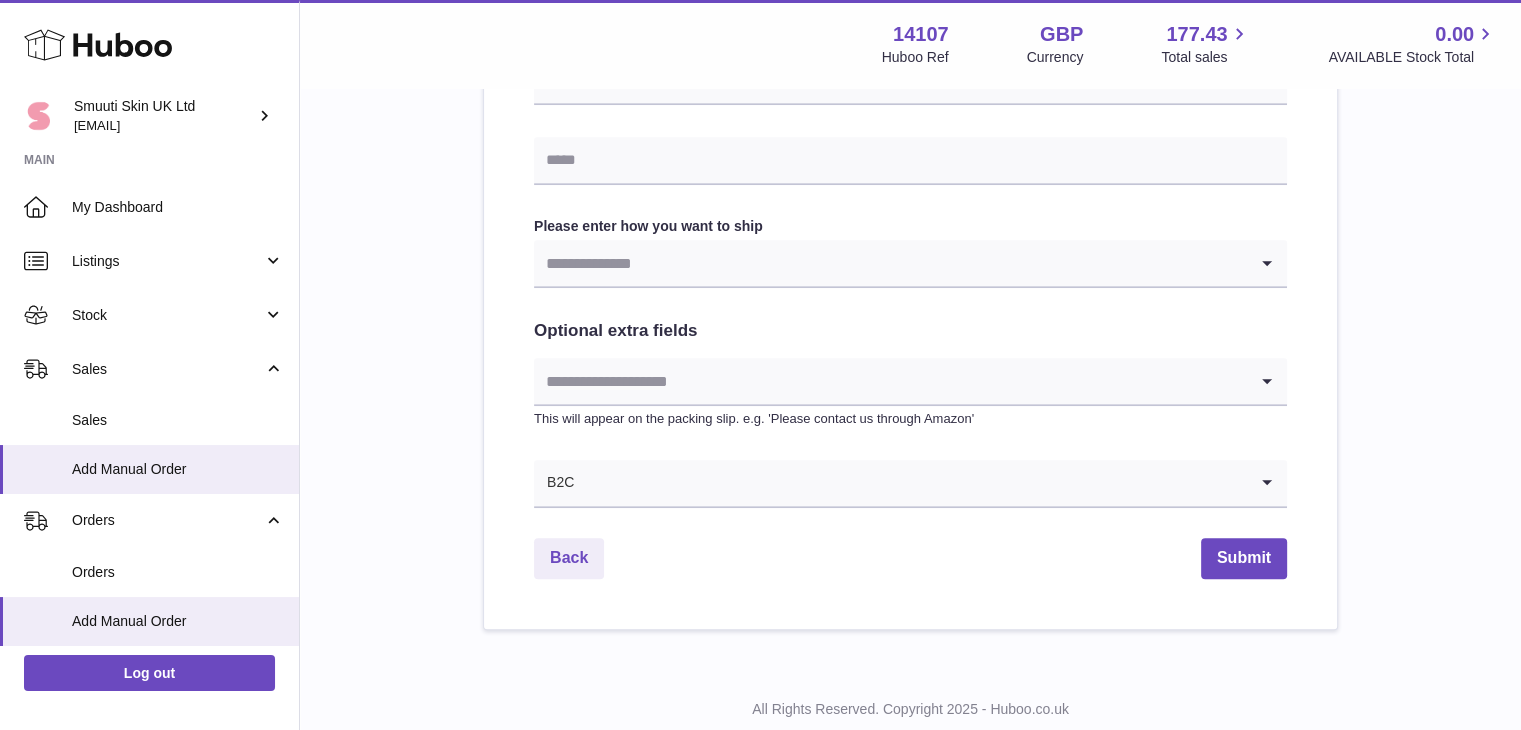 scroll, scrollTop: 1017, scrollLeft: 0, axis: vertical 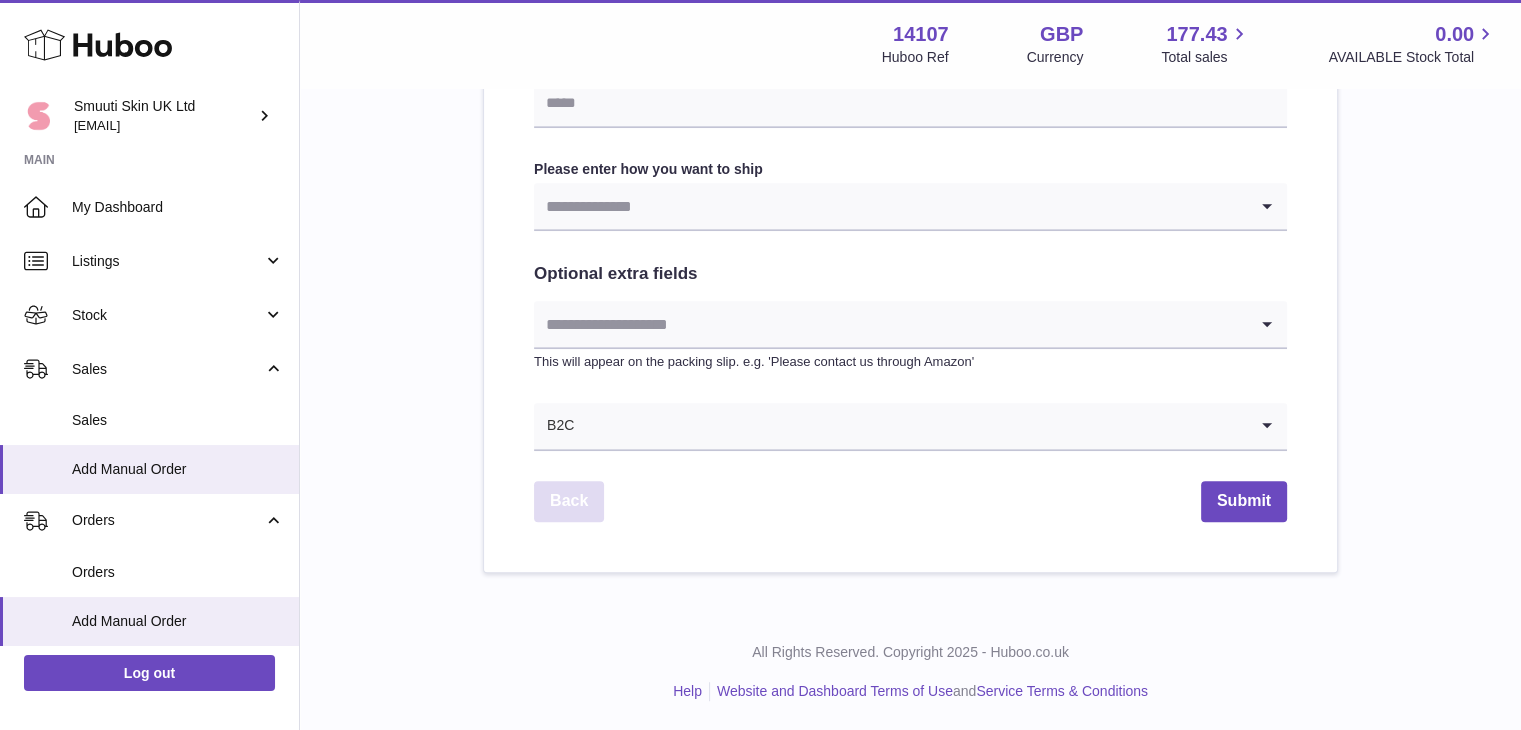 click on "Back" at bounding box center [569, 501] 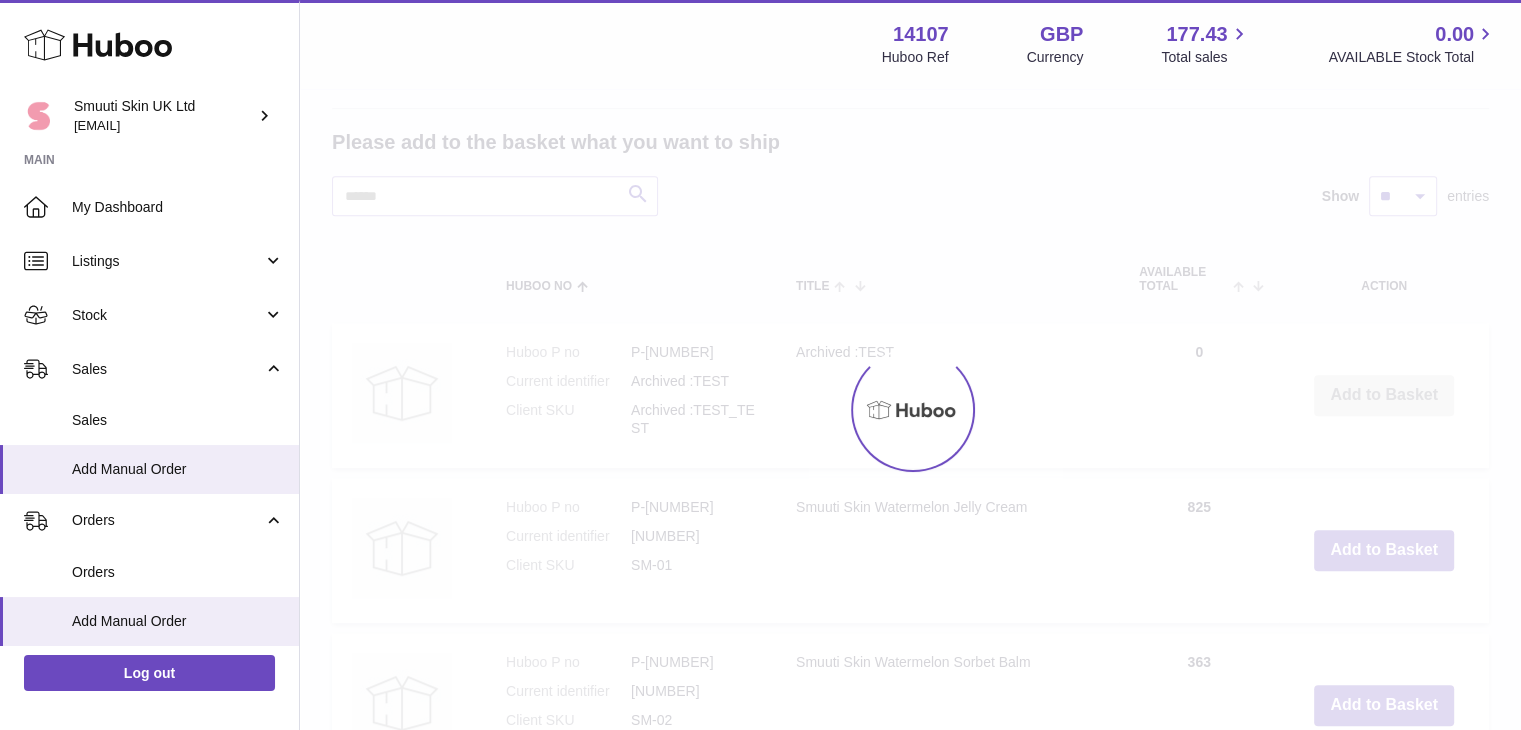scroll, scrollTop: 2412, scrollLeft: 0, axis: vertical 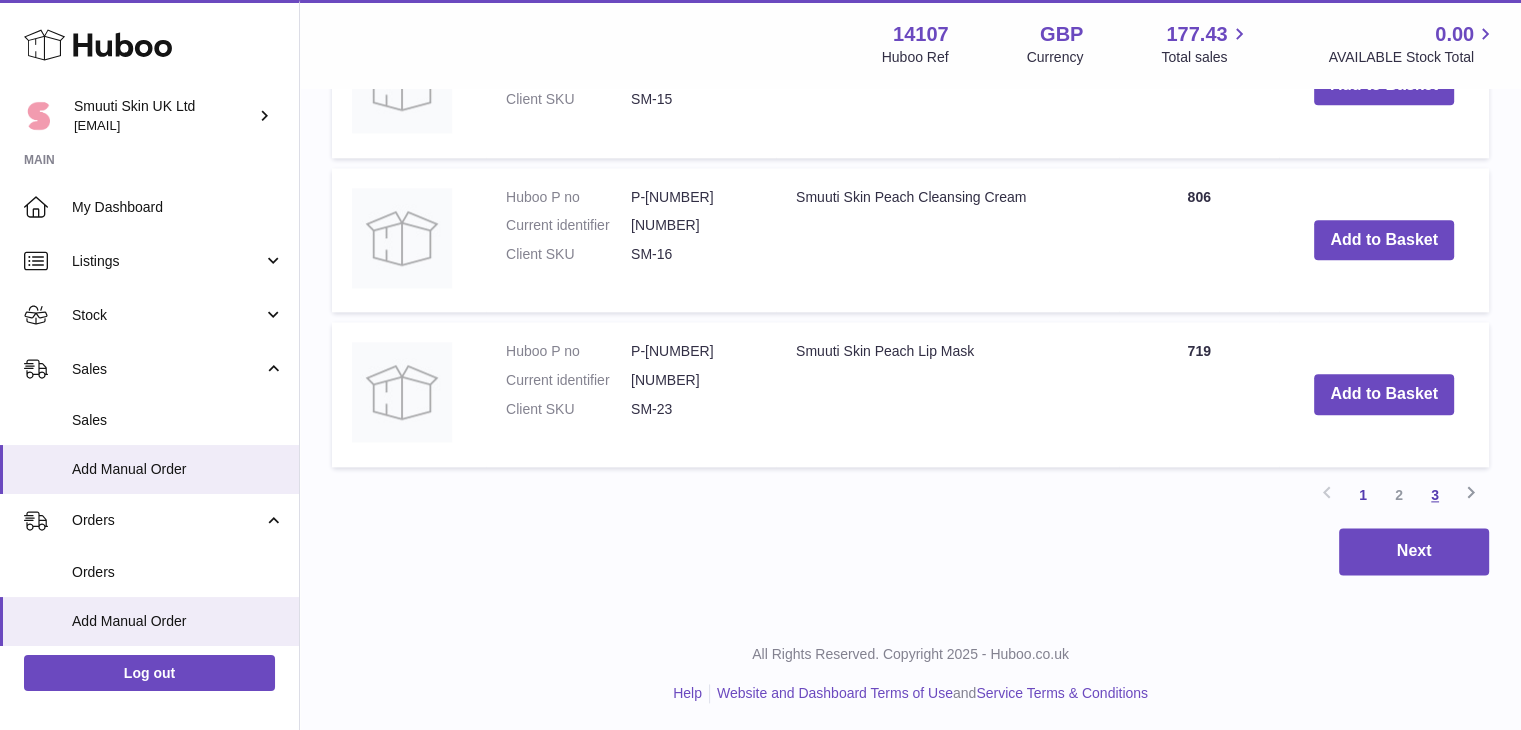 click on "3" at bounding box center (1435, 495) 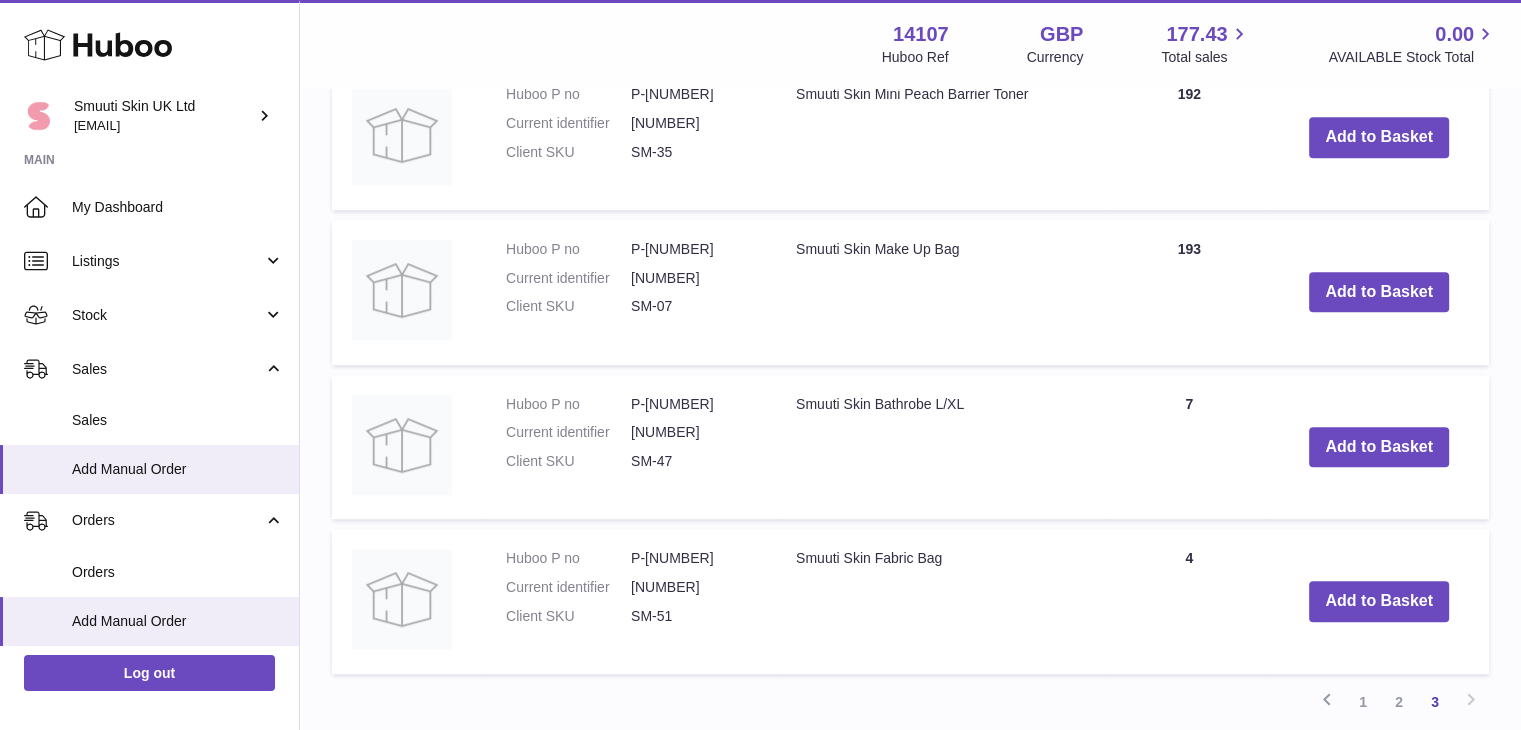 scroll, scrollTop: 1274, scrollLeft: 0, axis: vertical 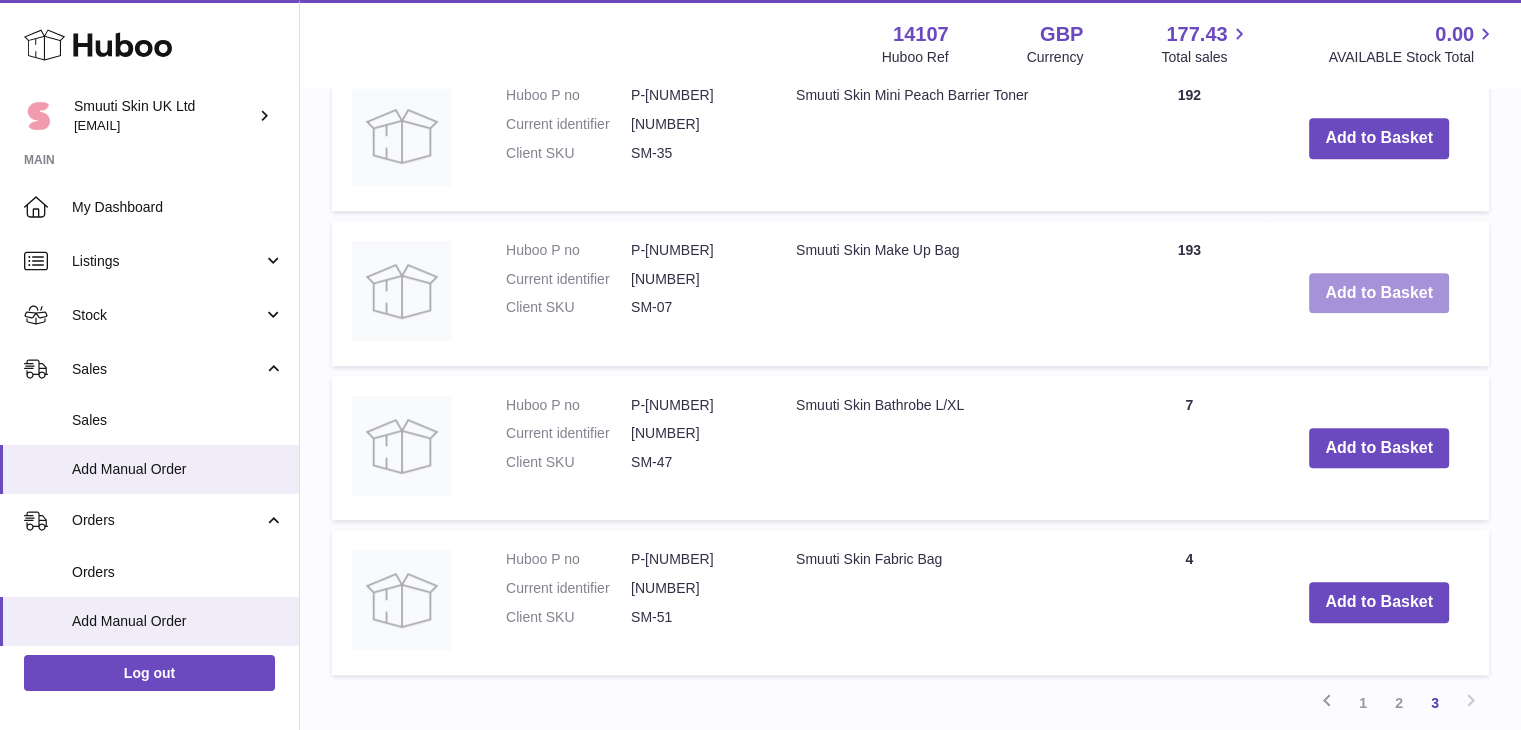 click on "Add to Basket" at bounding box center [1379, 293] 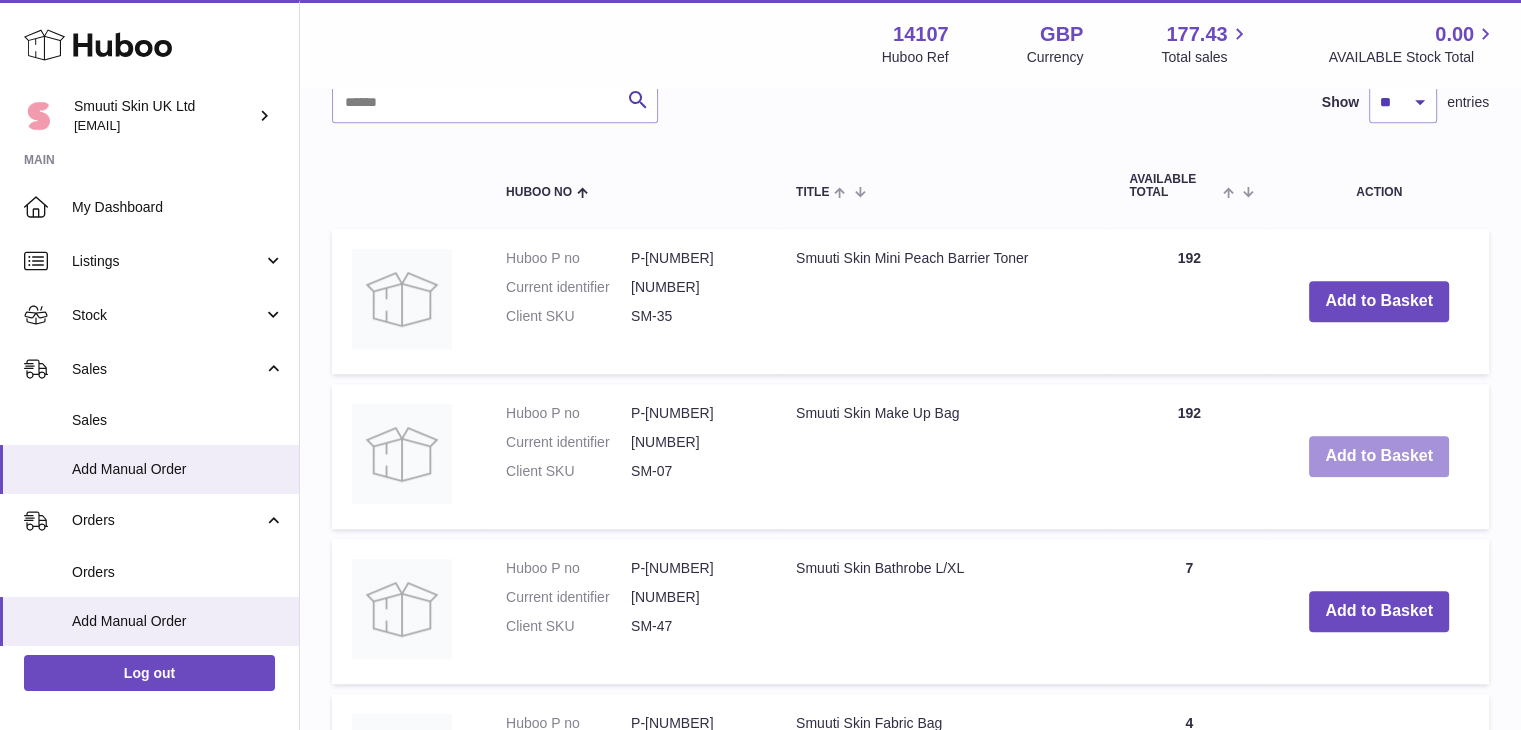 scroll, scrollTop: 1437, scrollLeft: 0, axis: vertical 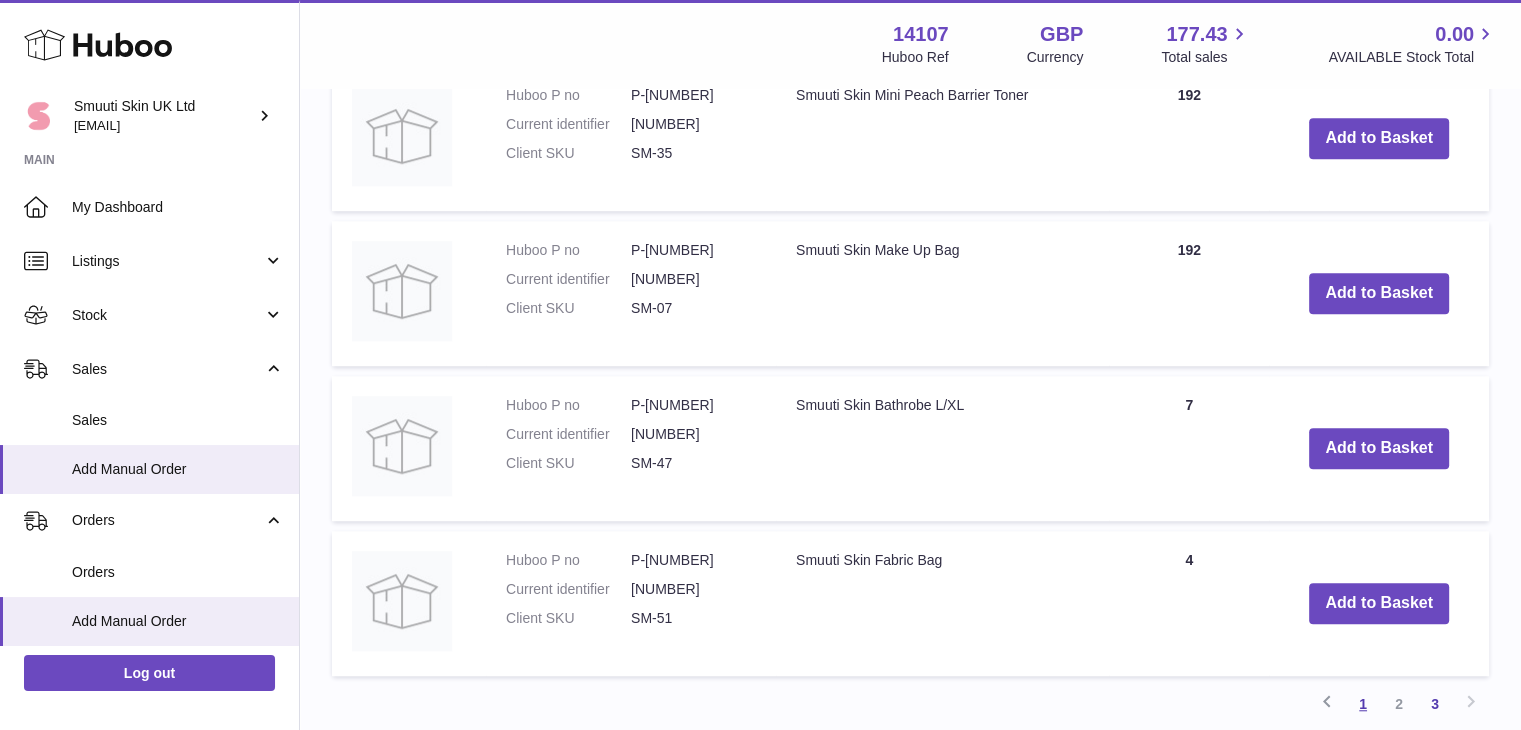 click on "1" at bounding box center (1363, 704) 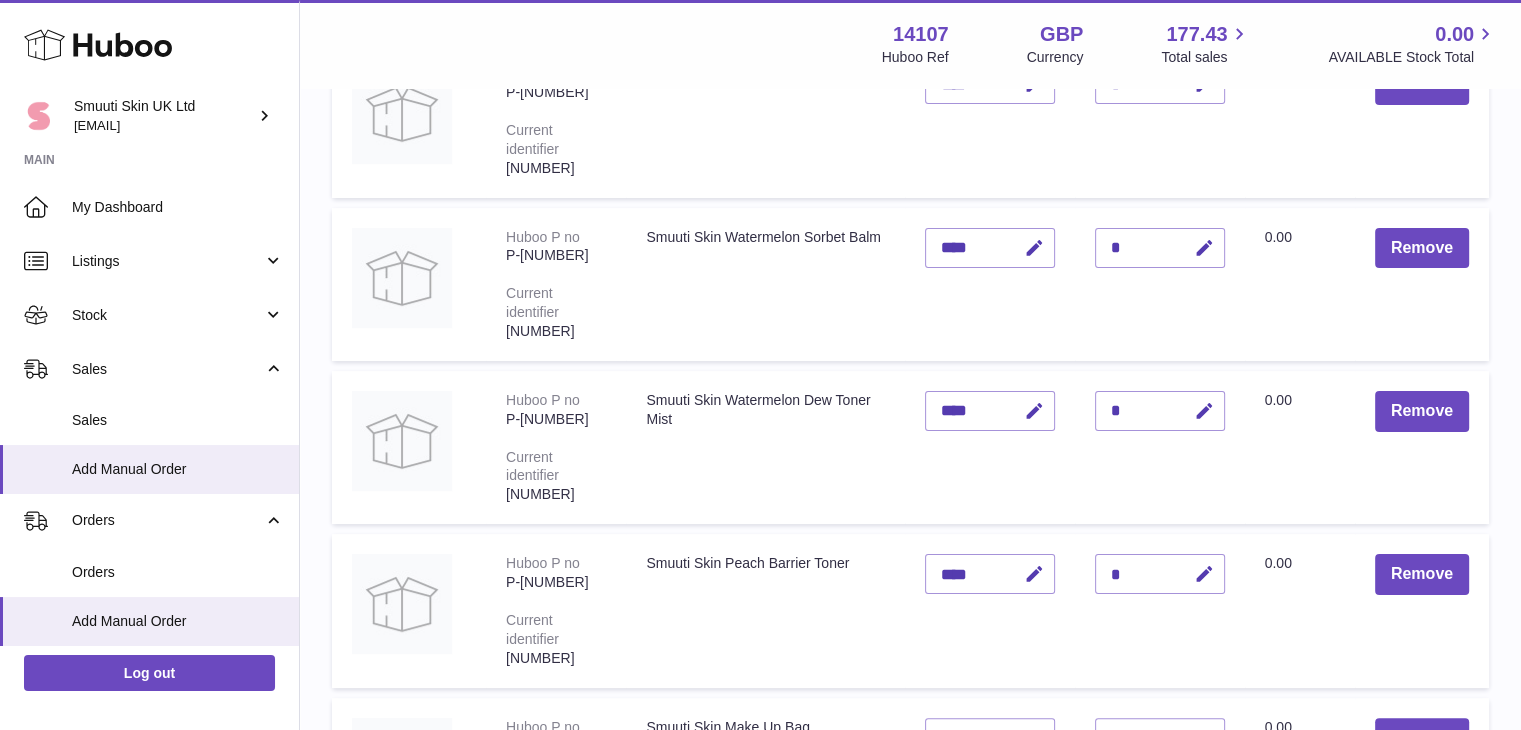 scroll, scrollTop: 354, scrollLeft: 0, axis: vertical 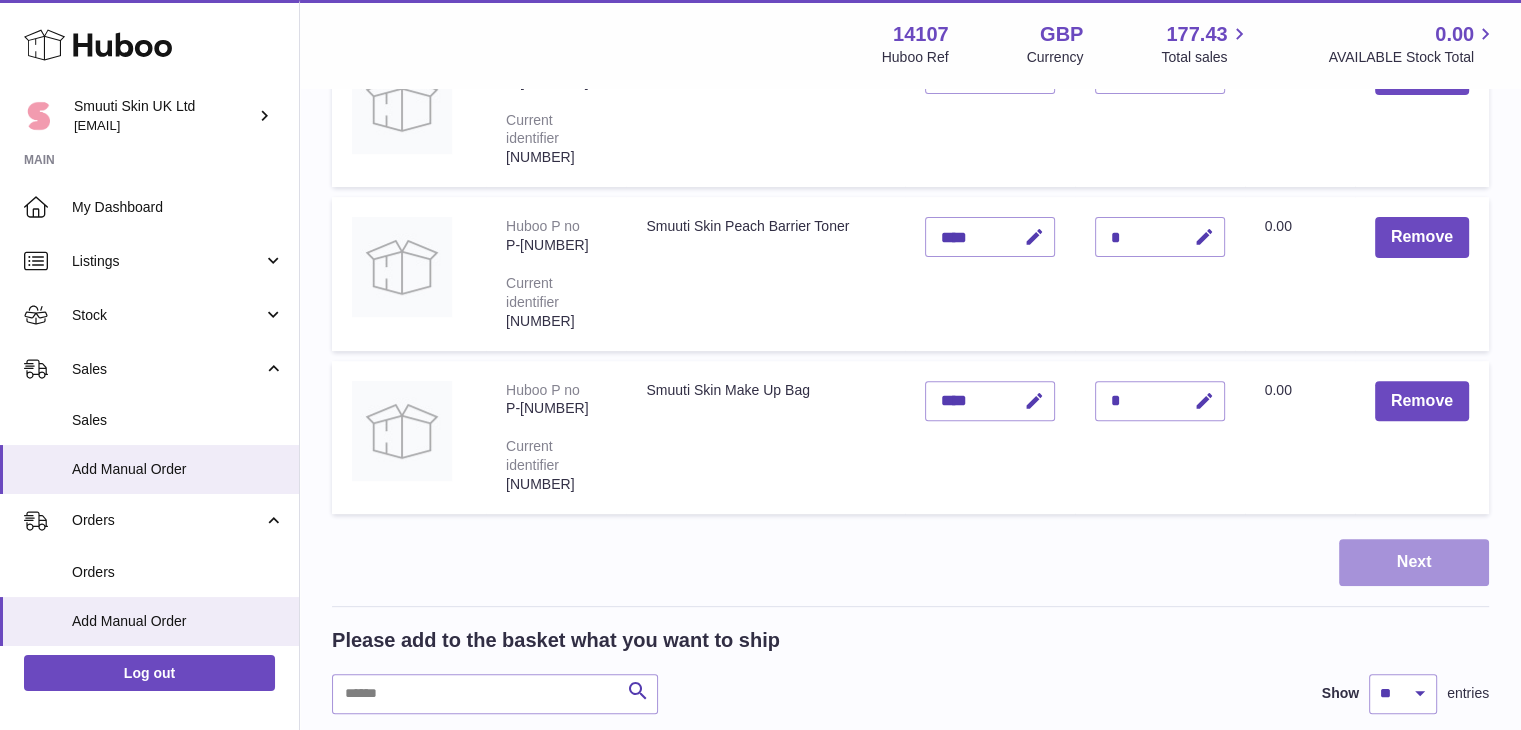 click on "Next" at bounding box center [1414, 562] 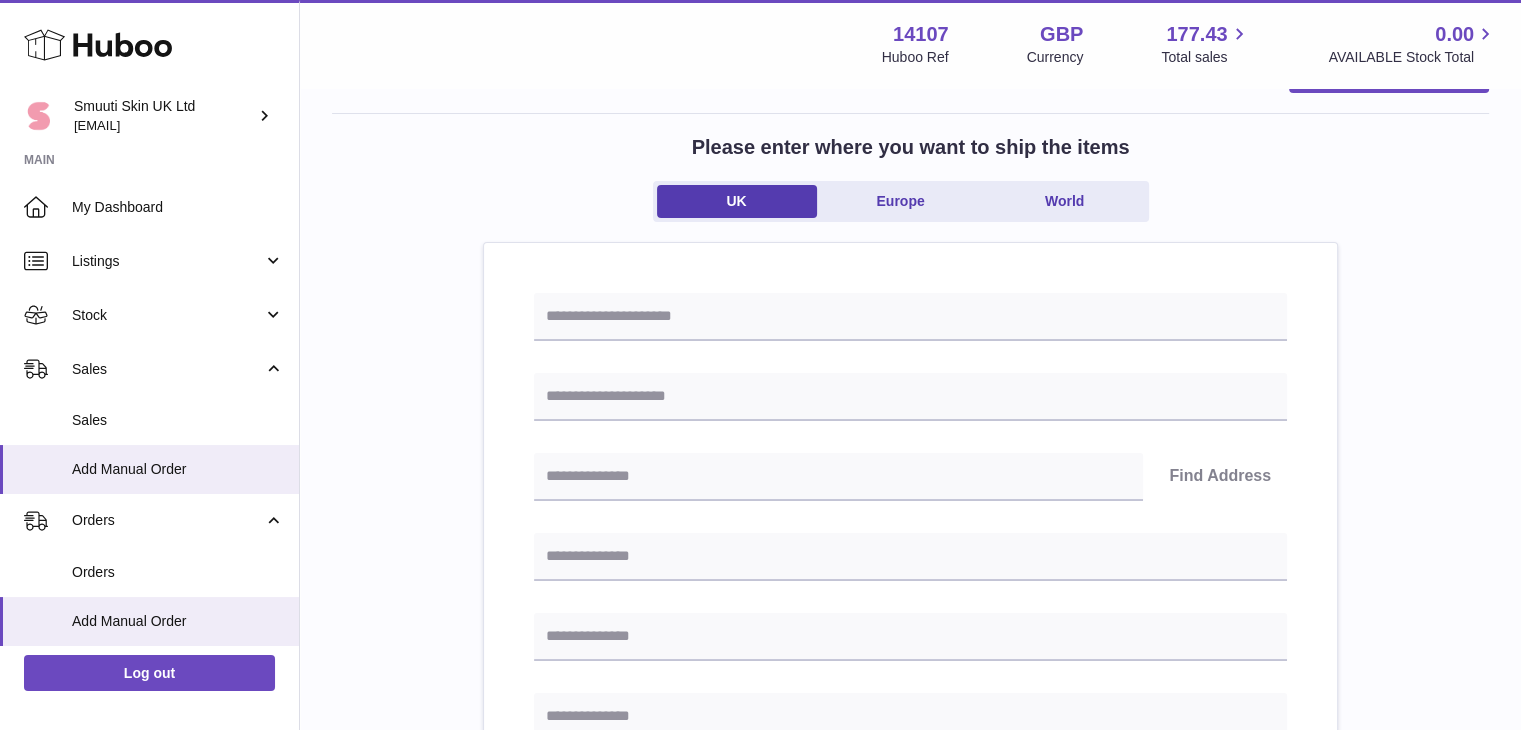 scroll, scrollTop: 0, scrollLeft: 0, axis: both 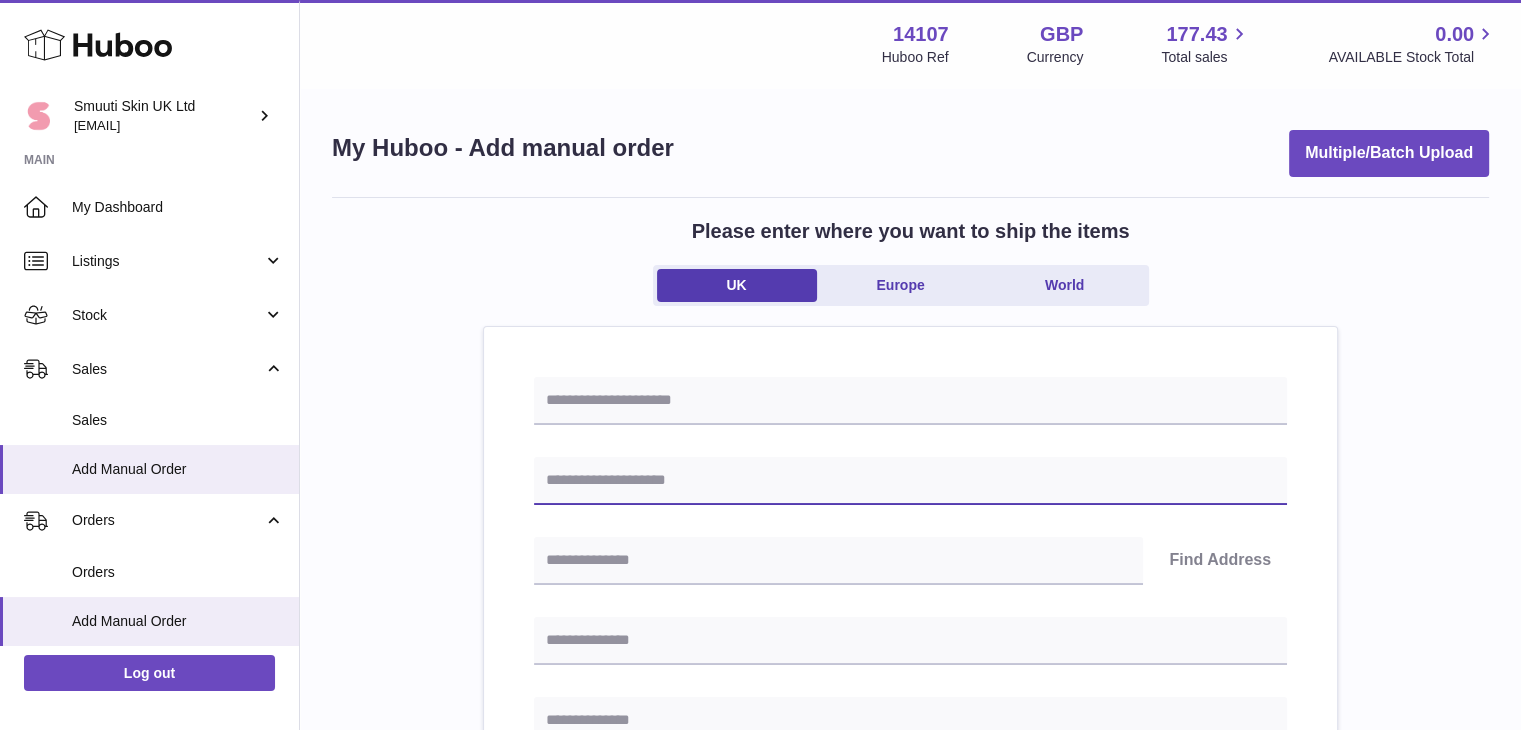 click at bounding box center (910, 481) 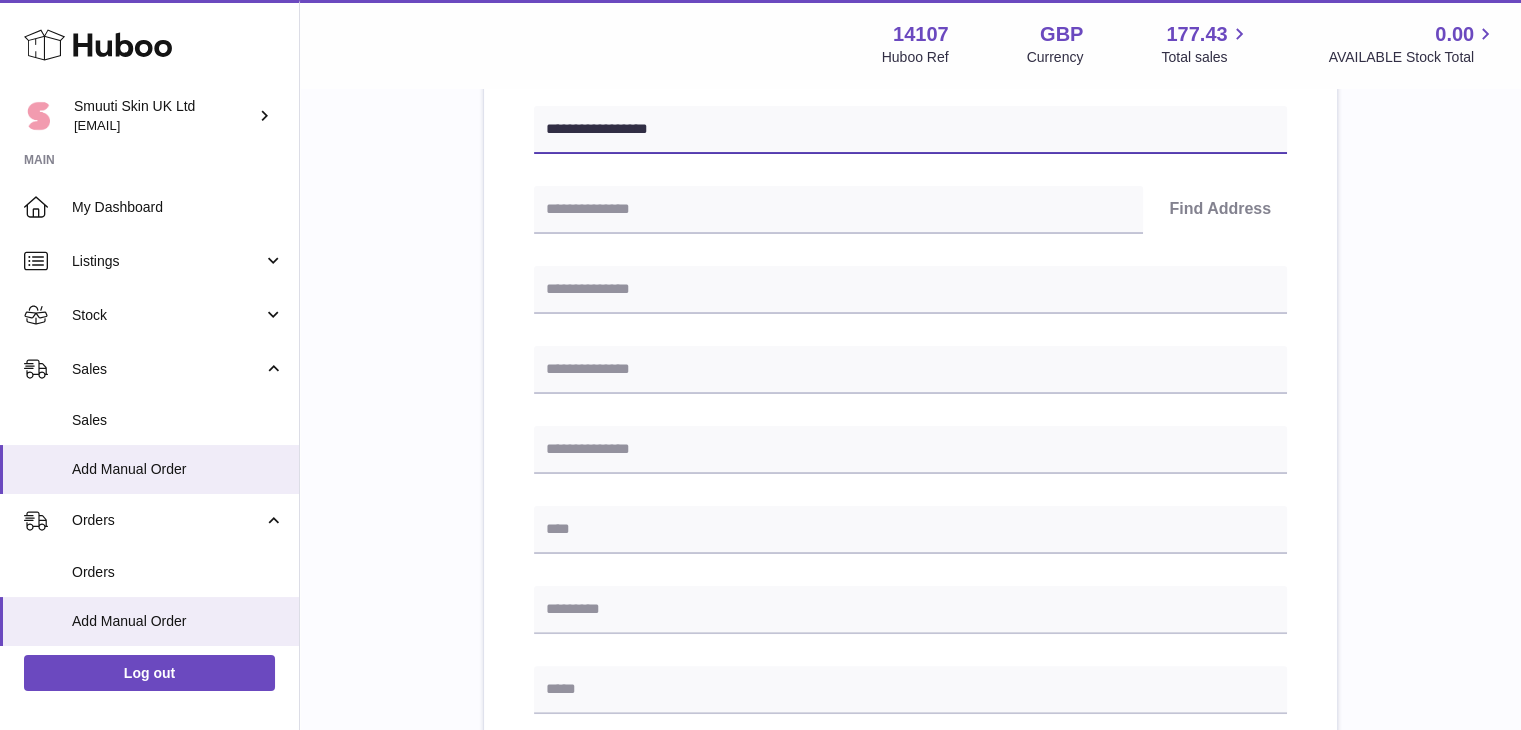 scroll, scrollTop: 358, scrollLeft: 0, axis: vertical 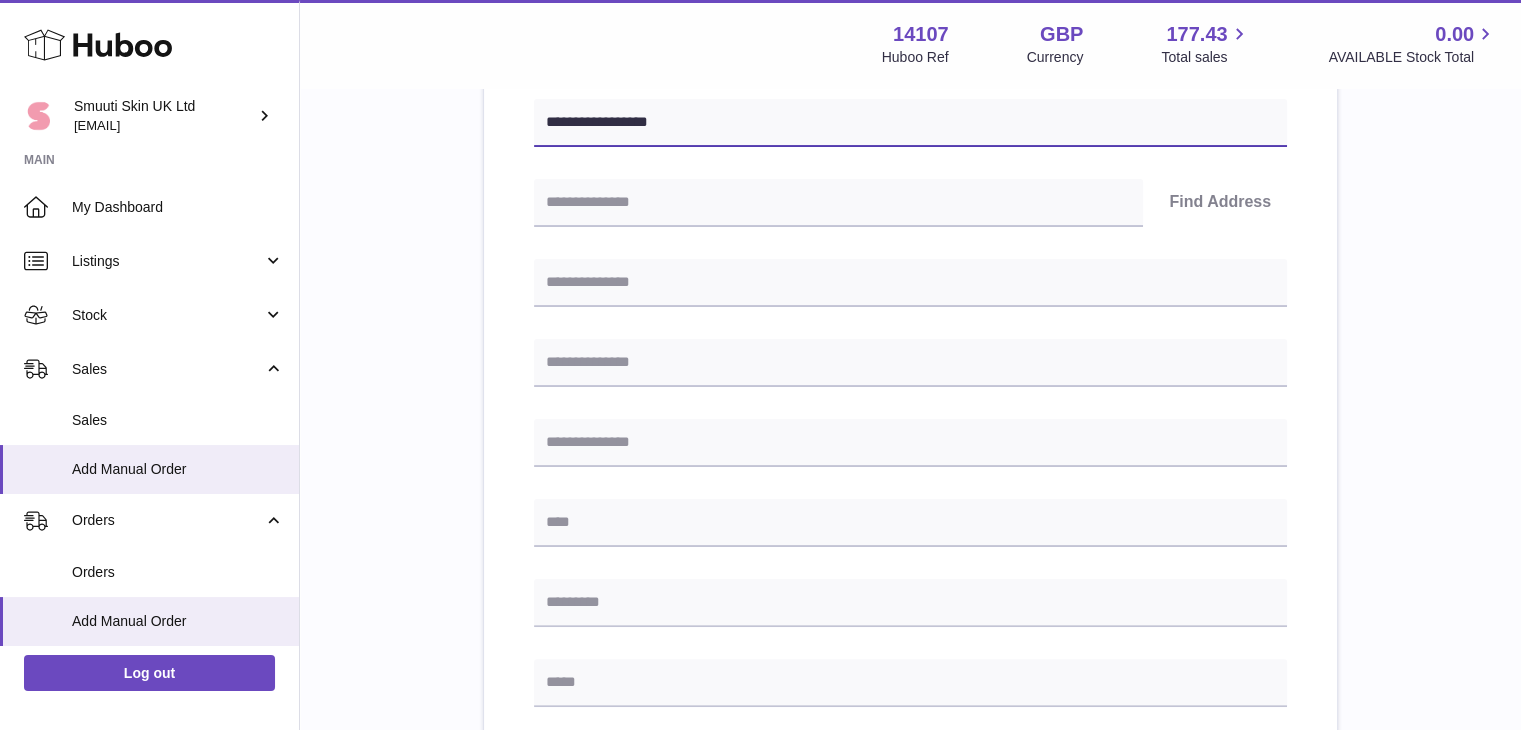 type on "**********" 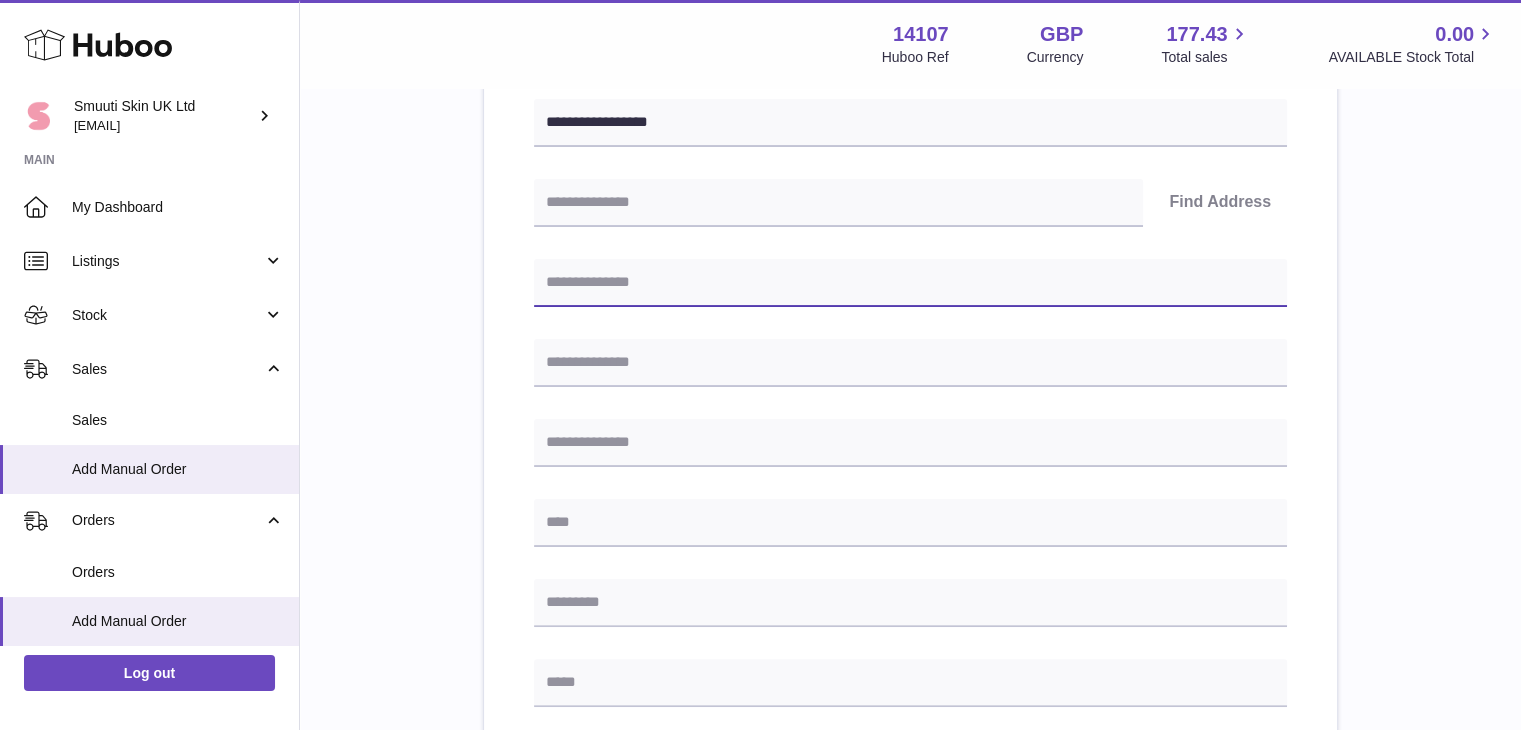 click at bounding box center [910, 283] 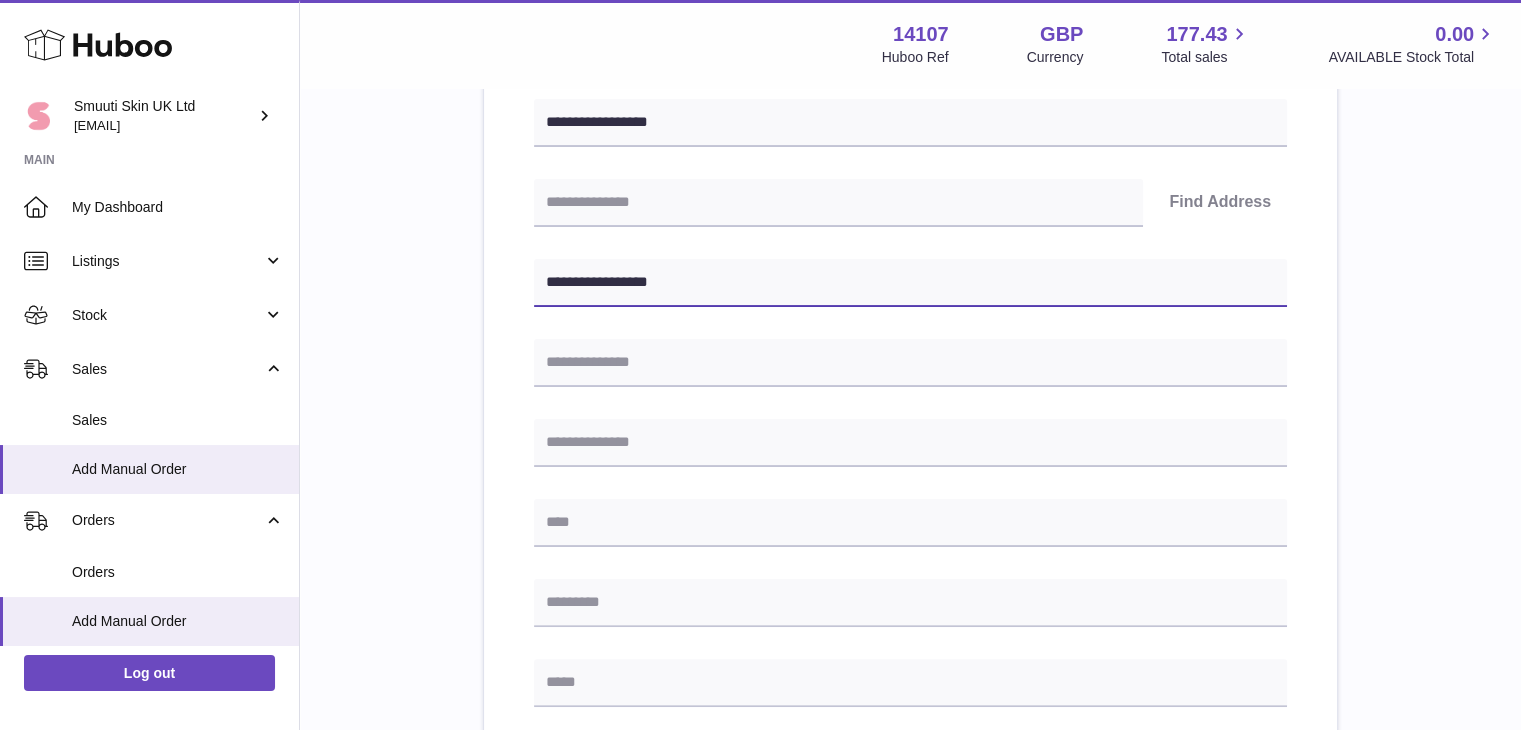 type on "**********" 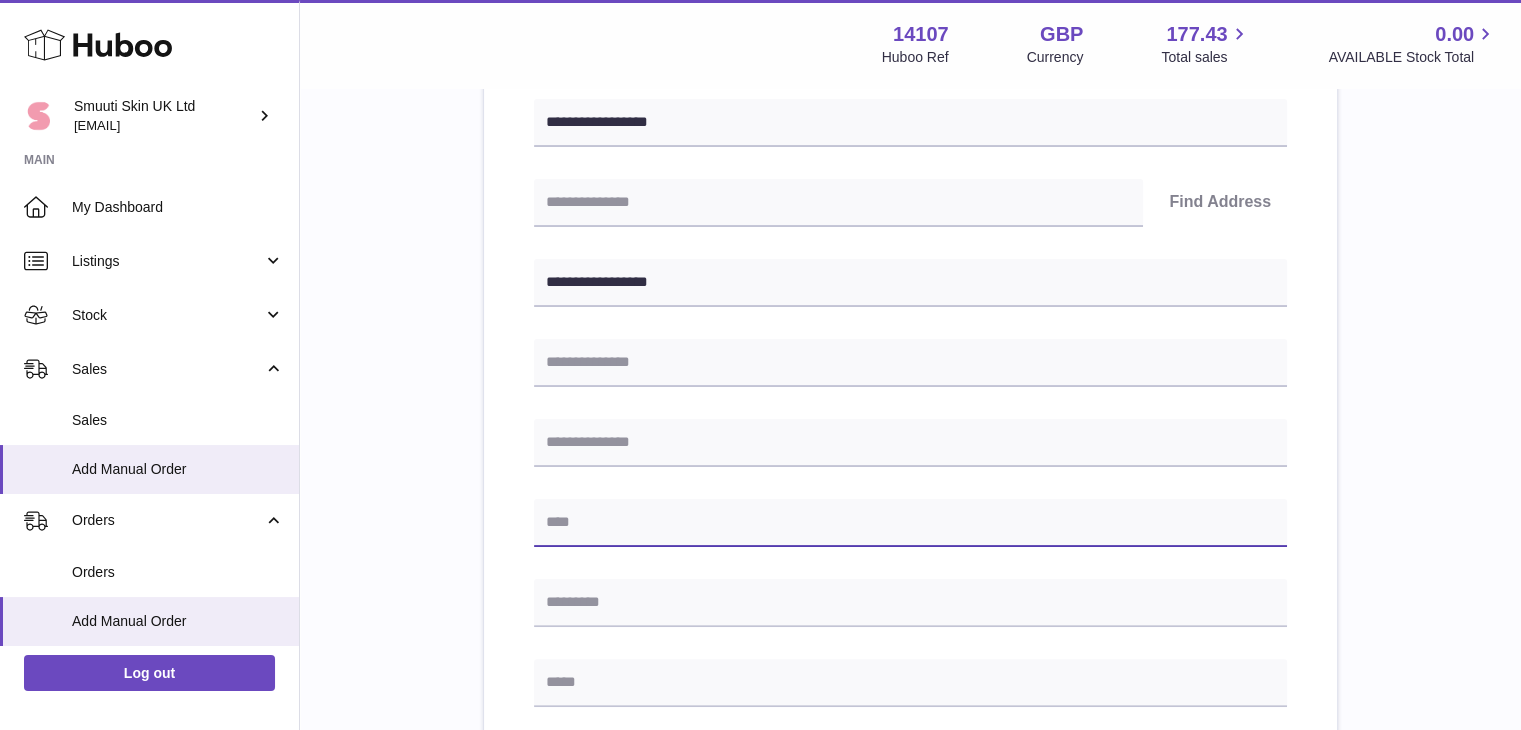 click at bounding box center (910, 523) 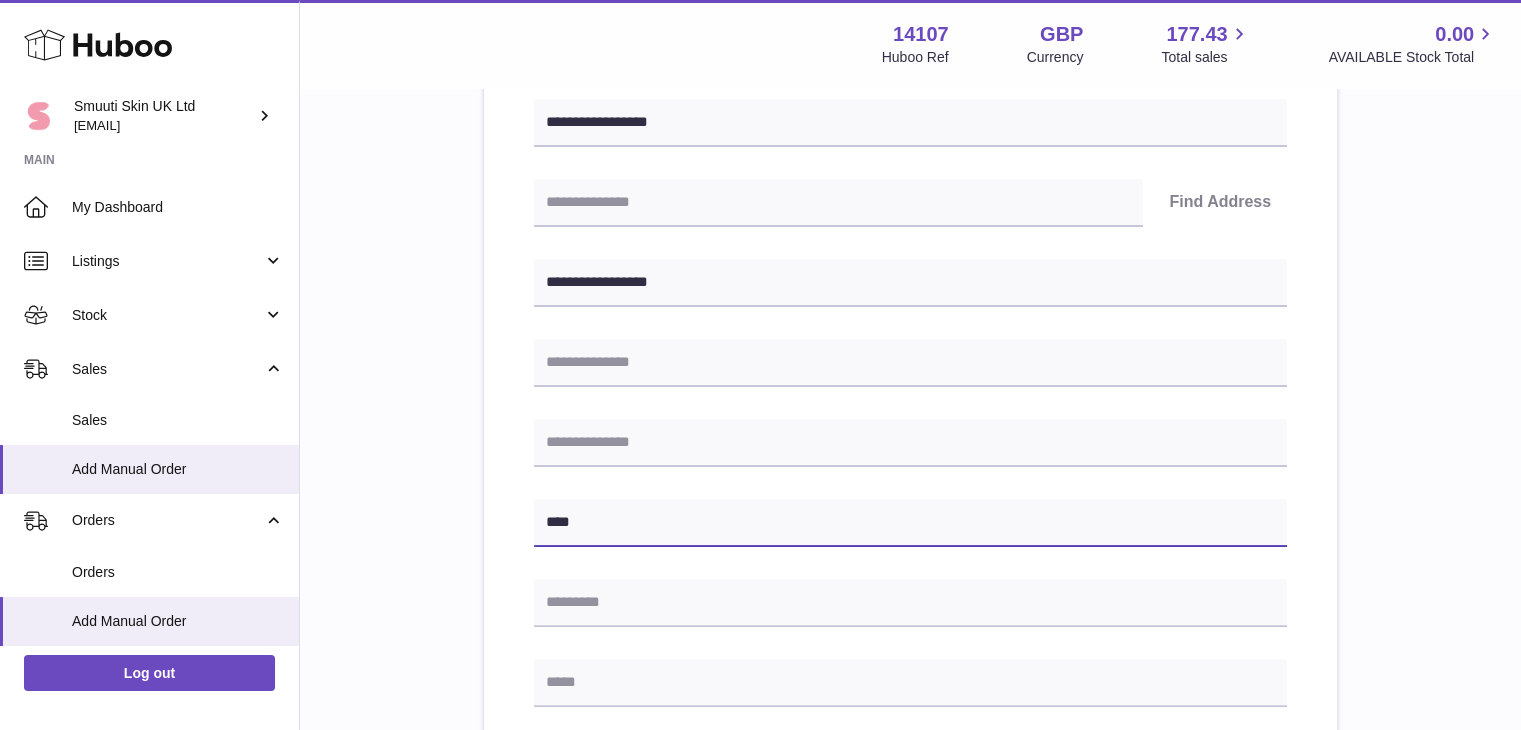 type on "*****" 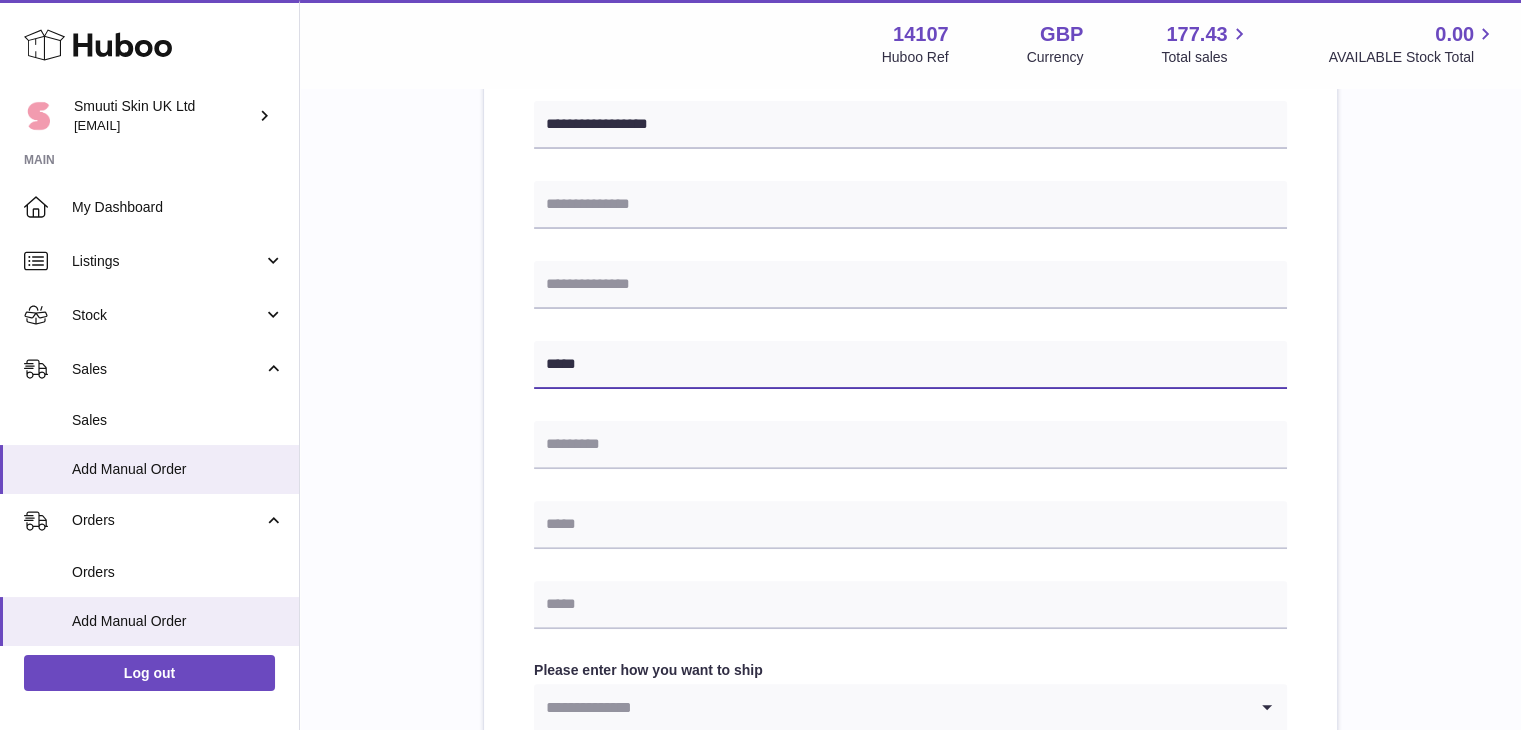 scroll, scrollTop: 522, scrollLeft: 0, axis: vertical 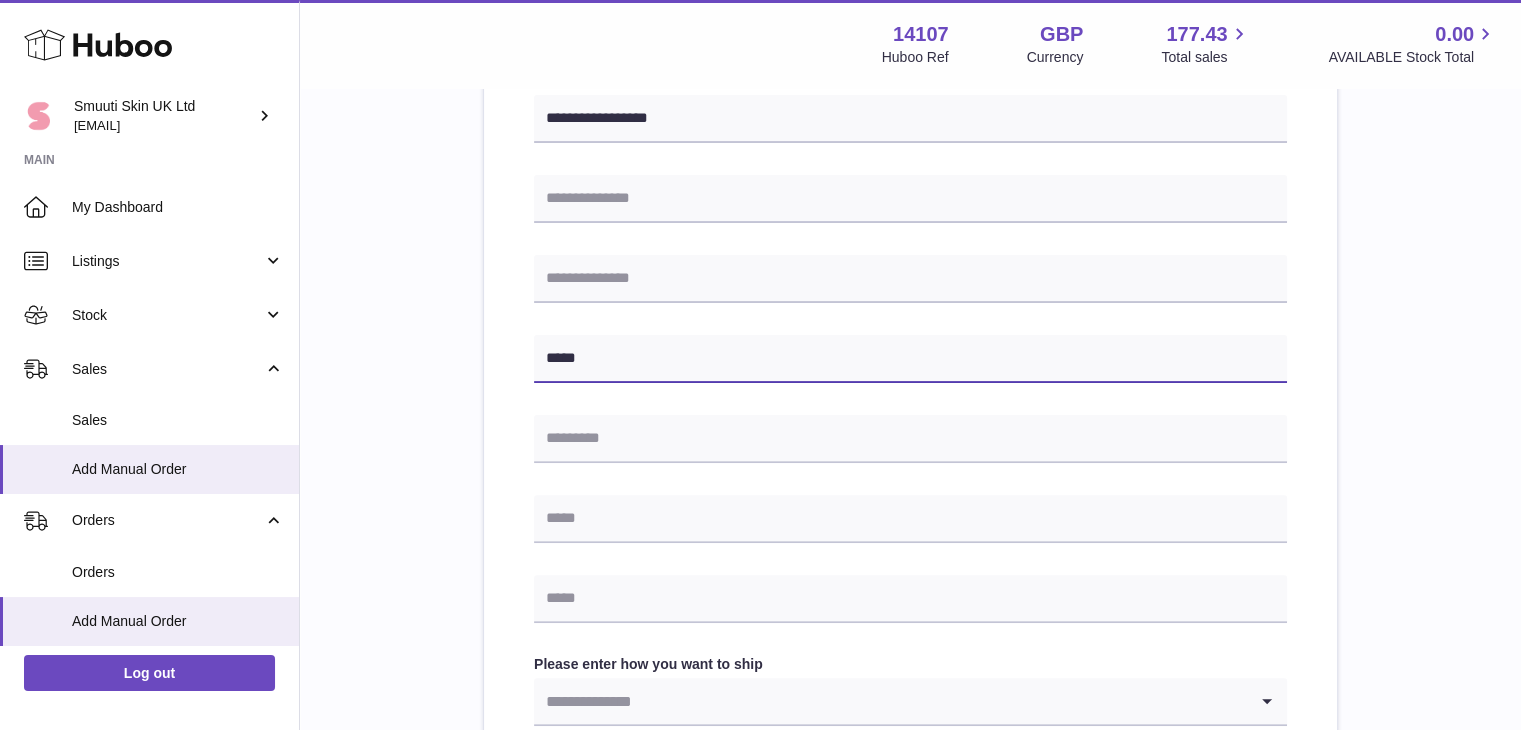 drag, startPoint x: 621, startPoint y: 350, endPoint x: 518, endPoint y: 352, distance: 103.01942 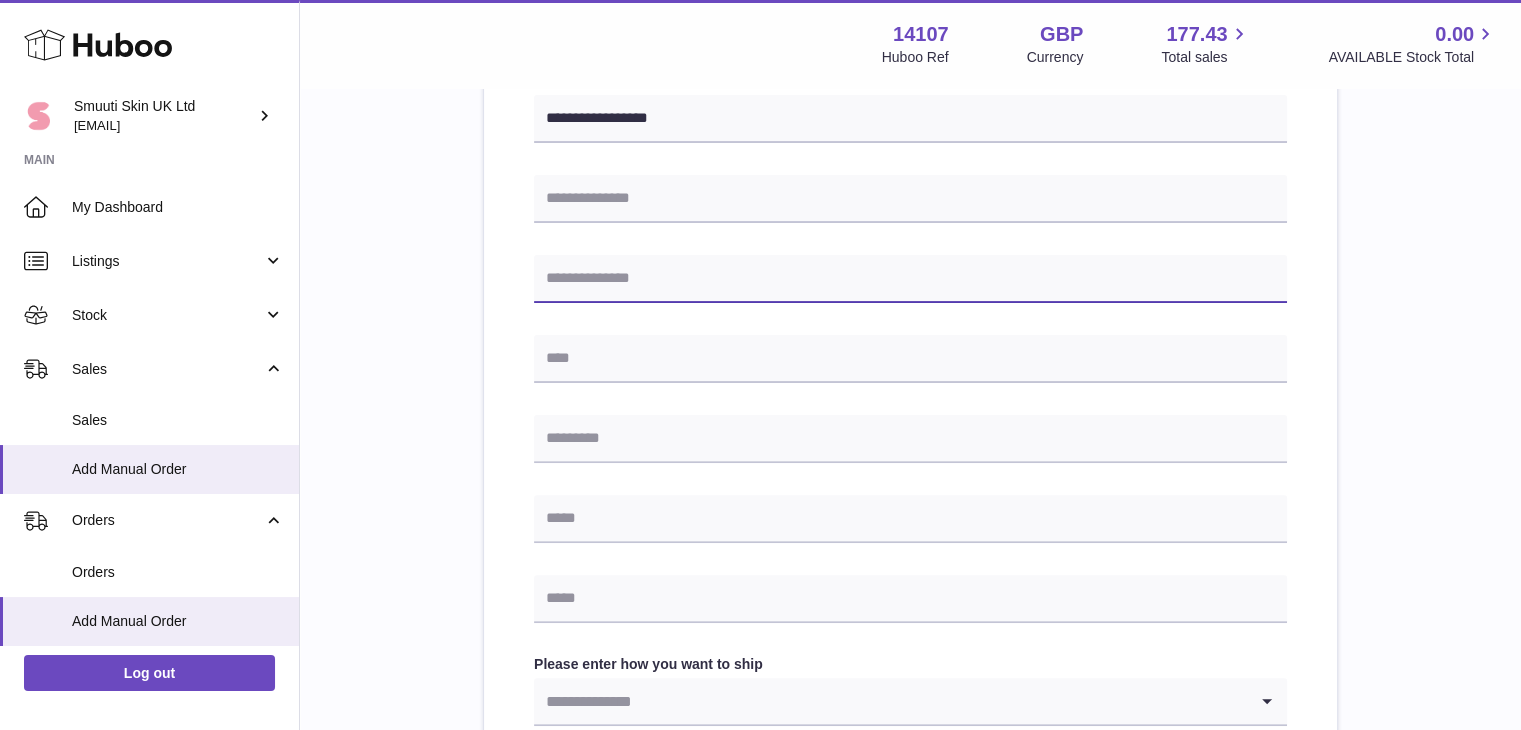 click at bounding box center [910, 279] 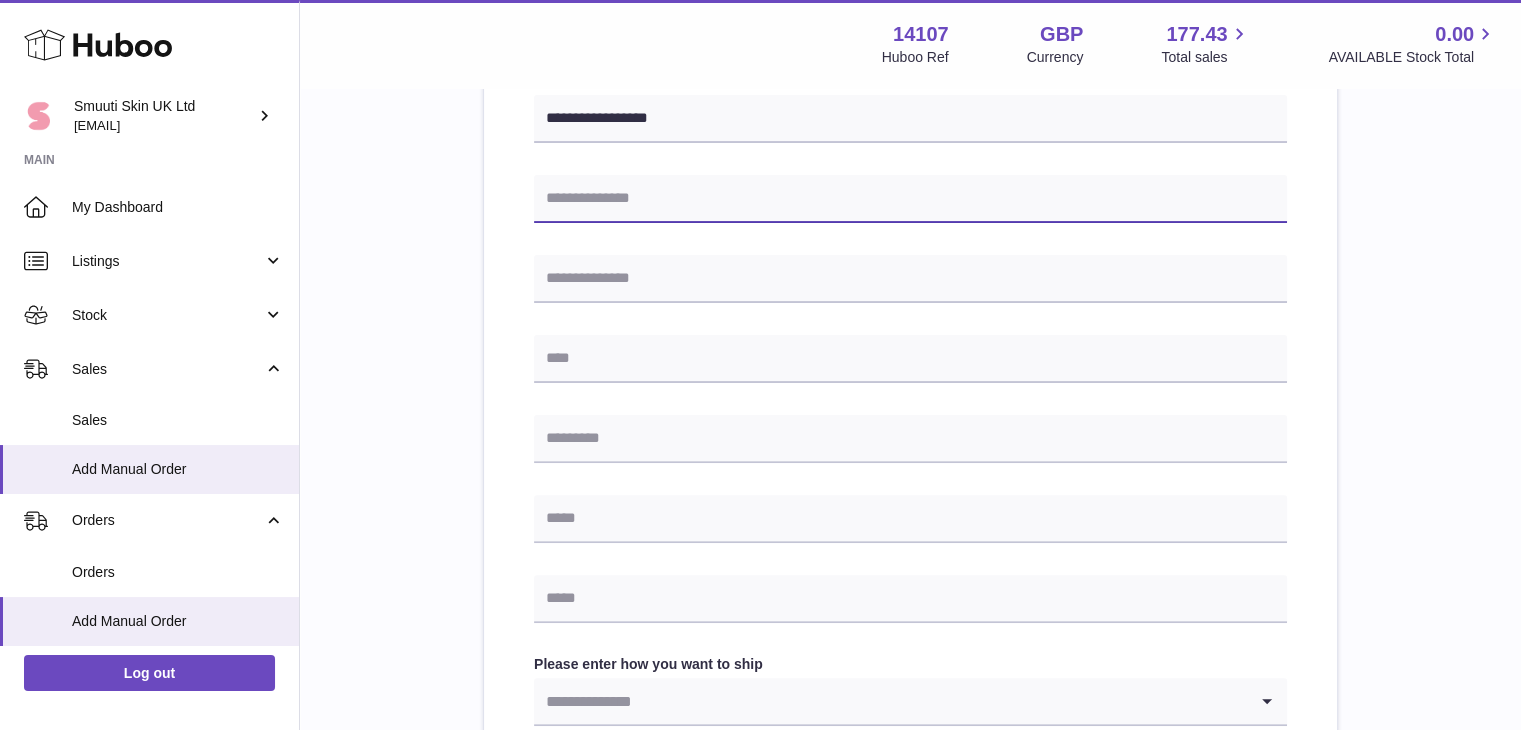 click at bounding box center (910, 199) 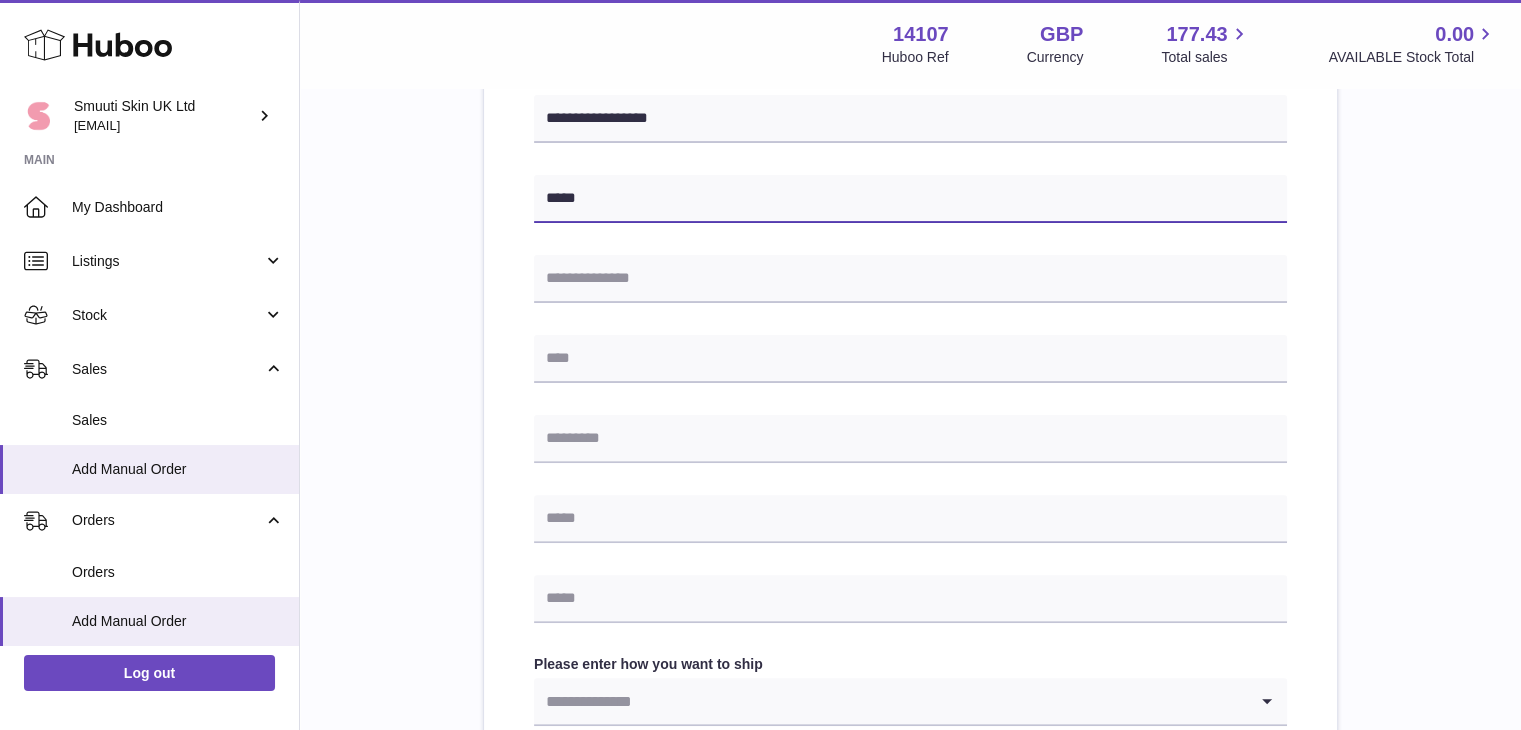 type on "*****" 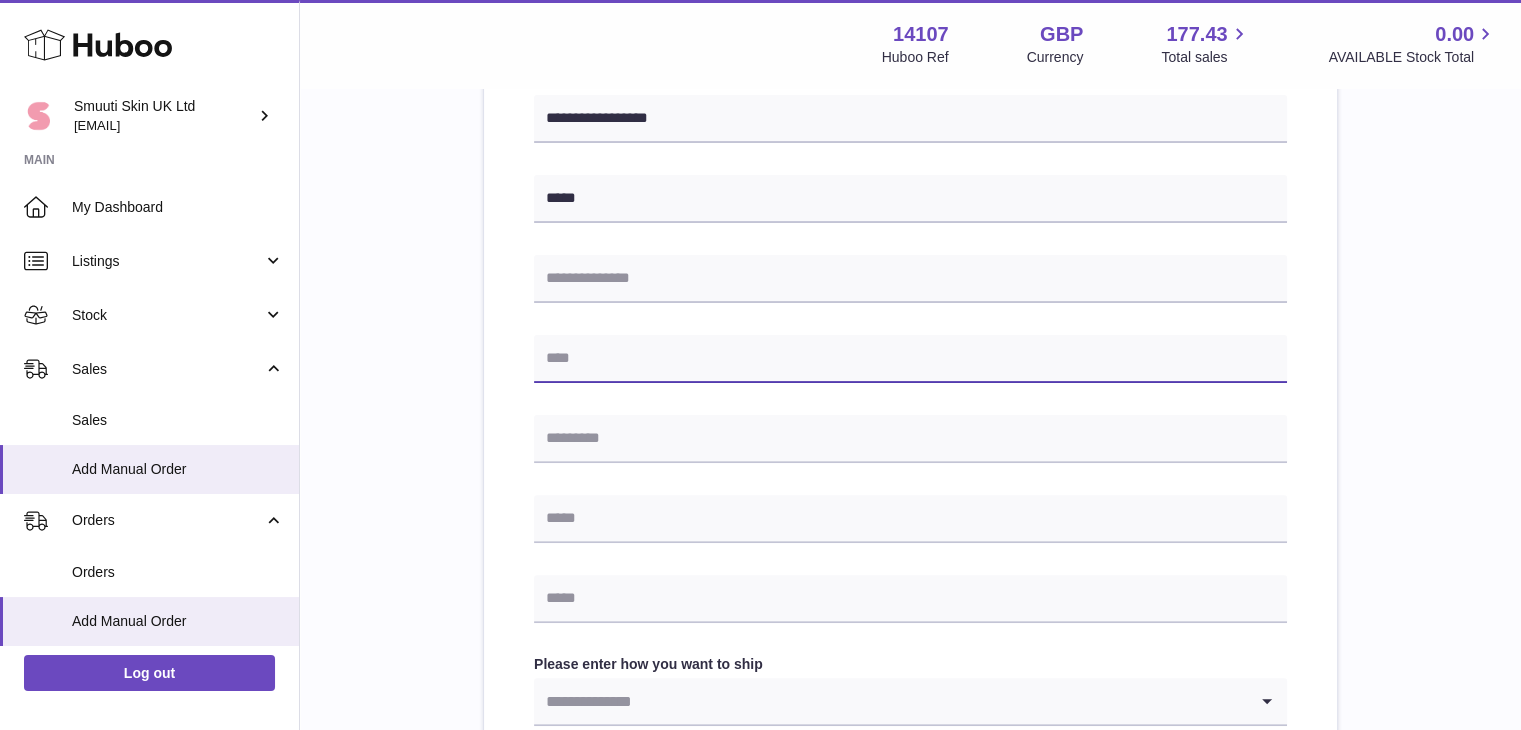 click at bounding box center [910, 359] 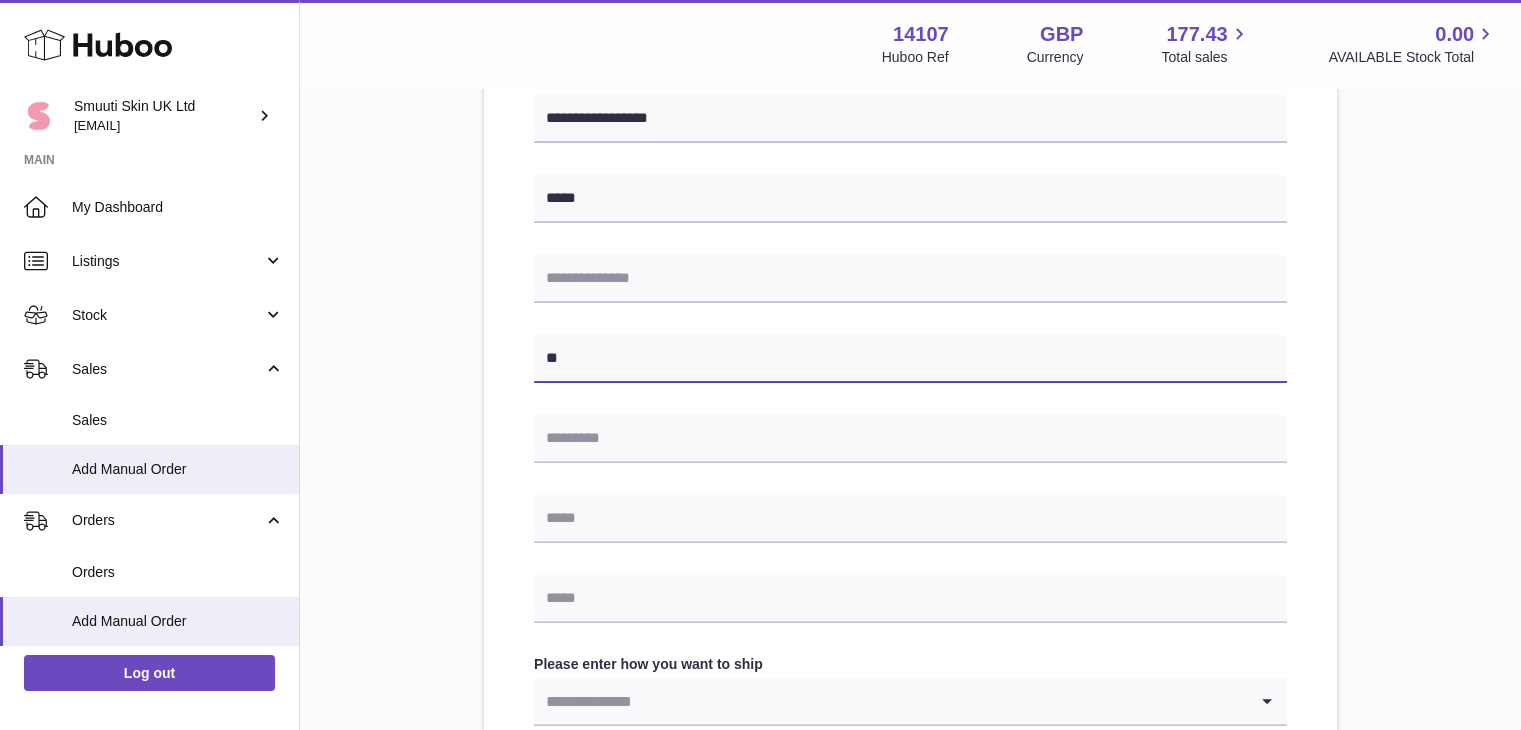 type on "*" 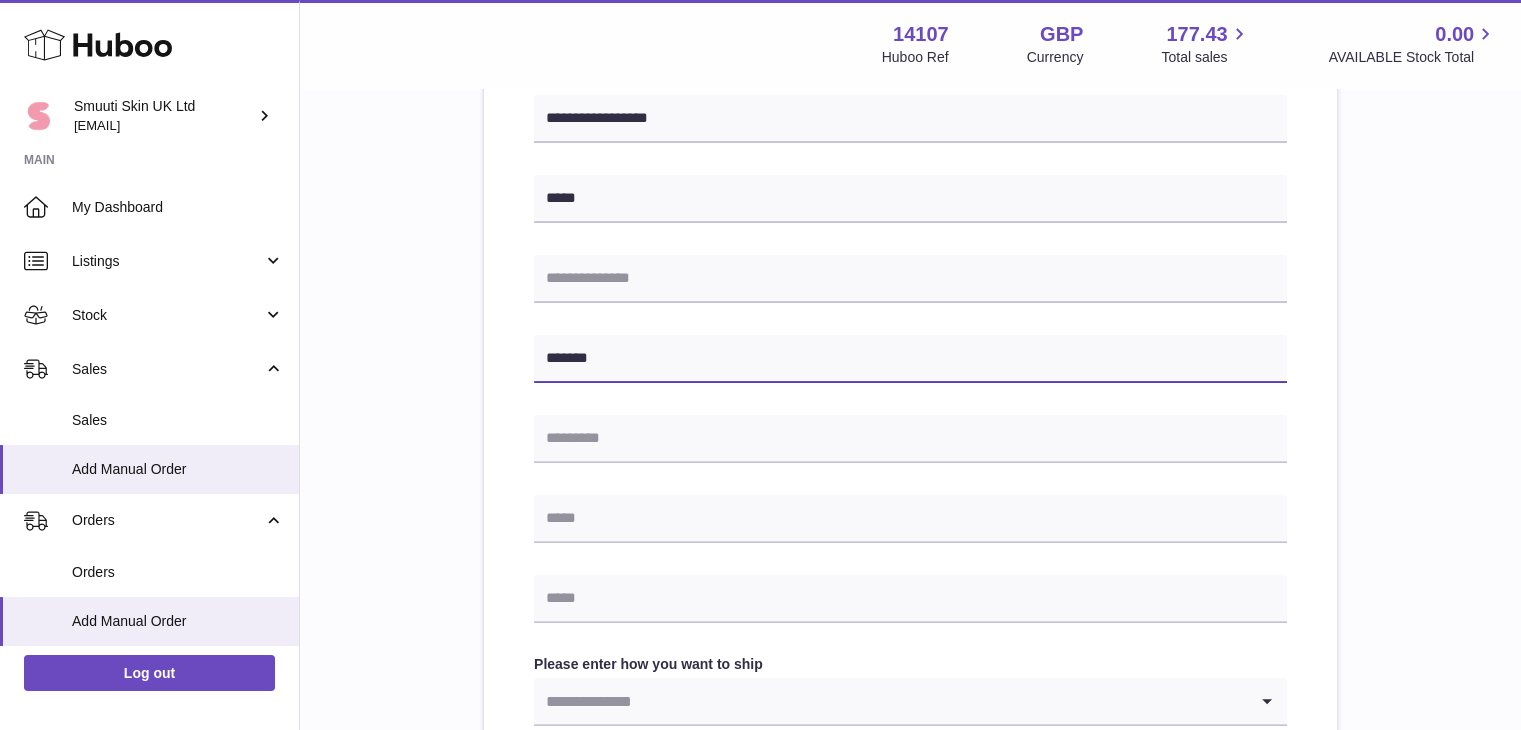 type on "*******" 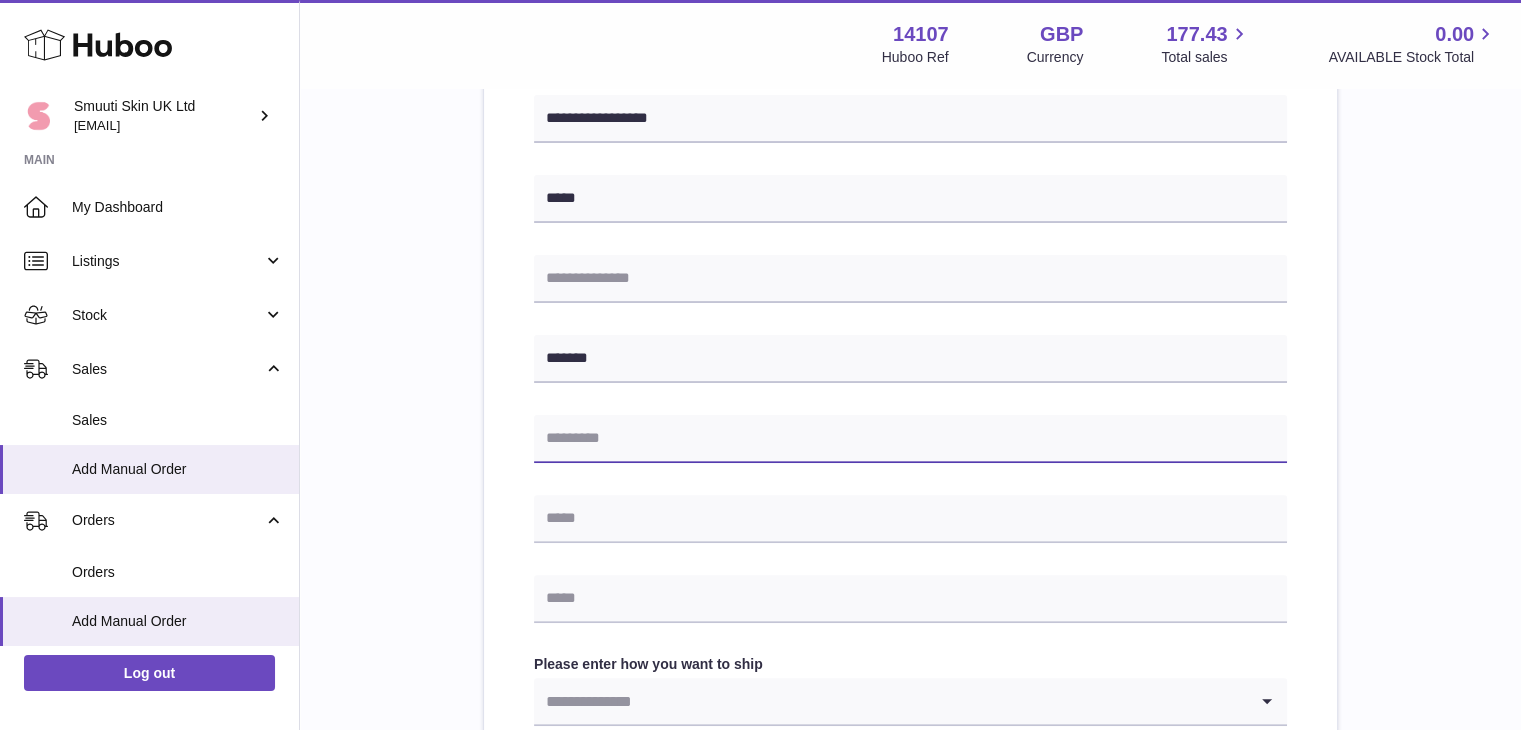 click at bounding box center (910, 439) 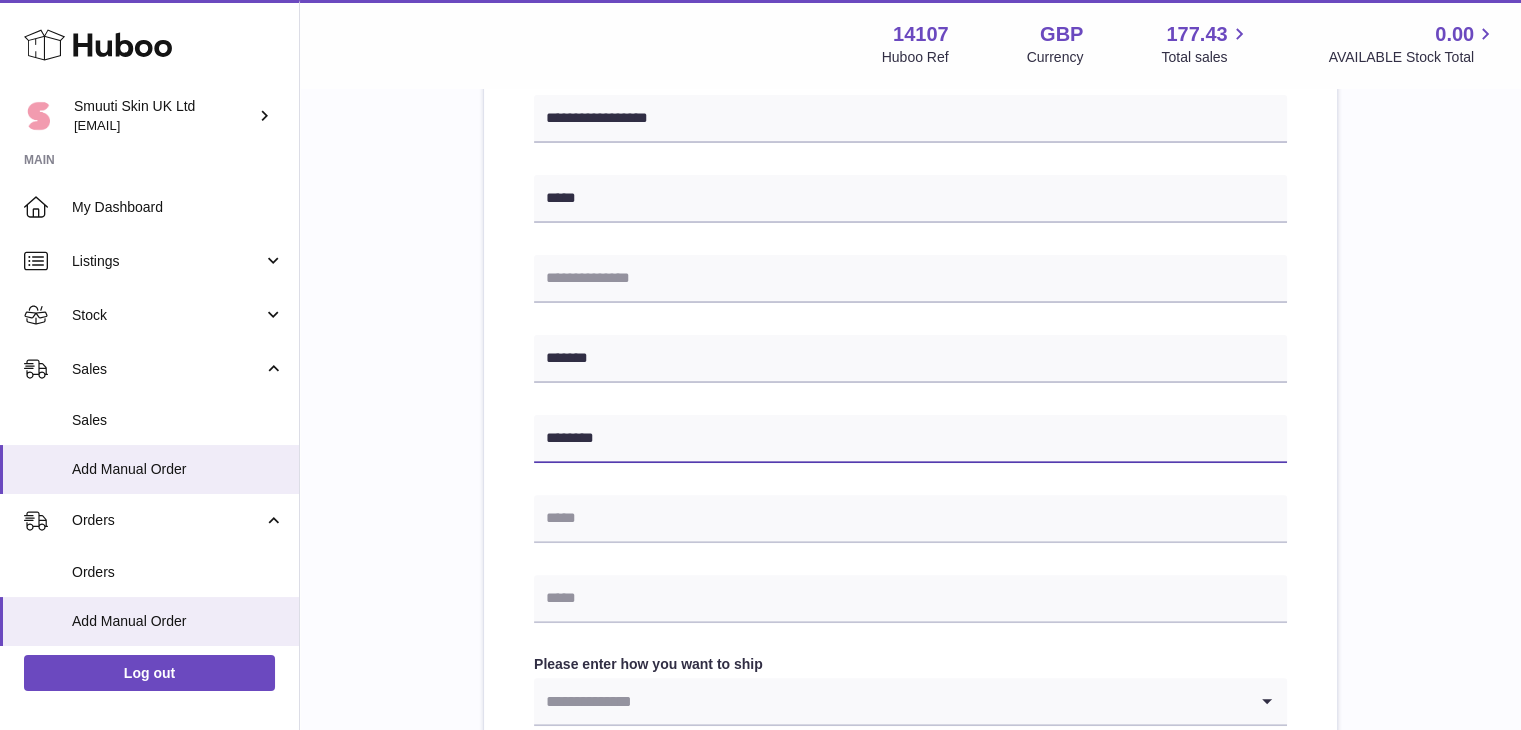 type on "********" 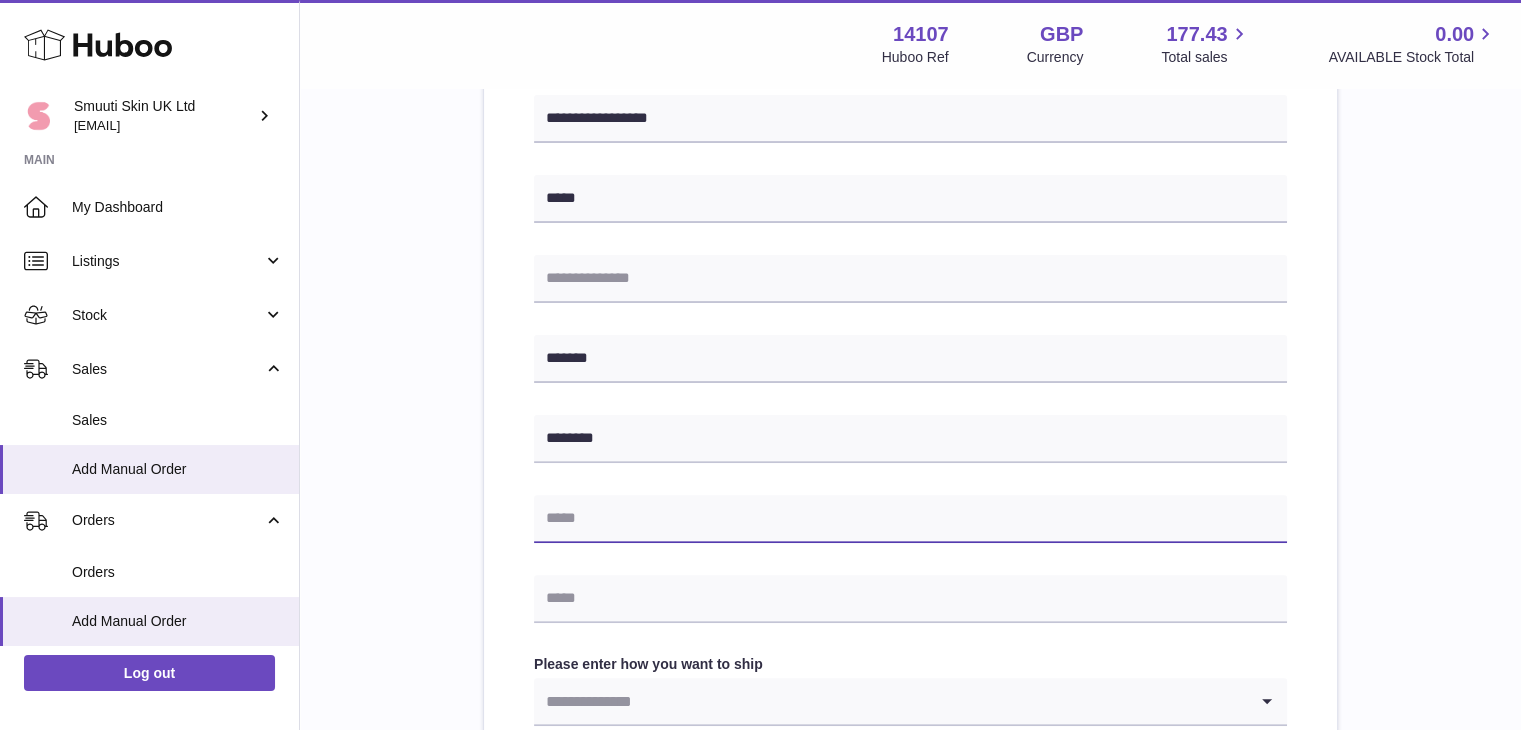 click at bounding box center (910, 519) 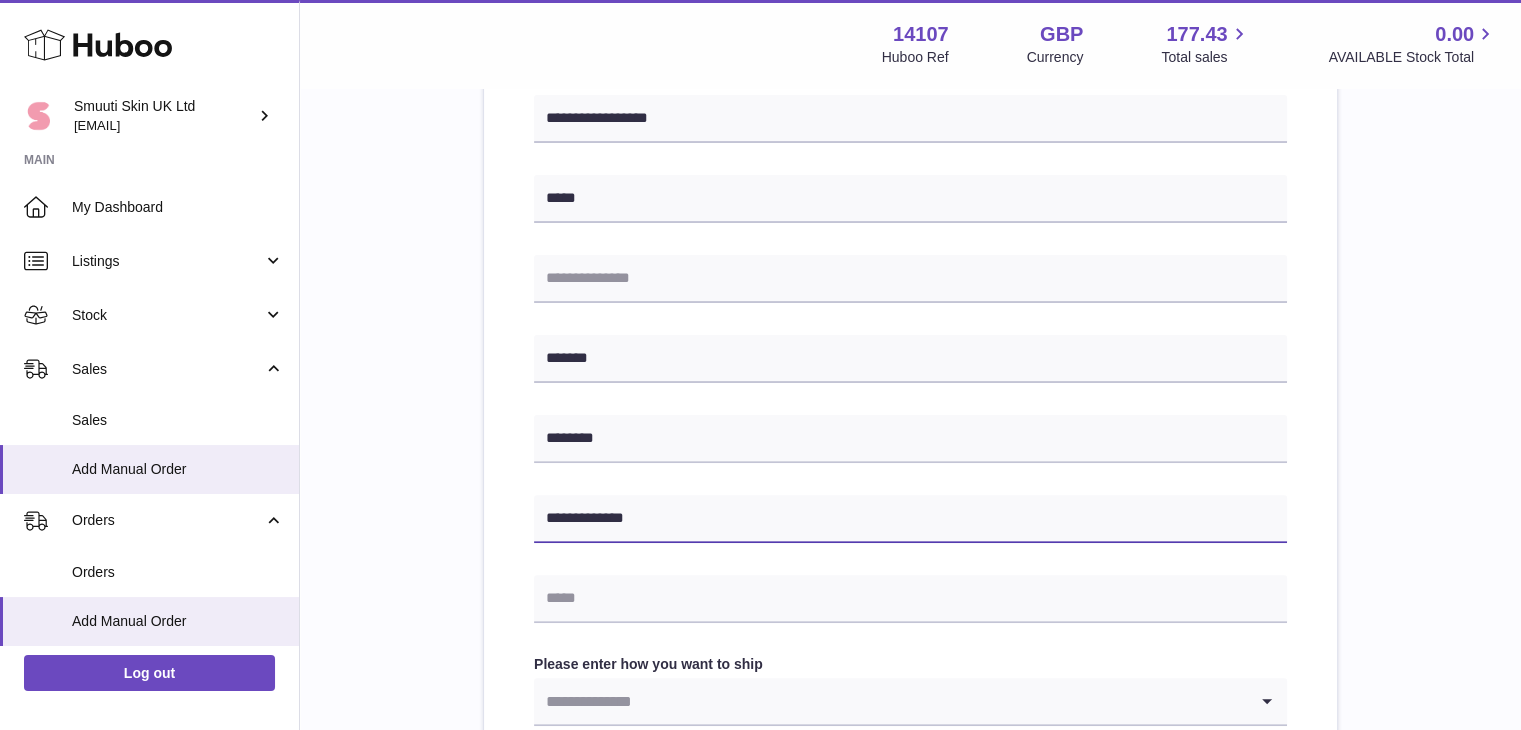 type on "**********" 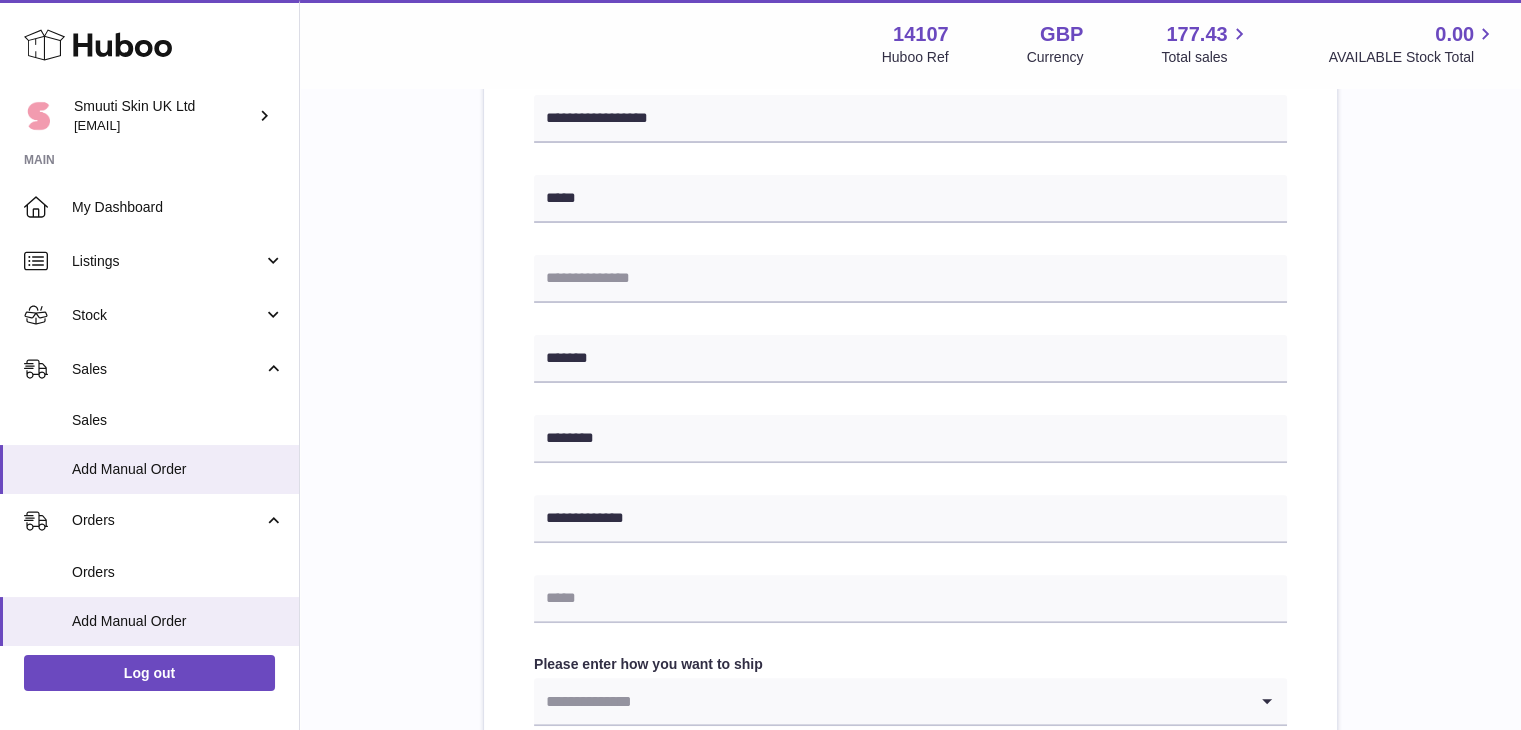 click on "**********" at bounding box center [910, 436] 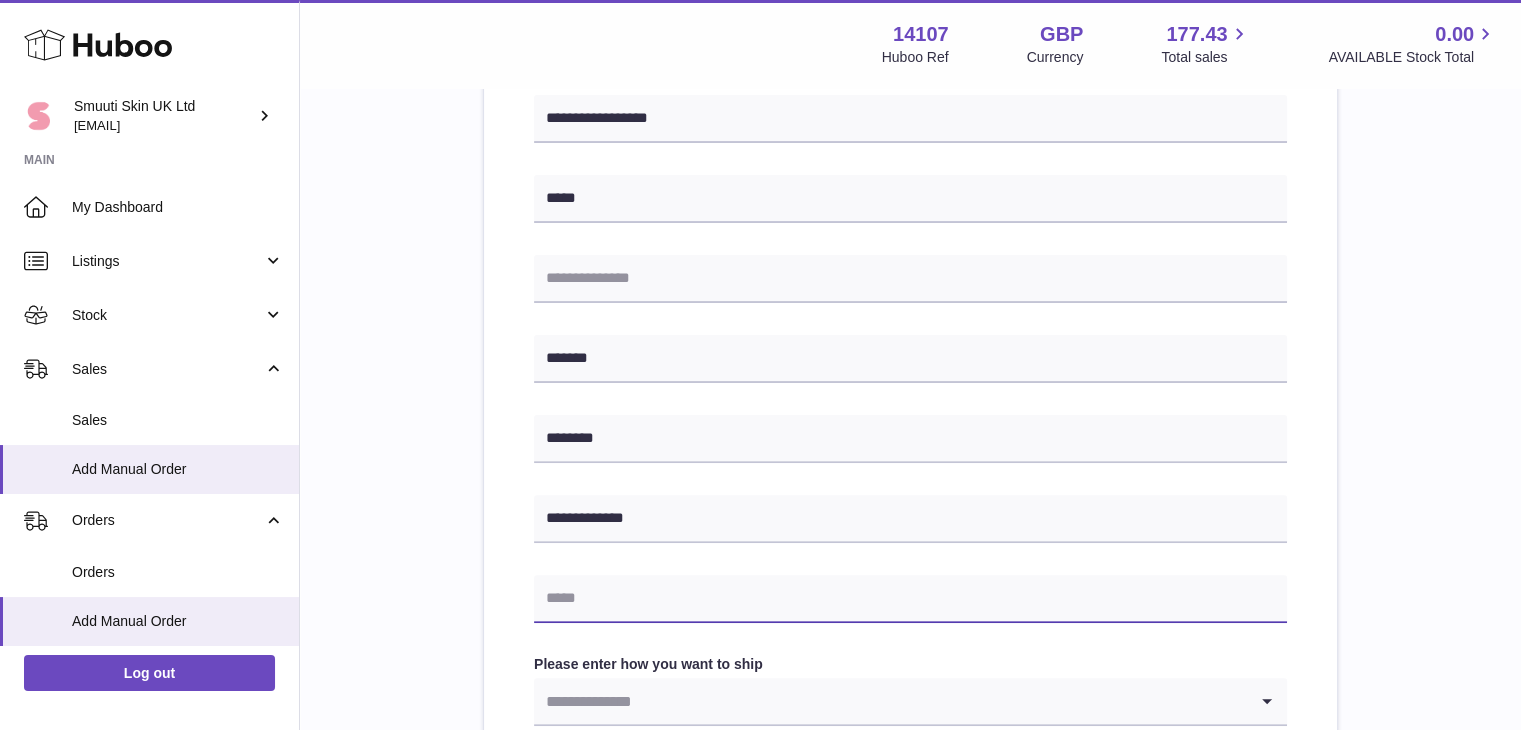 click at bounding box center [910, 599] 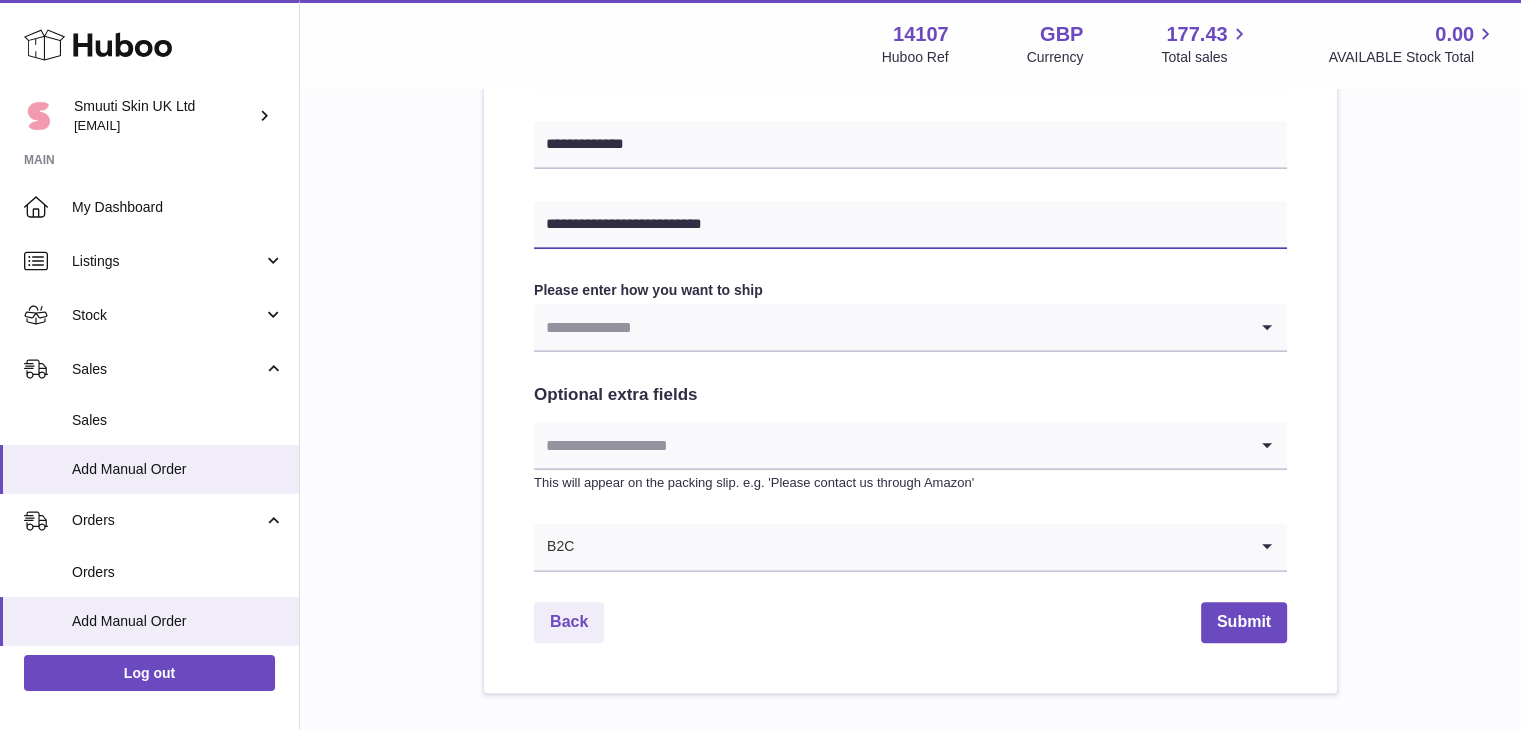 scroll, scrollTop: 902, scrollLeft: 0, axis: vertical 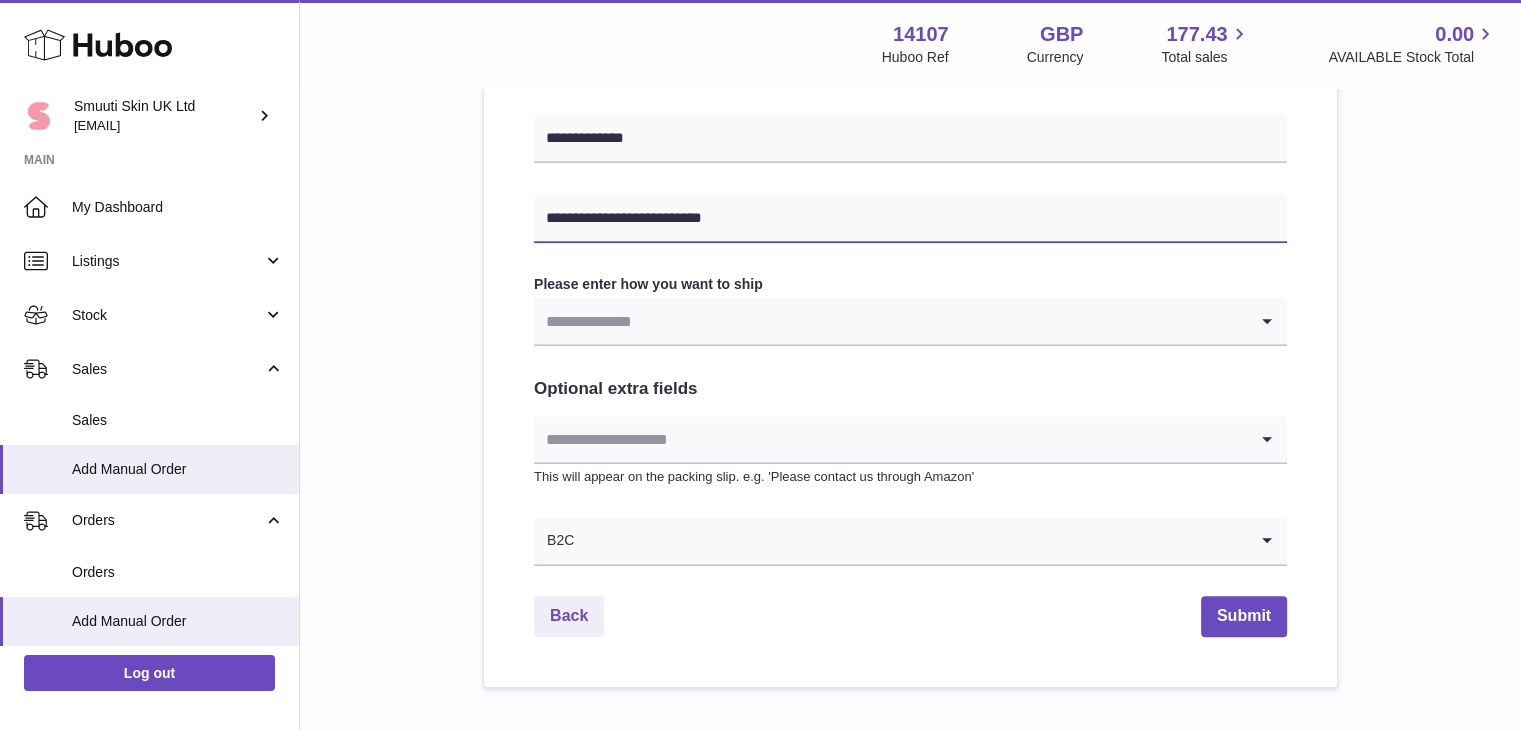 type on "**********" 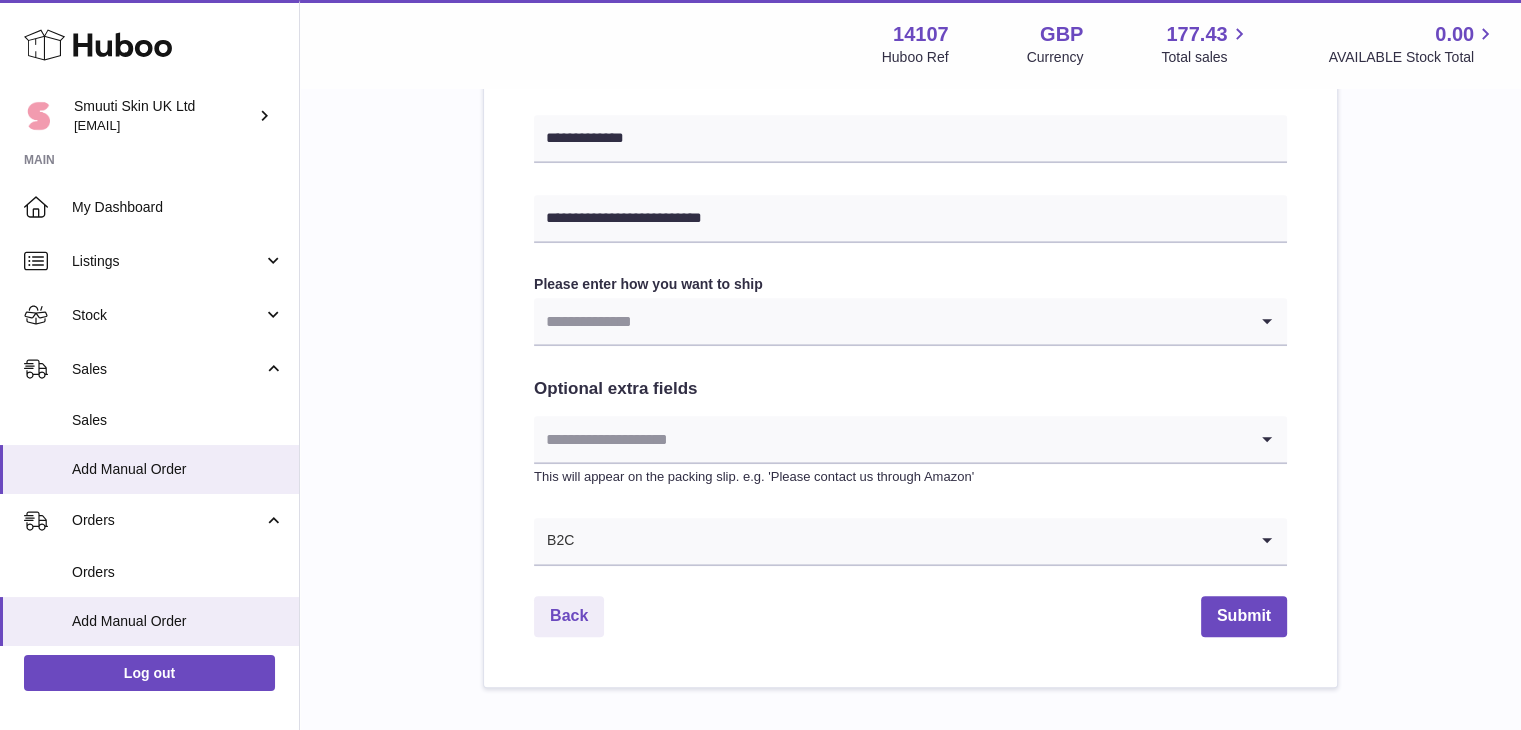 click 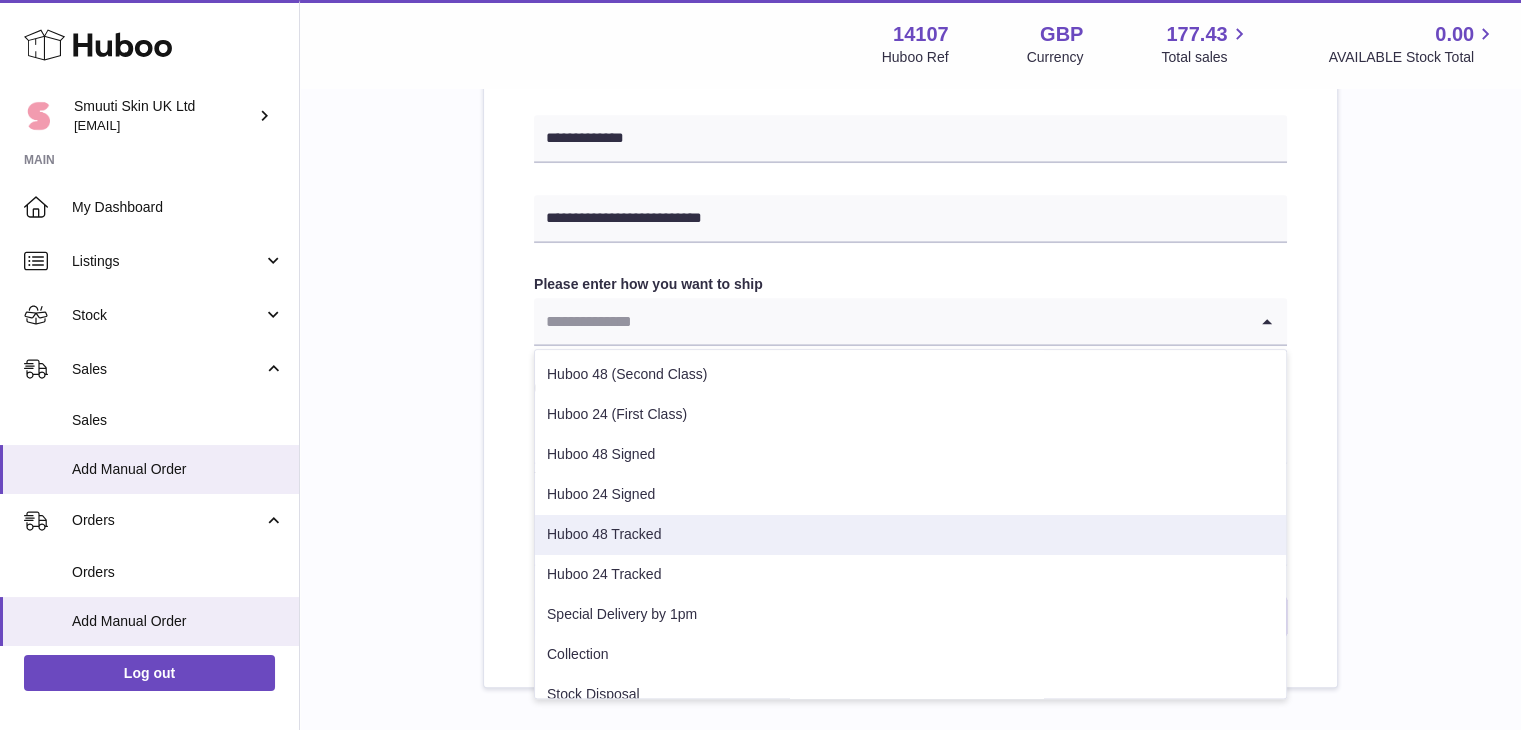 click on "Huboo 48 Tracked" at bounding box center [910, 535] 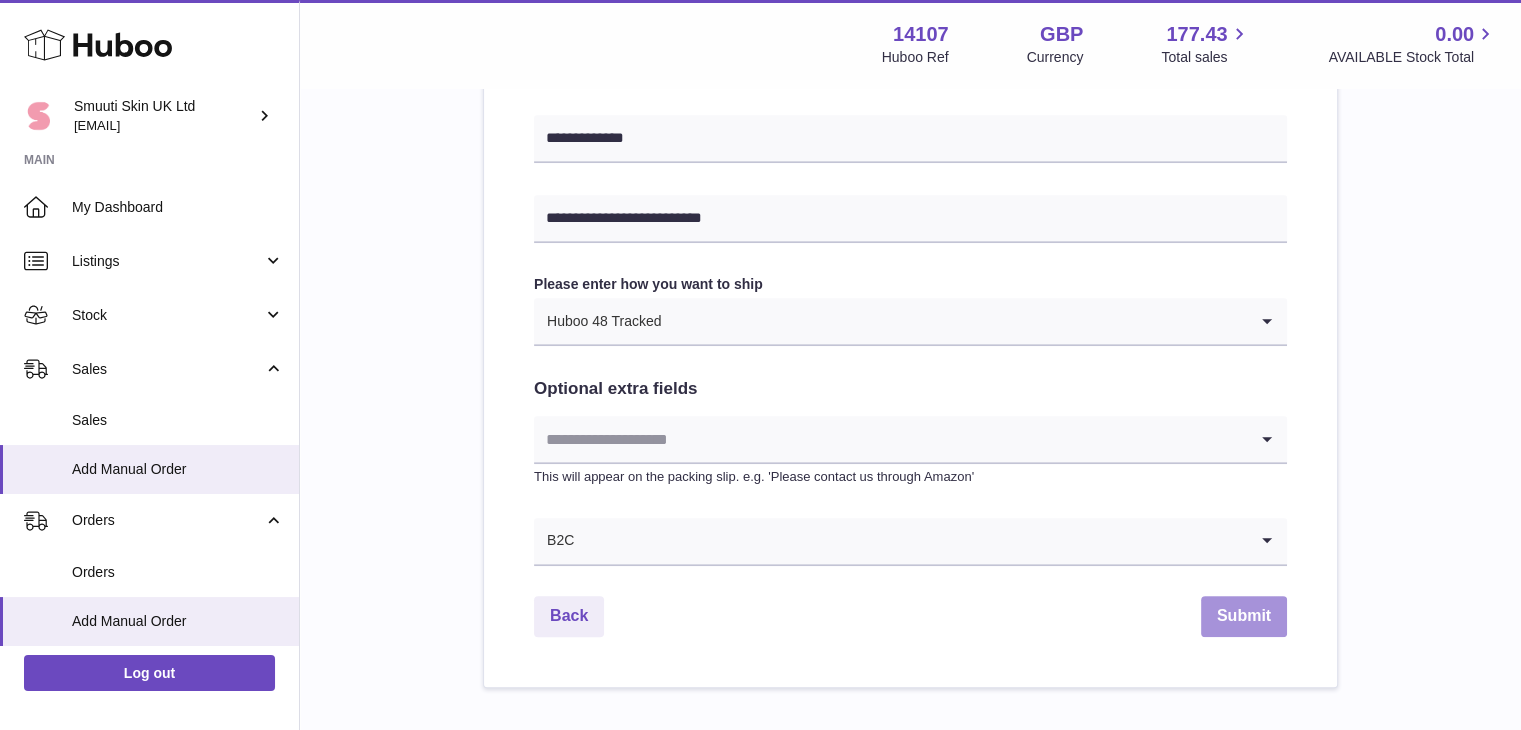 click on "Submit" at bounding box center (1244, 616) 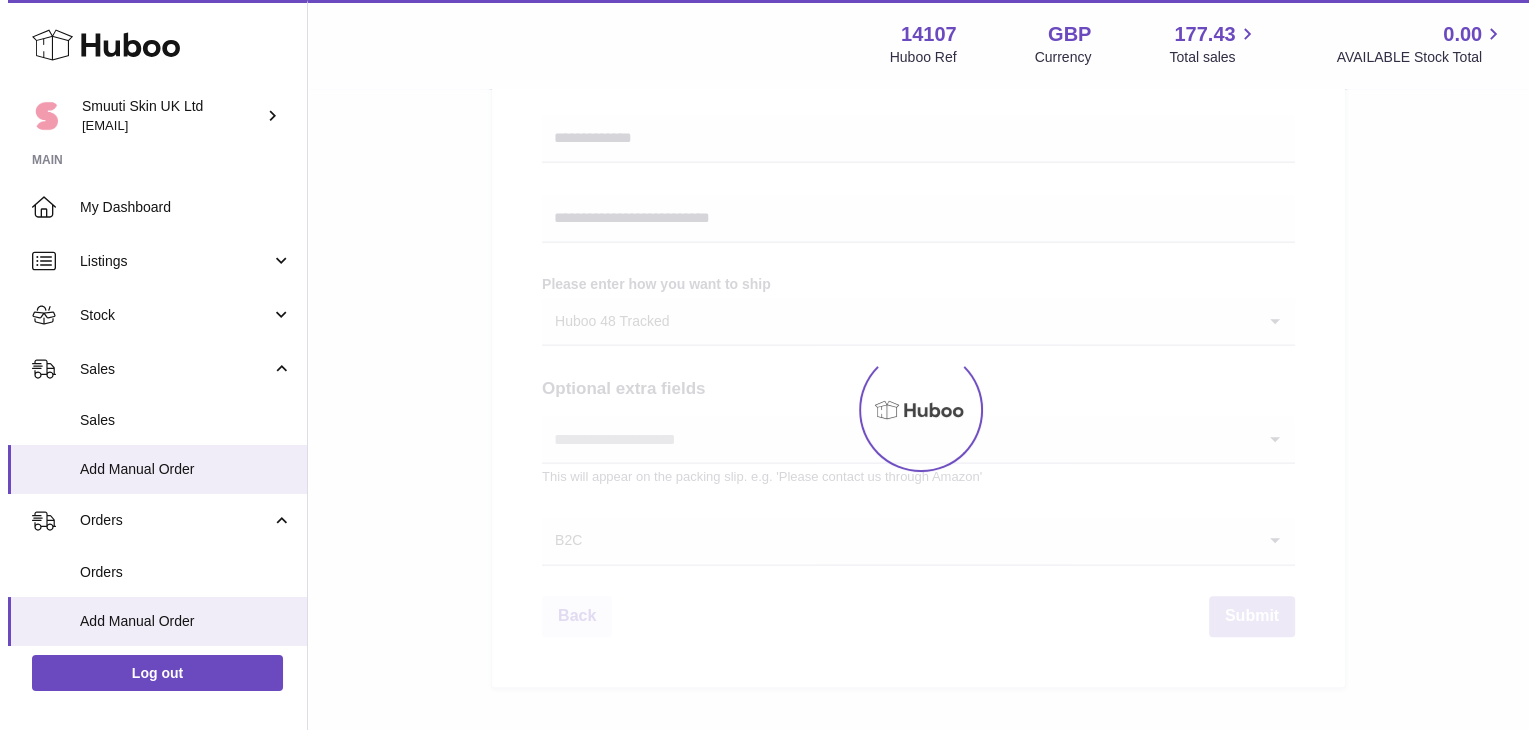 scroll, scrollTop: 0, scrollLeft: 0, axis: both 